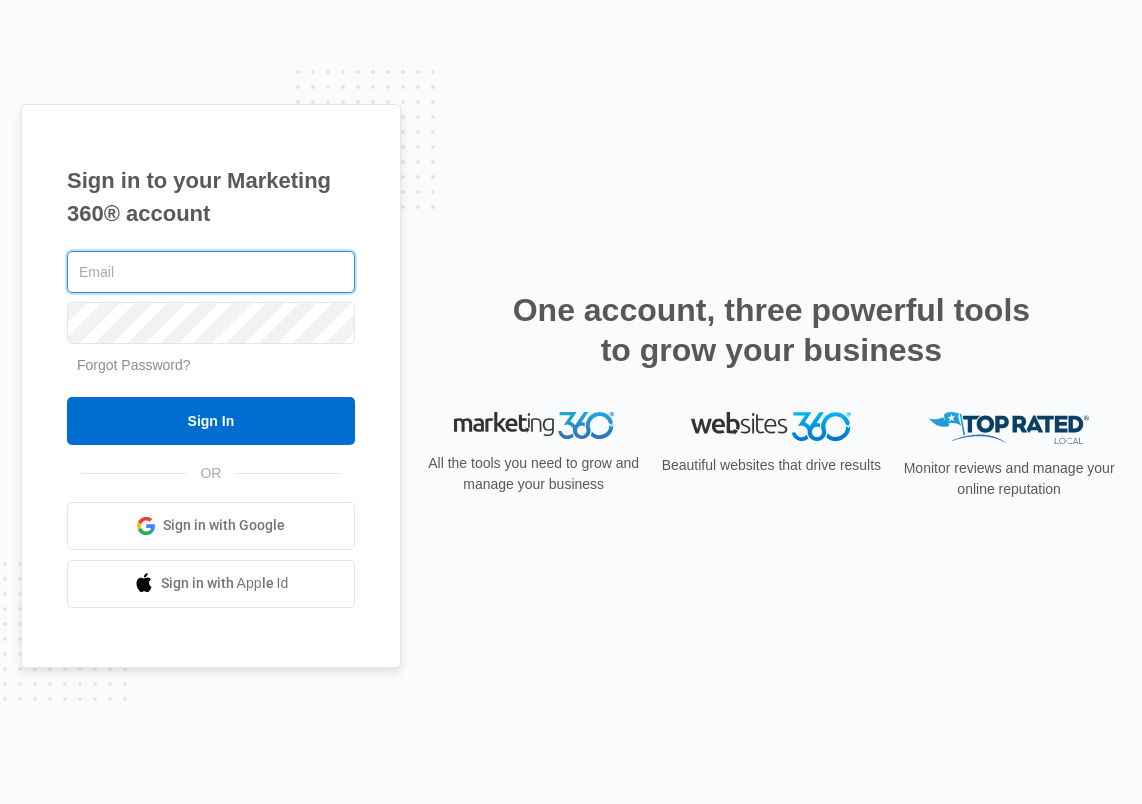 scroll, scrollTop: 0, scrollLeft: 0, axis: both 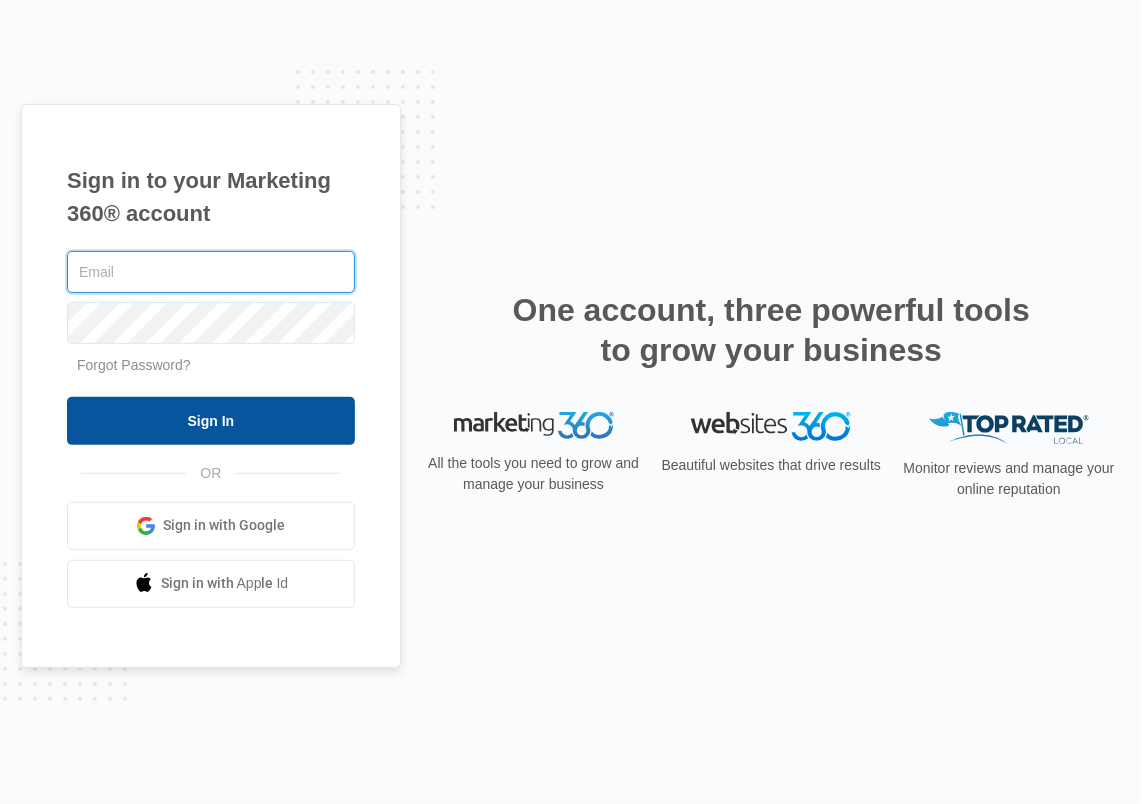 type on "[EMAIL]" 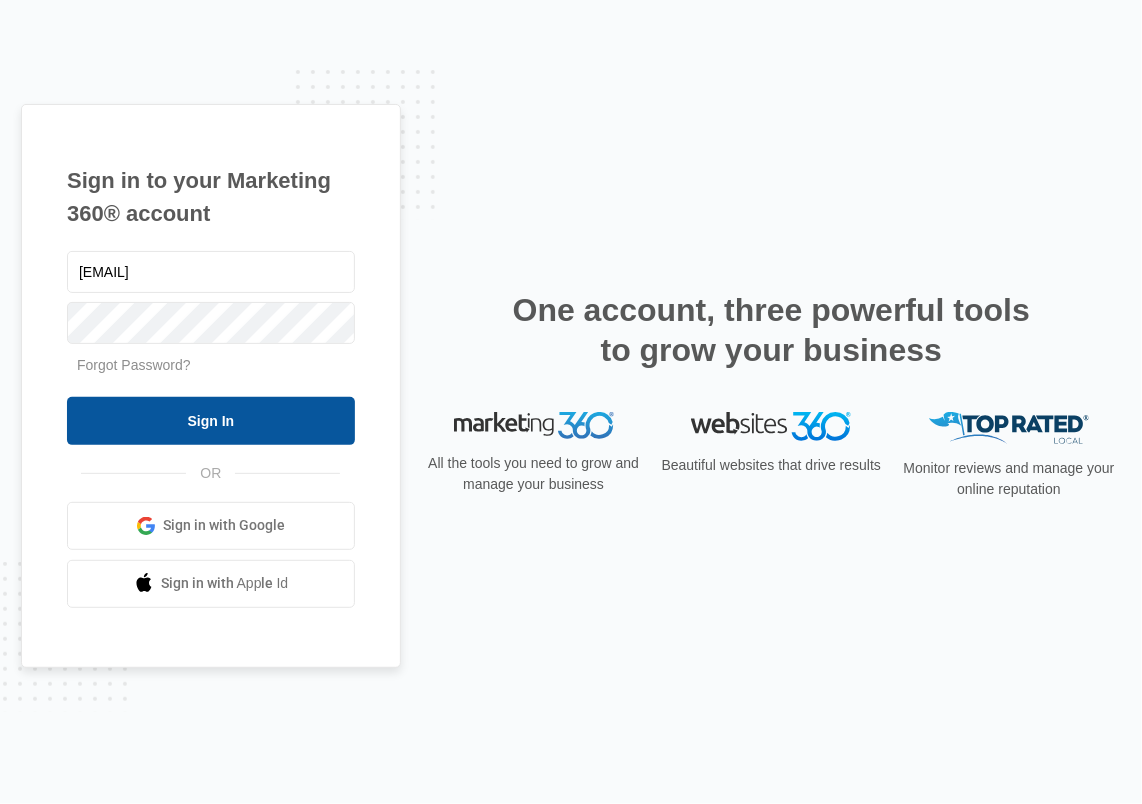 click on "Sign In" at bounding box center [211, 421] 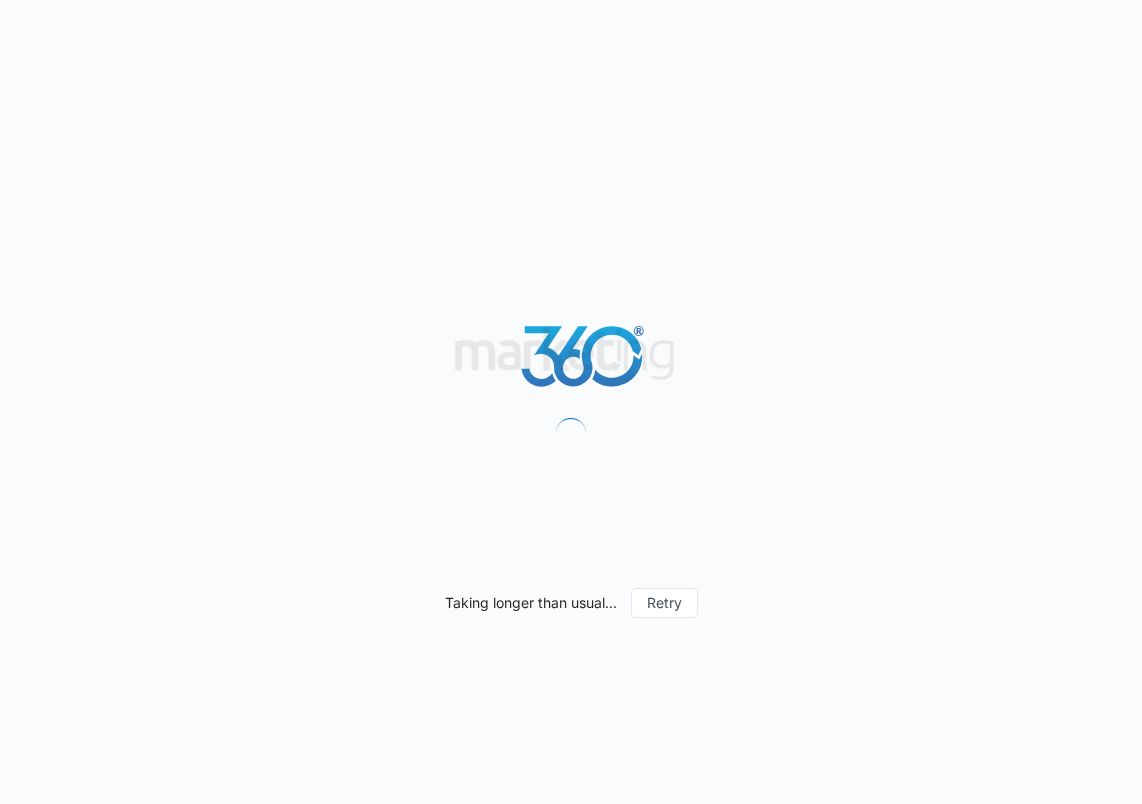 scroll, scrollTop: 0, scrollLeft: 0, axis: both 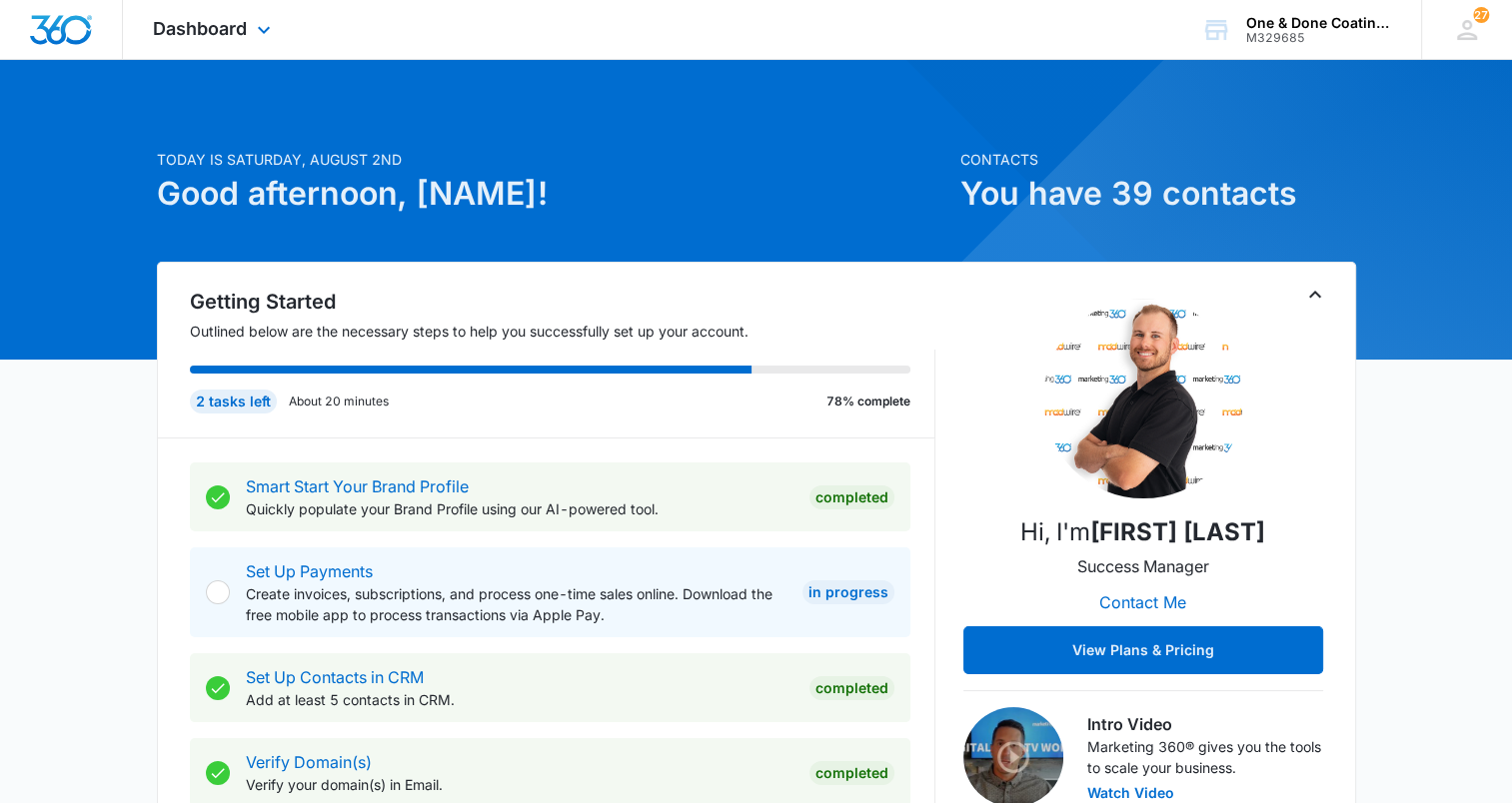 click on "Dashboard Apps Reputation Websites Forms CRM Email Social Payments POS Content Ads Intelligence Files Brand Settings" at bounding box center [214, 29] 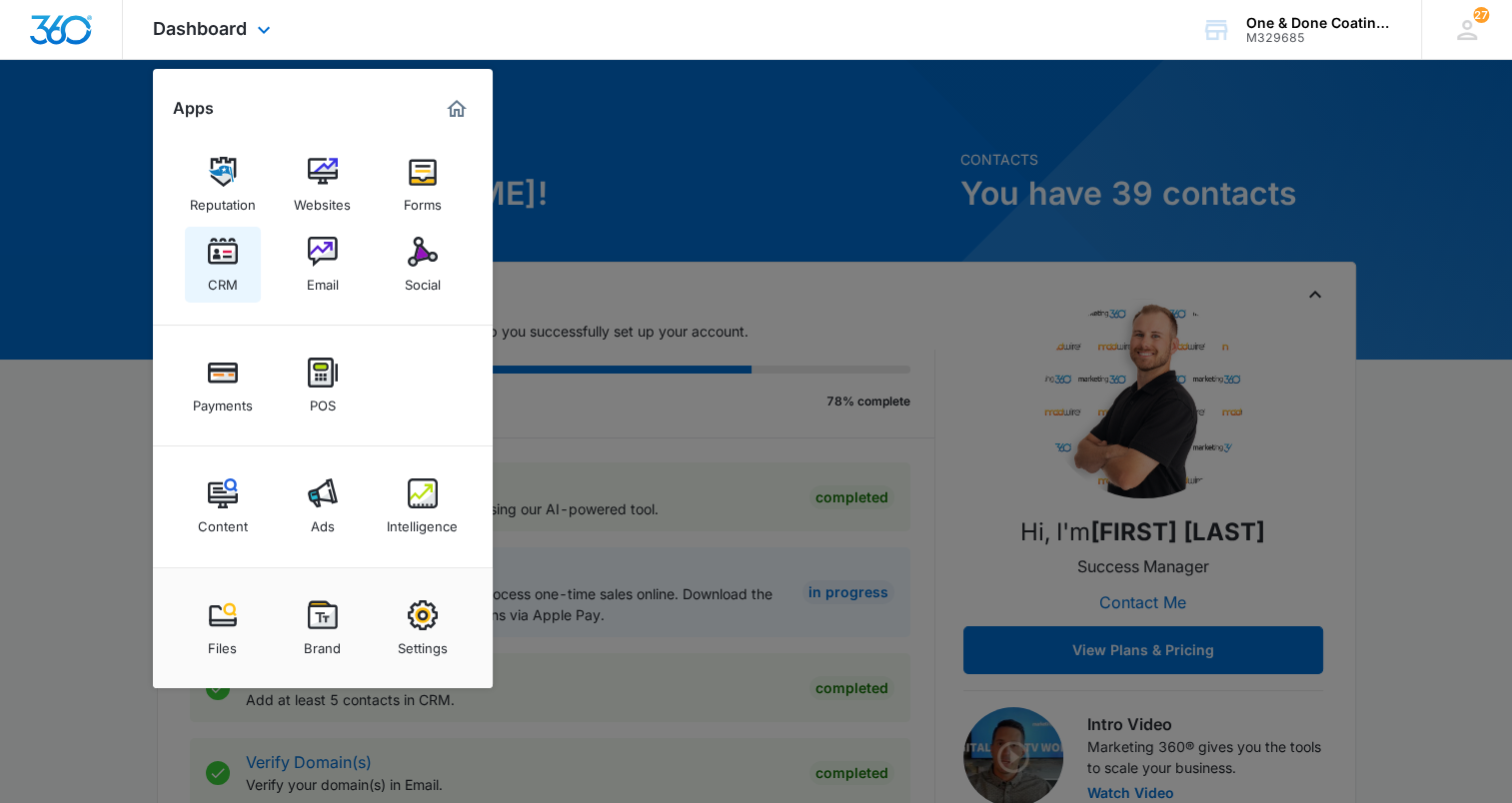 click at bounding box center [223, 252] 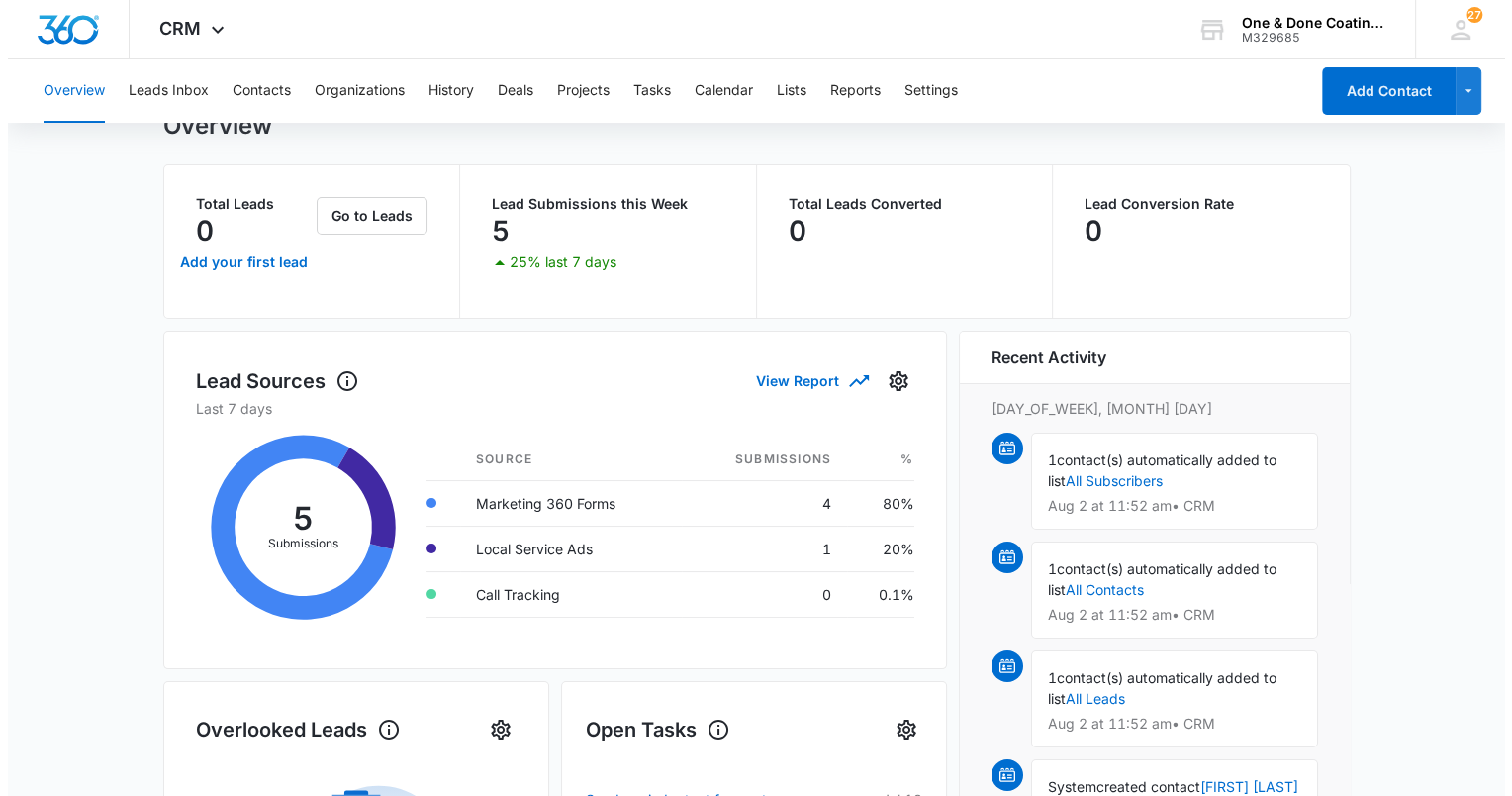 scroll, scrollTop: 0, scrollLeft: 0, axis: both 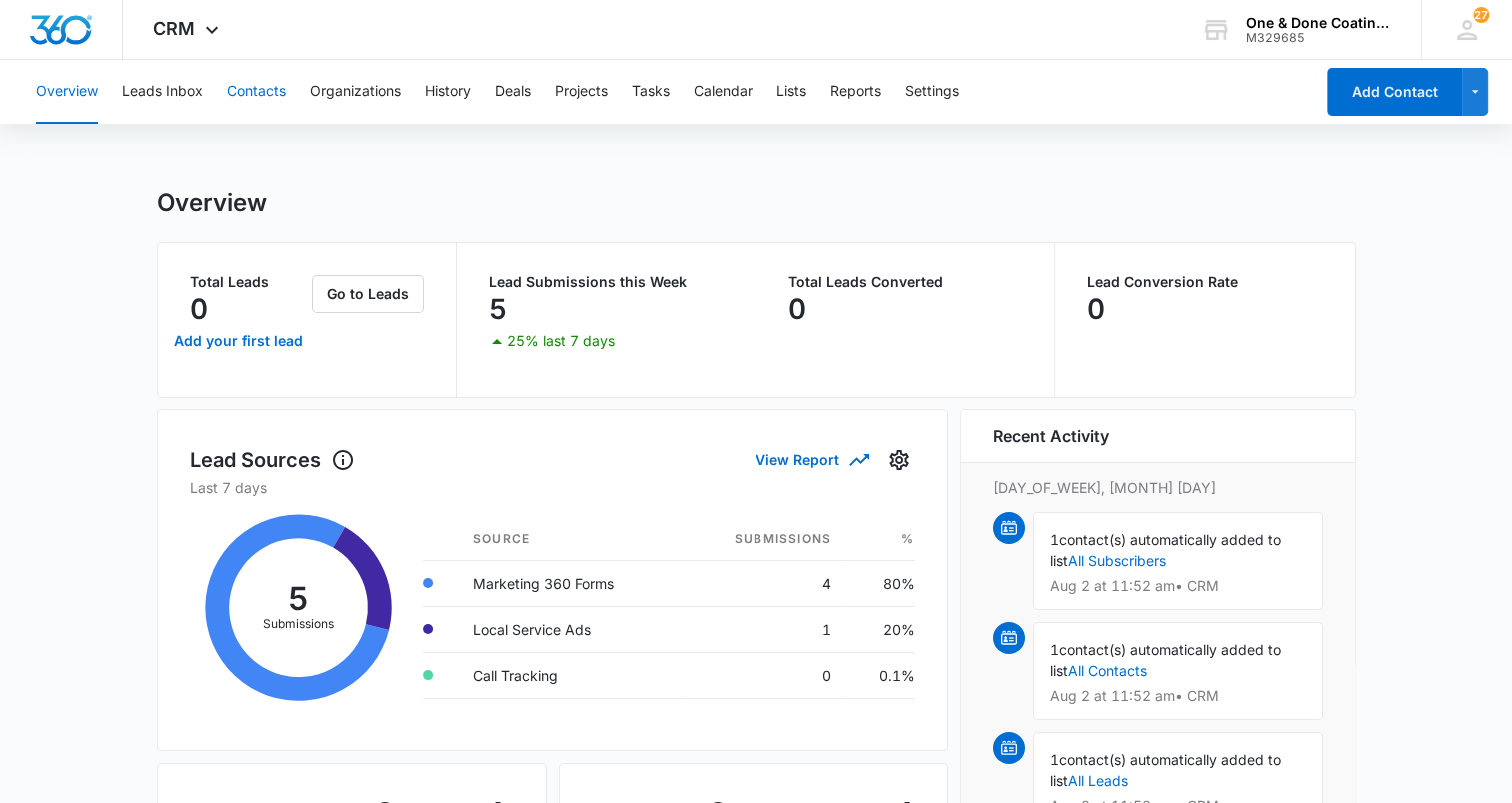 click on "Contacts" at bounding box center [256, 92] 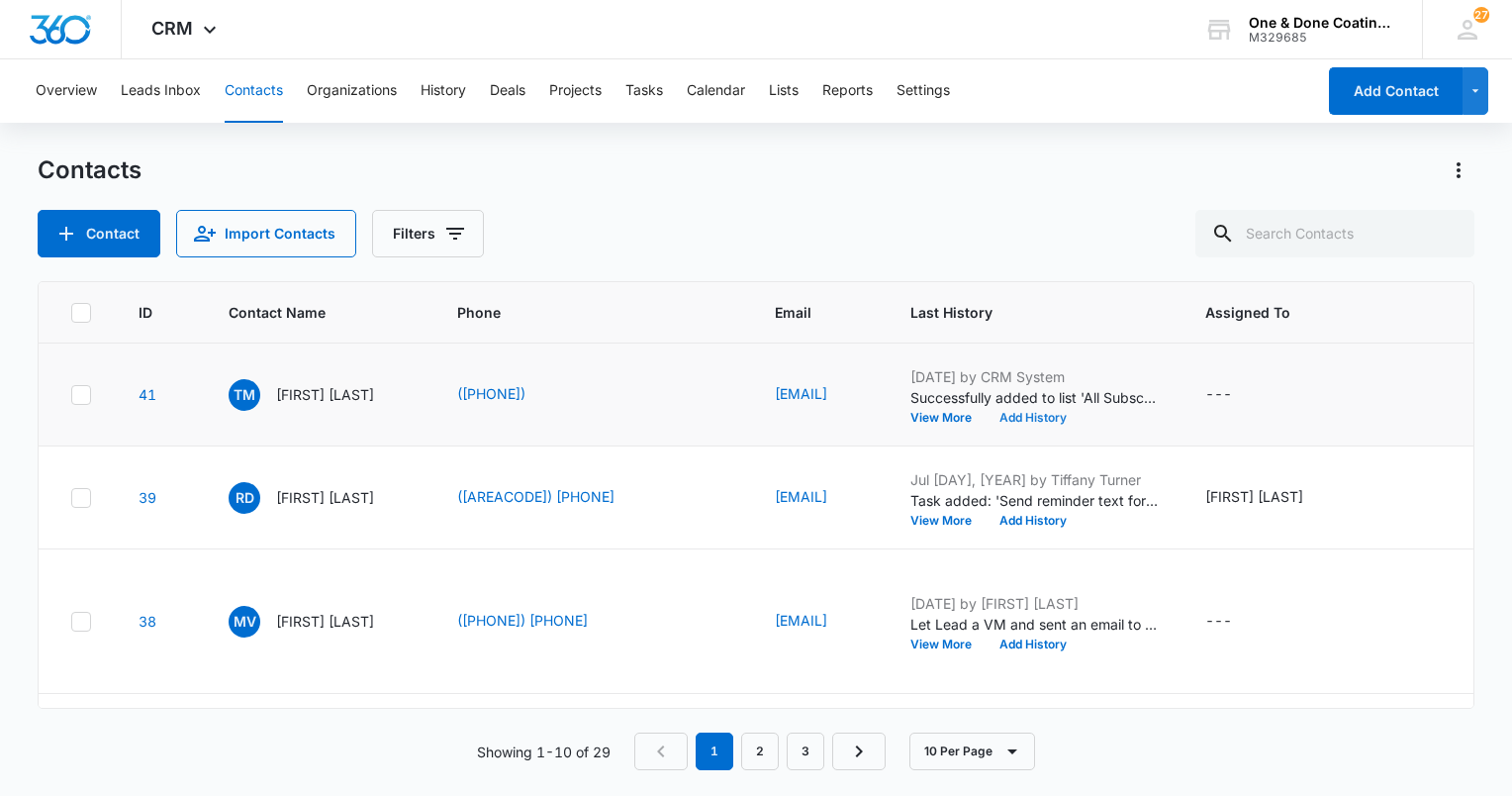 click on "Add History" at bounding box center [1033, 418] 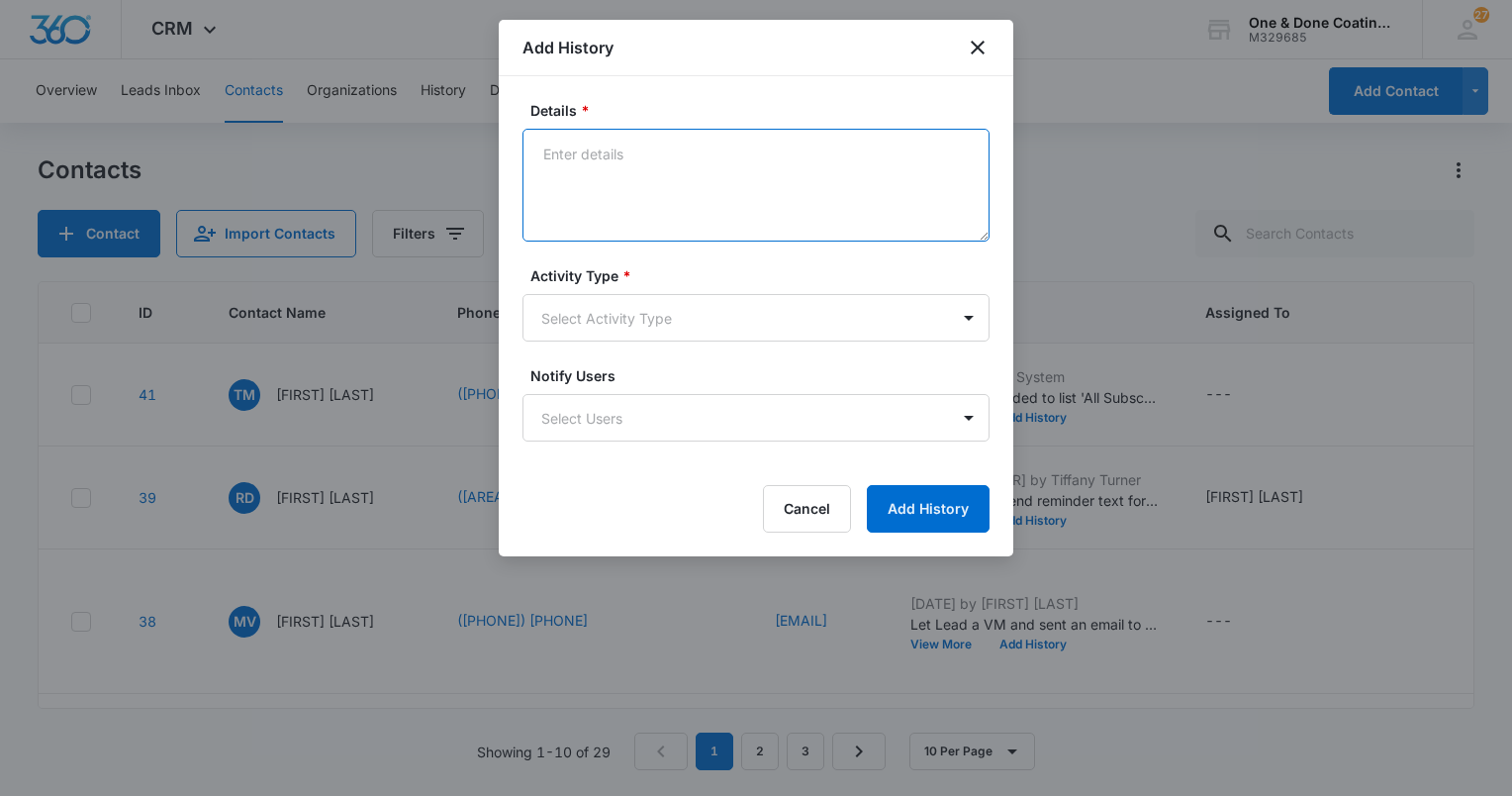 click on "Details *" at bounding box center [756, 185] 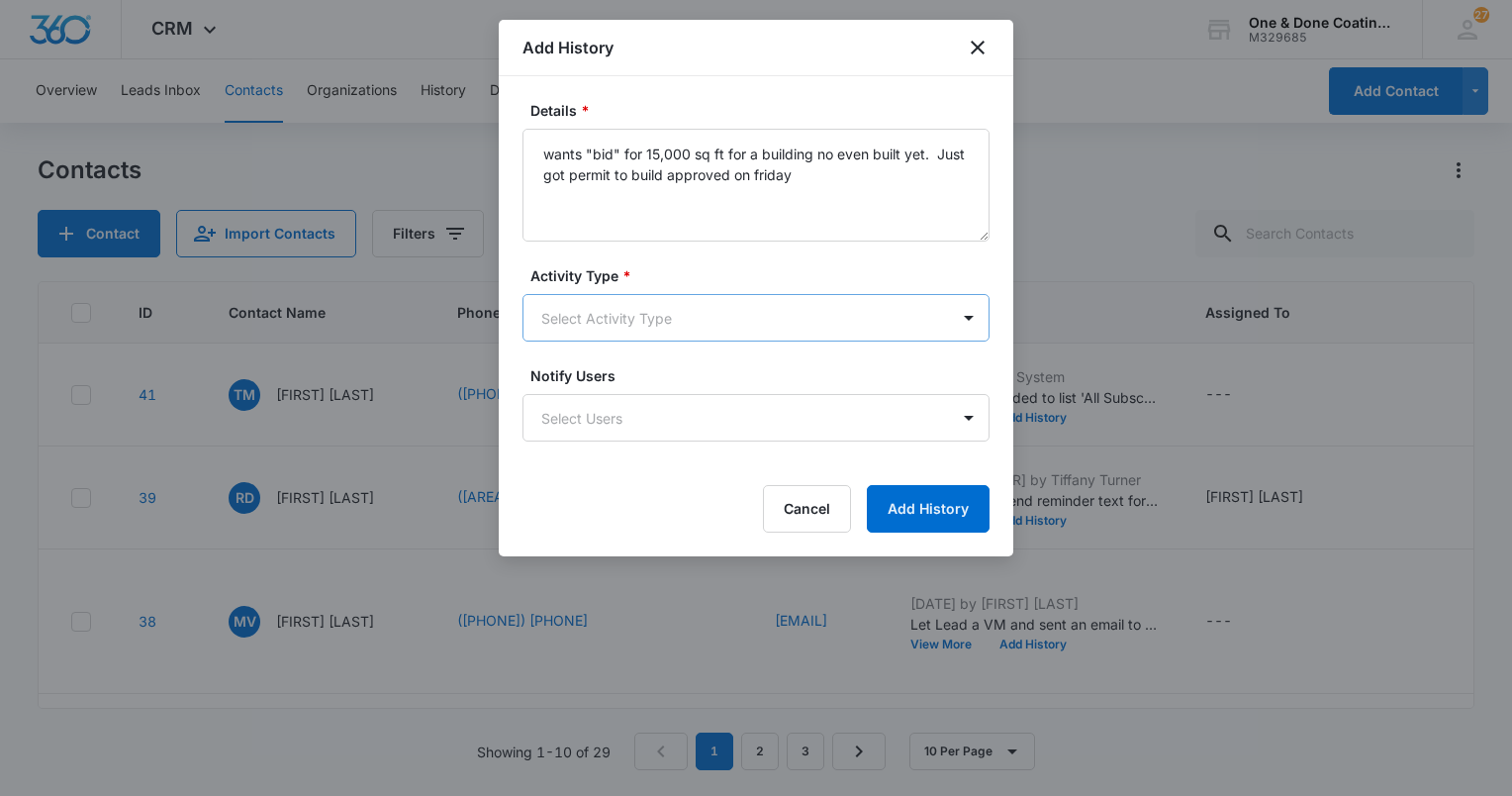 click on "CRM Apps Reputation Websites Forms CRM Email Social Payments POS Content Ads Intelligence Files Brand Settings One & Done Coatings M329685 Your Accounts View All 27 SO Shad One&Done shad.oneanddone@gmail.com My Profile 27 Notifications Support Logout Terms & Conditions &nbsp; • &nbsp; Privacy Policy Overview Leads Inbox Contacts Organizations History Deals Projects Tasks Calendar Lists Reports Settings Add Contact Contacts Contact Import Contacts Filters ID Contact Name Phone Email Last History Assigned To Contact Type Contact Status Organization Address 41 TM Tom McKee (732) 425-2944 tommydentbuster@yahoo.com Aug 2, 2025 by CRM System Successfully added to list 'All Subscribers'. View More Add History --- Lead Lead --- 411N 14th St, Suite 160, Leesburg, Florida, 34748 39 RD Robert Delaney (443) 324-4467 delaneyconcrete@aol.com Jul 29, 2025 by Tiffany Turner Task added: 'Send reminder text for appt' View More Add History Shad One&Done Lead Lead --- 2620 n Oceanshore blvd, Flagler beach, Fl 38 MV Melanie Villard ---" at bounding box center (756, 398) 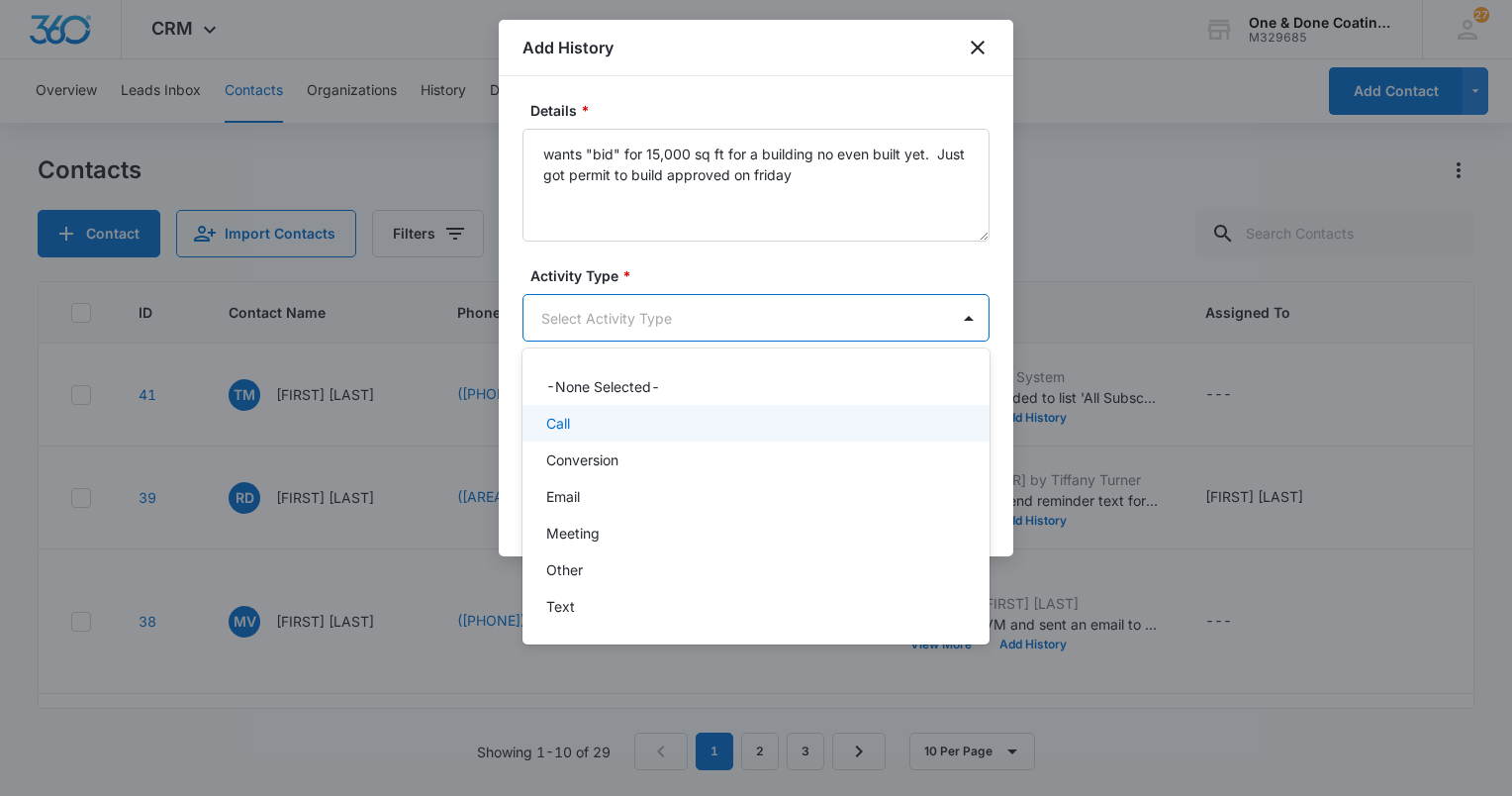 click on "Call" at bounding box center (756, 423) 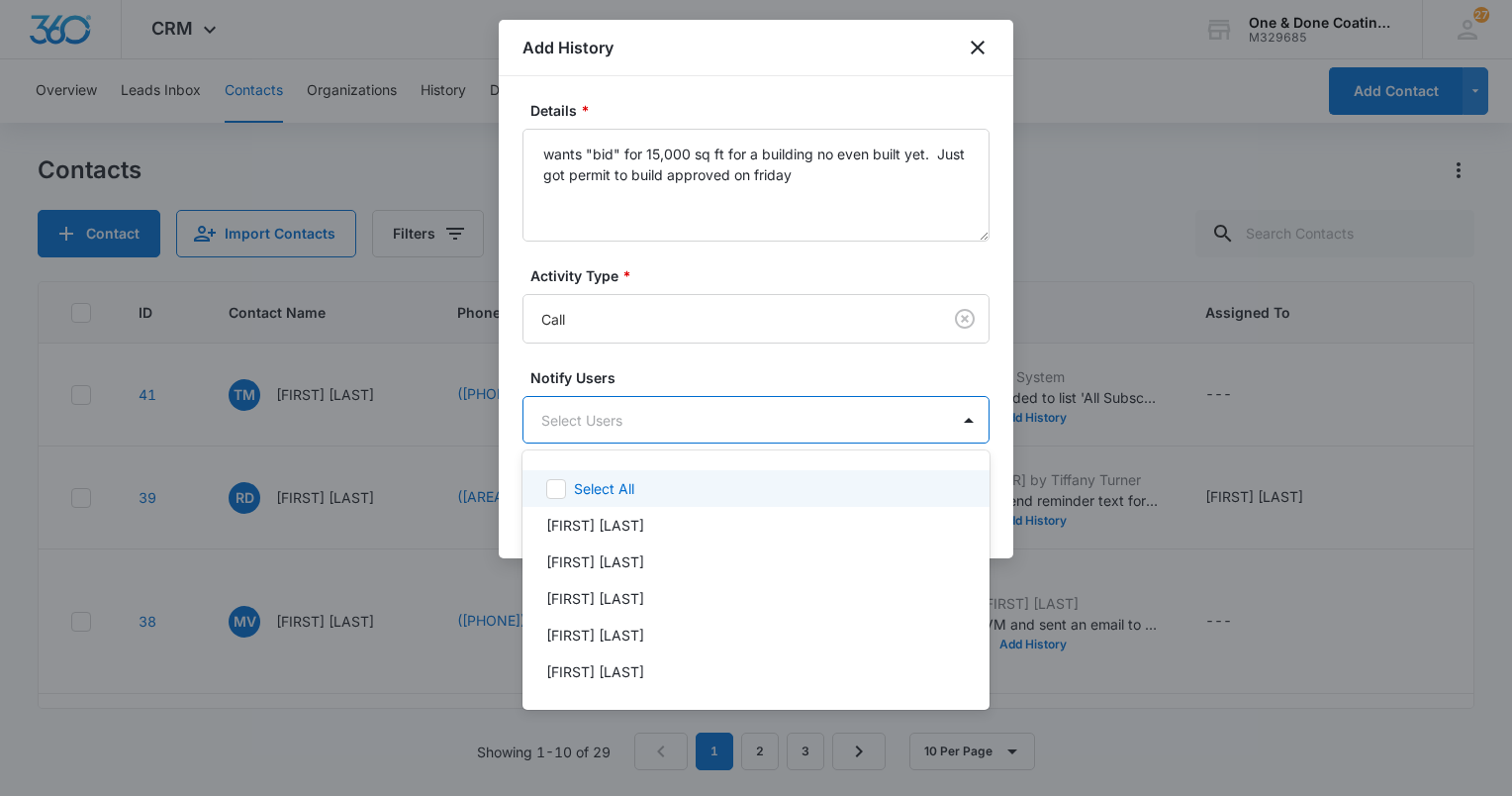 click on "CRM Apps Reputation Websites Forms CRM Email Social Payments POS Content Ads Intelligence Files Brand Settings One & Done Coatings M329685 Your Accounts View All 27 SO Shad One&Done shad.oneanddone@gmail.com My Profile 27 Notifications Support Logout Terms & Conditions &nbsp; • &nbsp; Privacy Policy Overview Leads Inbox Contacts Organizations History Deals Projects Tasks Calendar Lists Reports Settings Add Contact Contacts Contact Import Contacts Filters ID Contact Name Phone Email Last History Assigned To Contact Type Contact Status Organization Address 41 TM Tom McKee (732) 425-2944 tommydentbuster@yahoo.com Aug 2, 2025 by CRM System Successfully added to list 'All Subscribers'. View More Add History --- Lead Lead --- 411N 14th St, Suite 160, Leesburg, Florida, 34748 39 RD Robert Delaney (443) 324-4467 delaneyconcrete@aol.com Jul 29, 2025 by Tiffany Turner Task added: 'Send reminder text for appt' View More Add History Shad One&Done Lead Lead --- 2620 n Oceanshore blvd, Flagler beach, Fl 38 MV Melanie Villard ---" at bounding box center (756, 398) 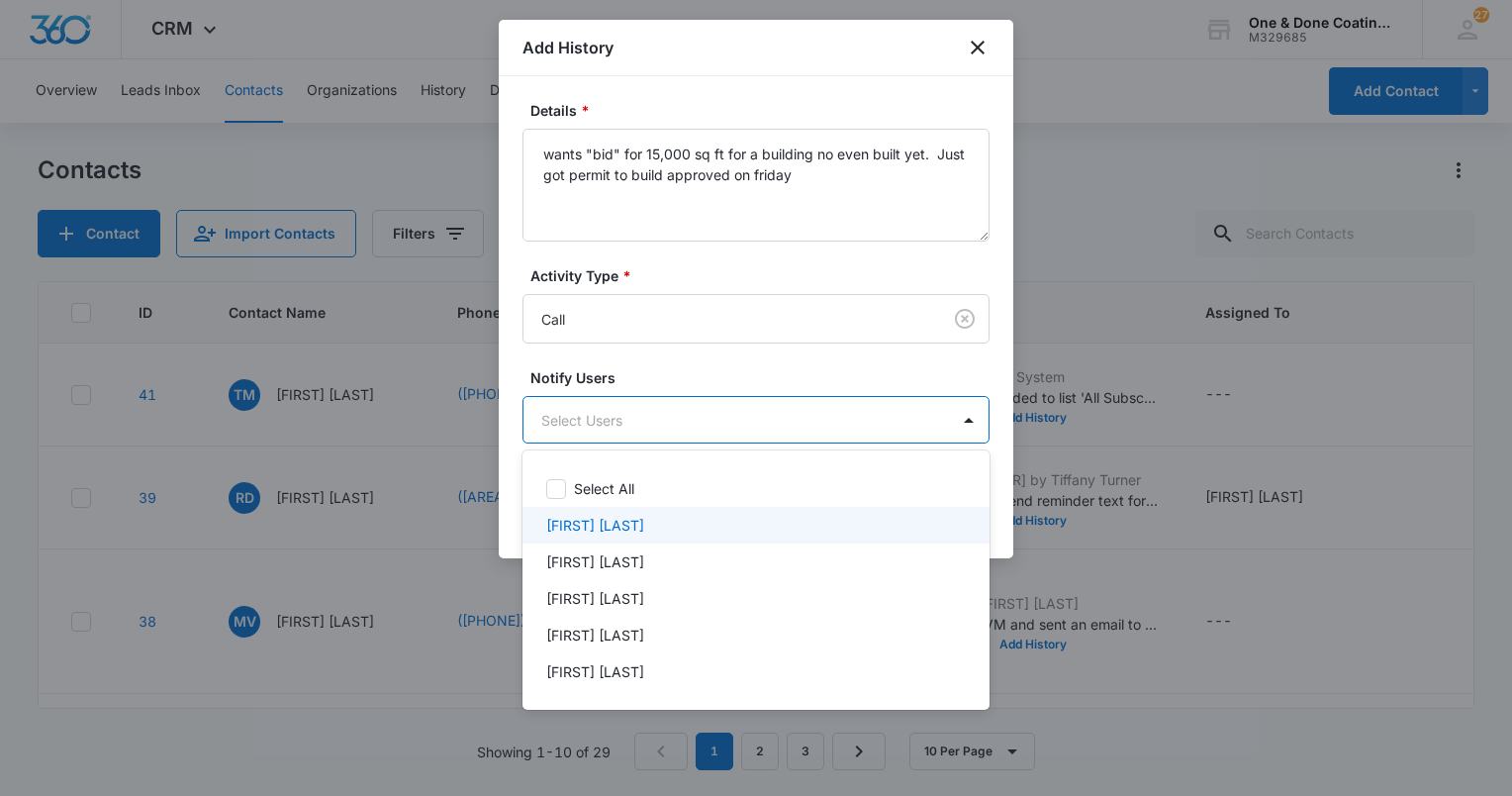 click on "[FIRST] [LAST]" at bounding box center [595, 525] 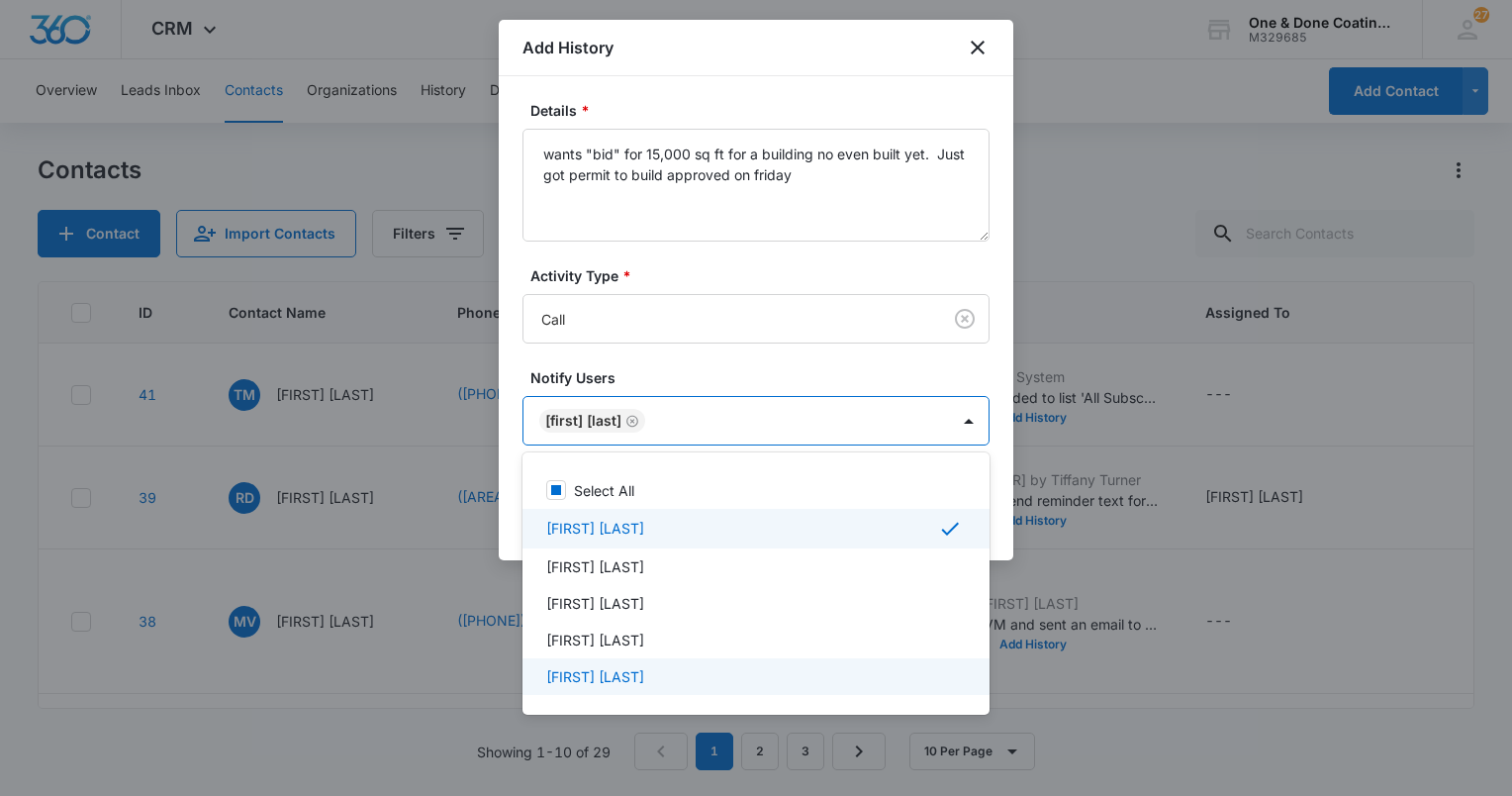 click on "[FIRST] [LAST]" at bounding box center [595, 676] 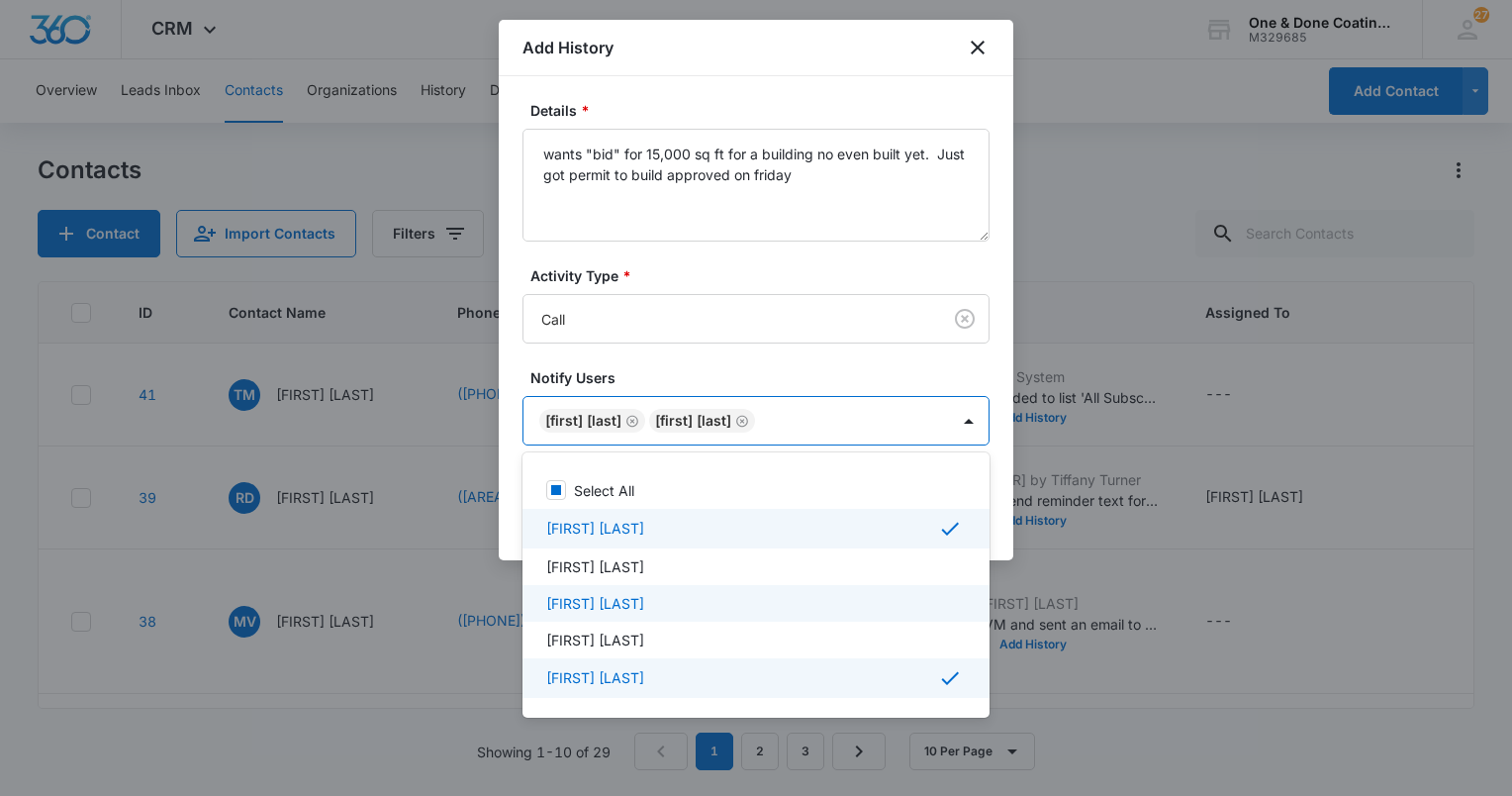 click on "[FIRST] [LAST]" at bounding box center [595, 603] 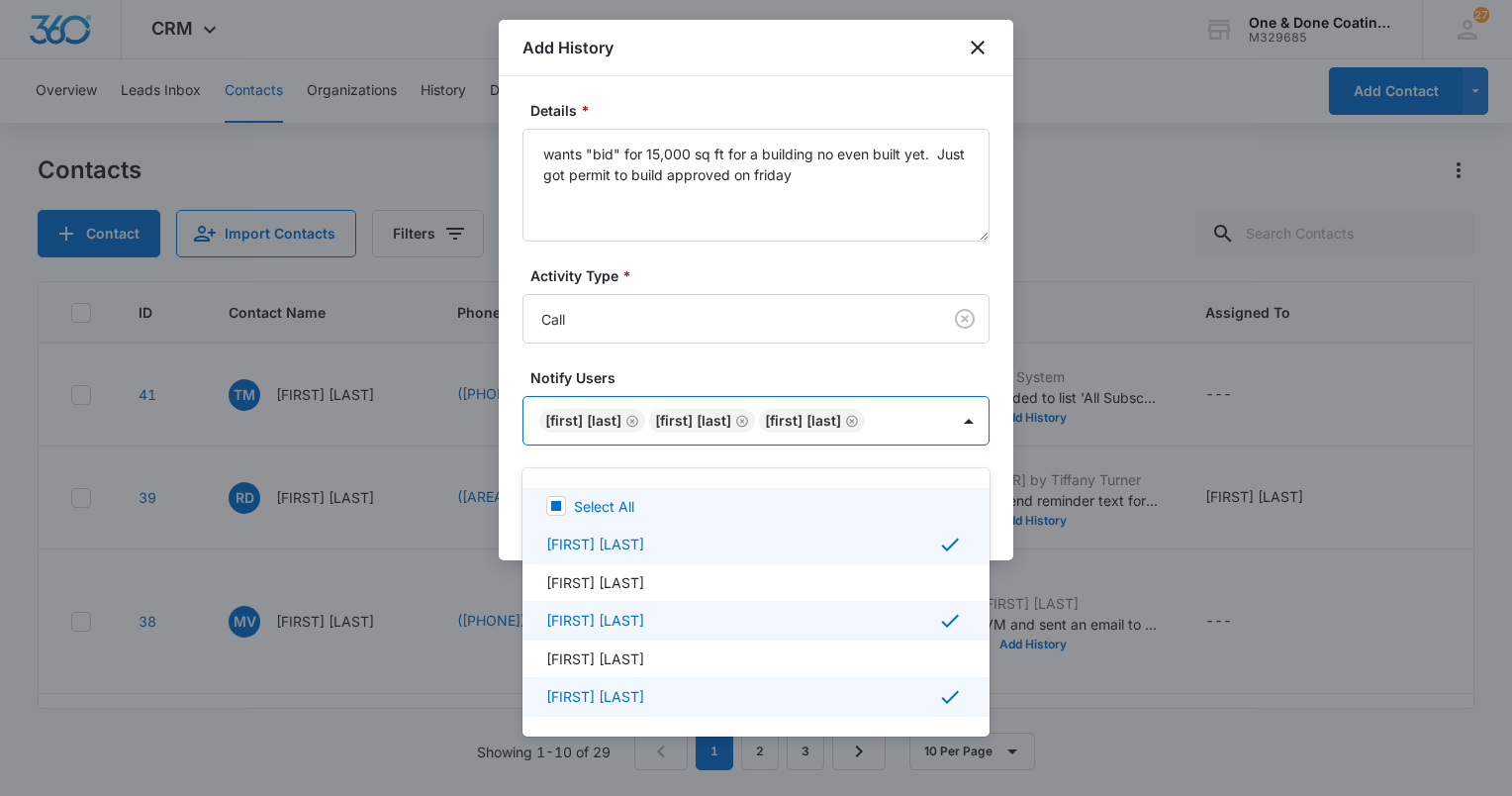 click at bounding box center [756, 398] 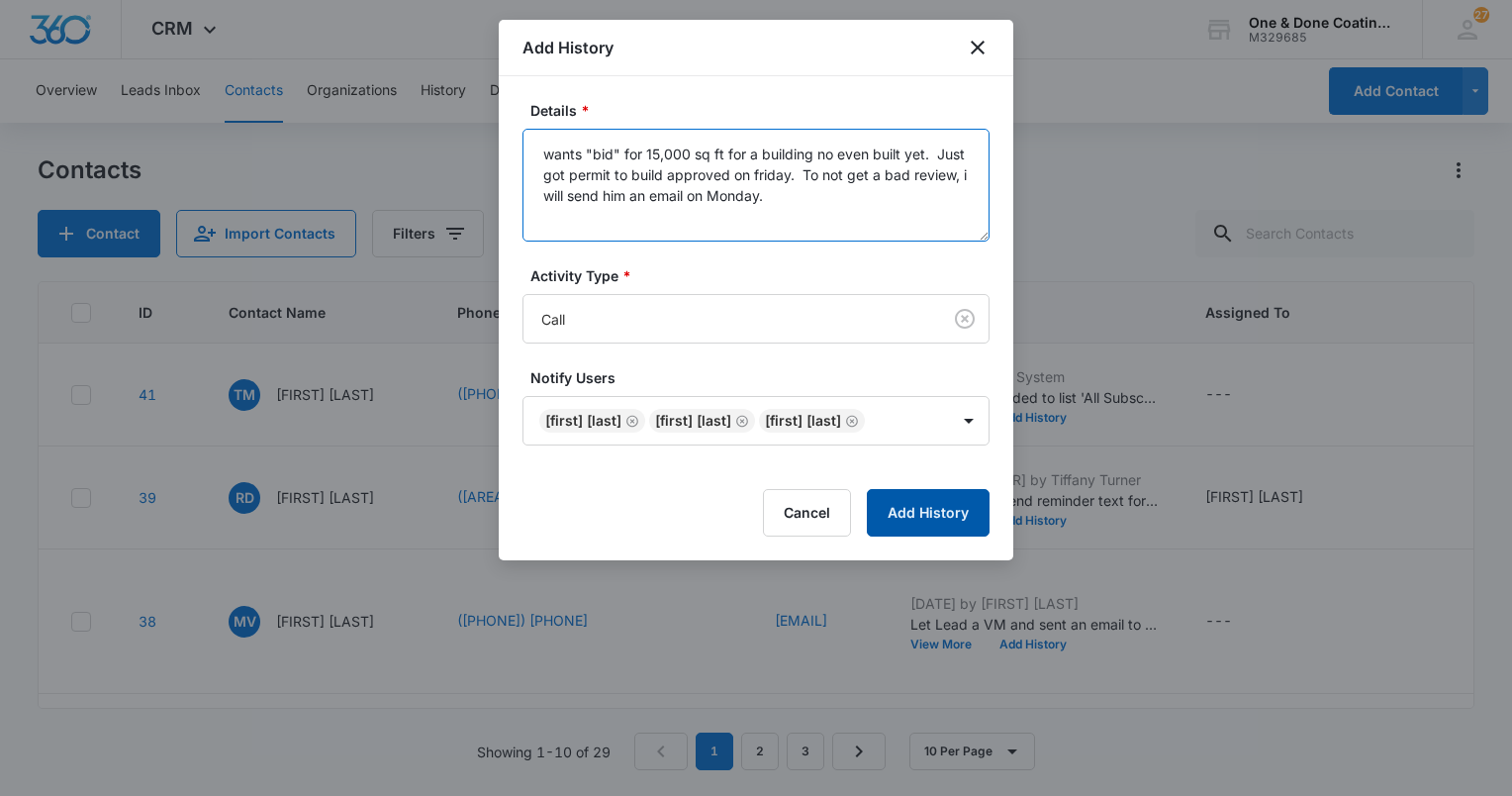 type on "wants "bid" for 15,000 sq ft for a building no even built yet.  Just got permit to build approved on friday.  To not get a bad review, i will send him an email on Monday." 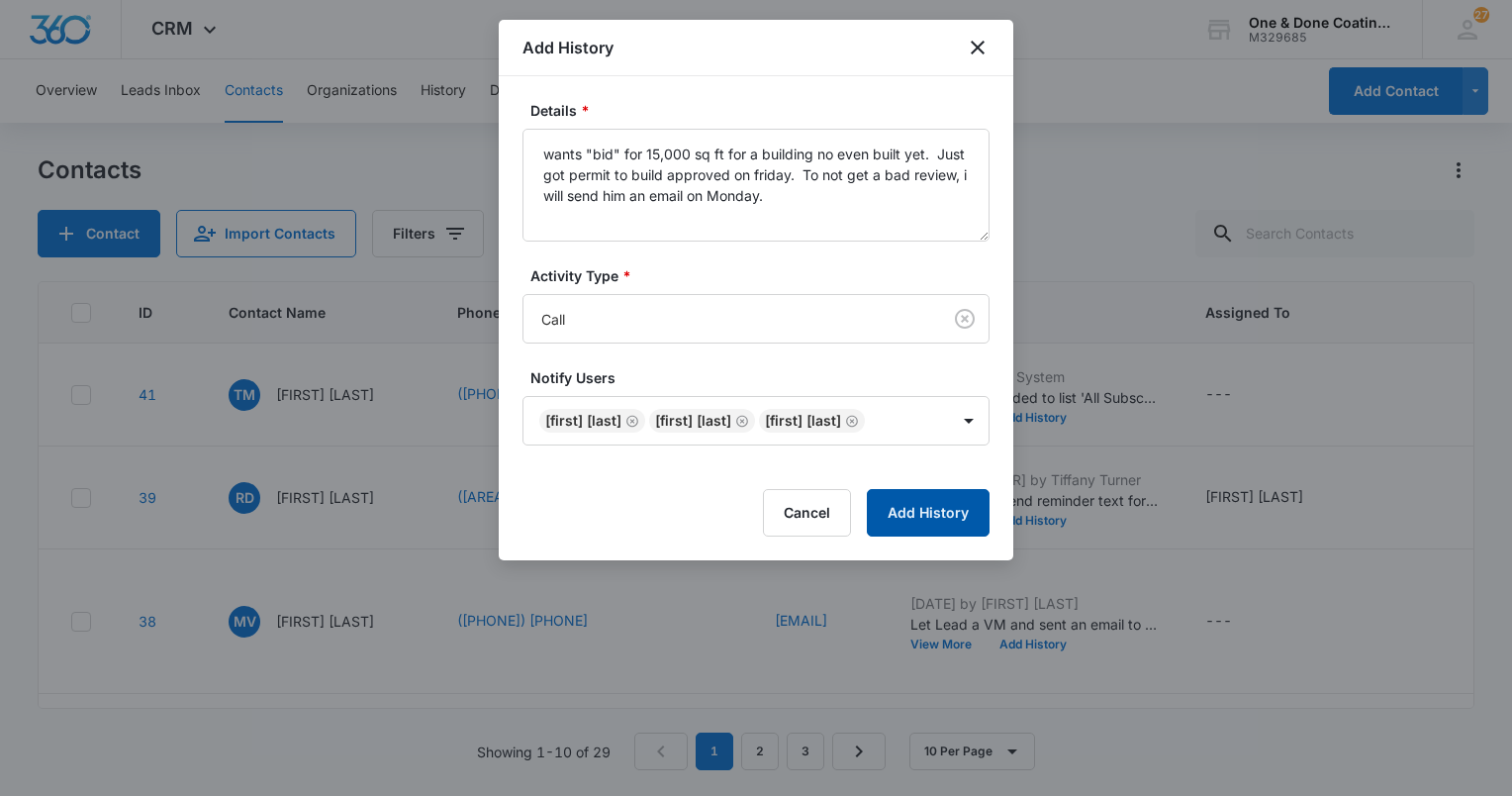 click on "Add History" at bounding box center (928, 513) 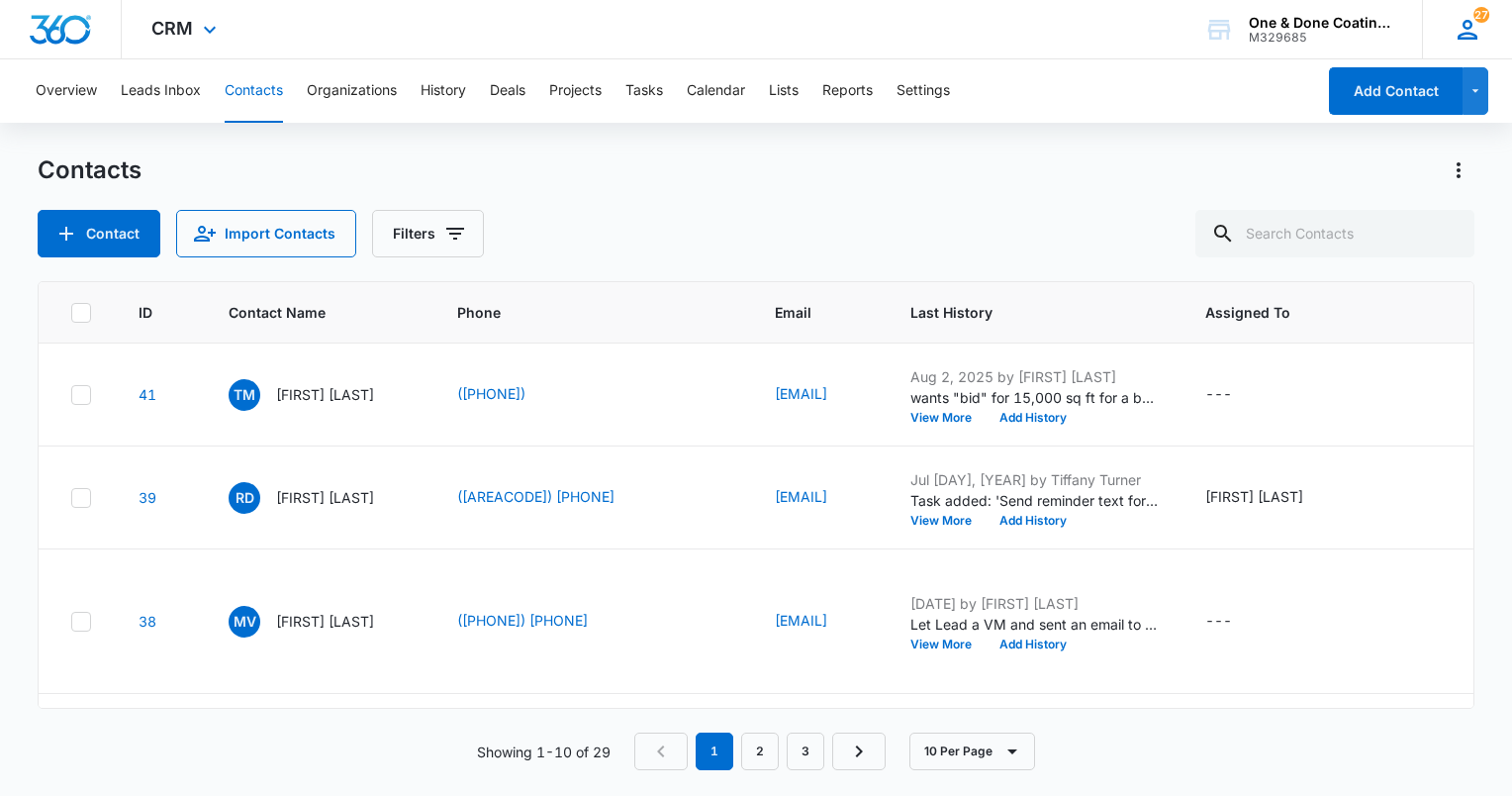 click 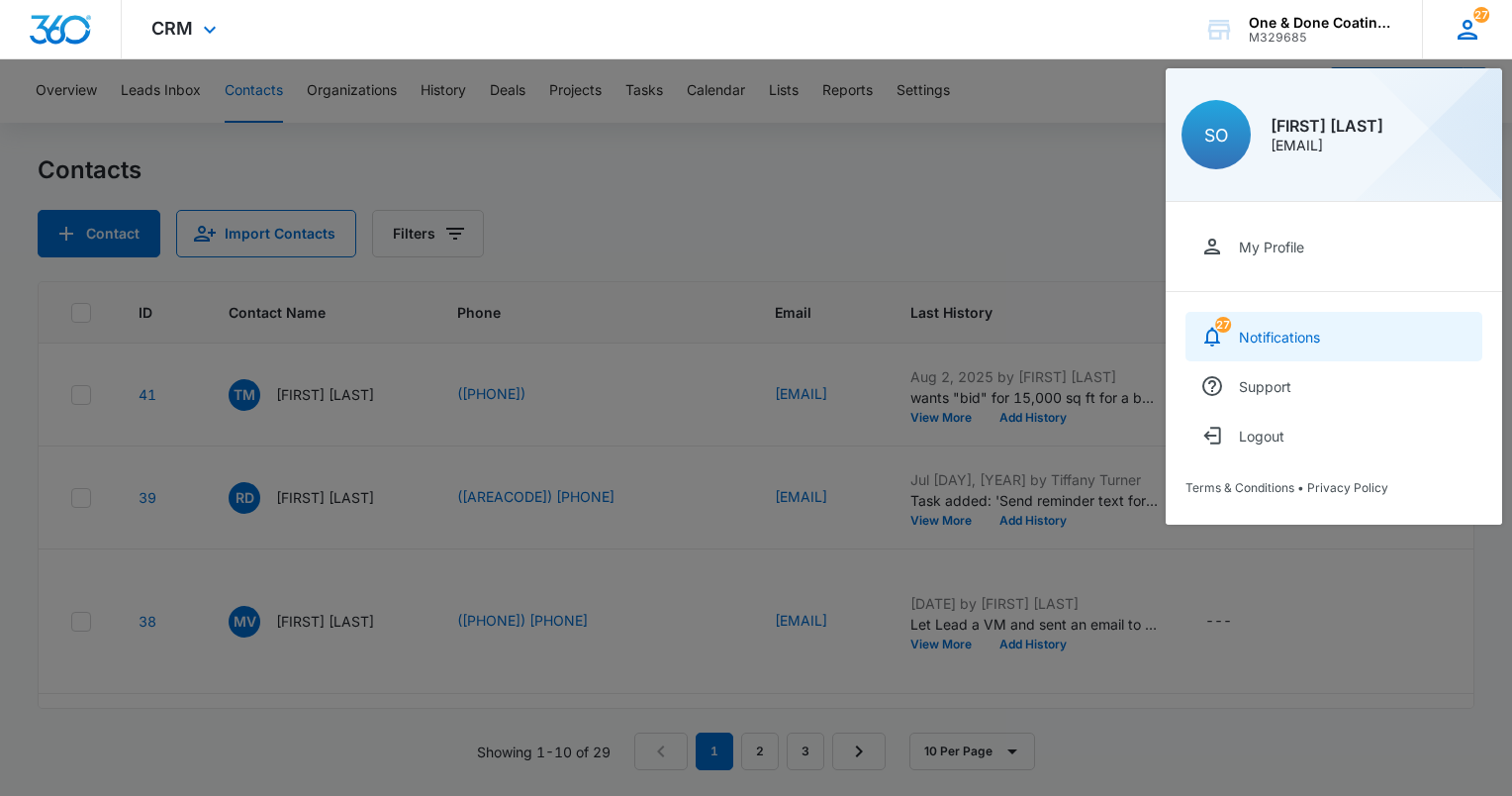 click on "27 Notifications" at bounding box center [1334, 337] 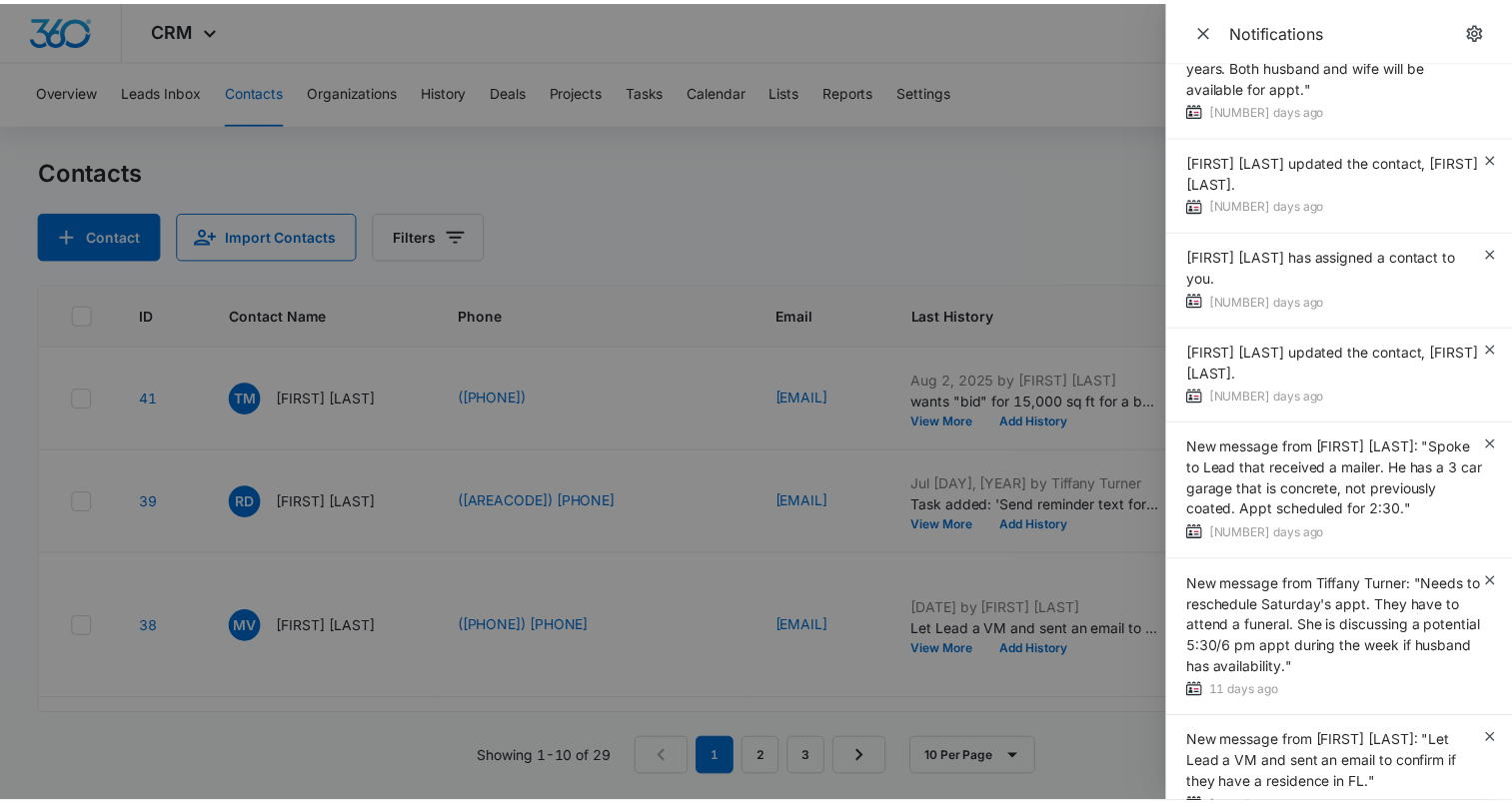 scroll, scrollTop: 2751, scrollLeft: 0, axis: vertical 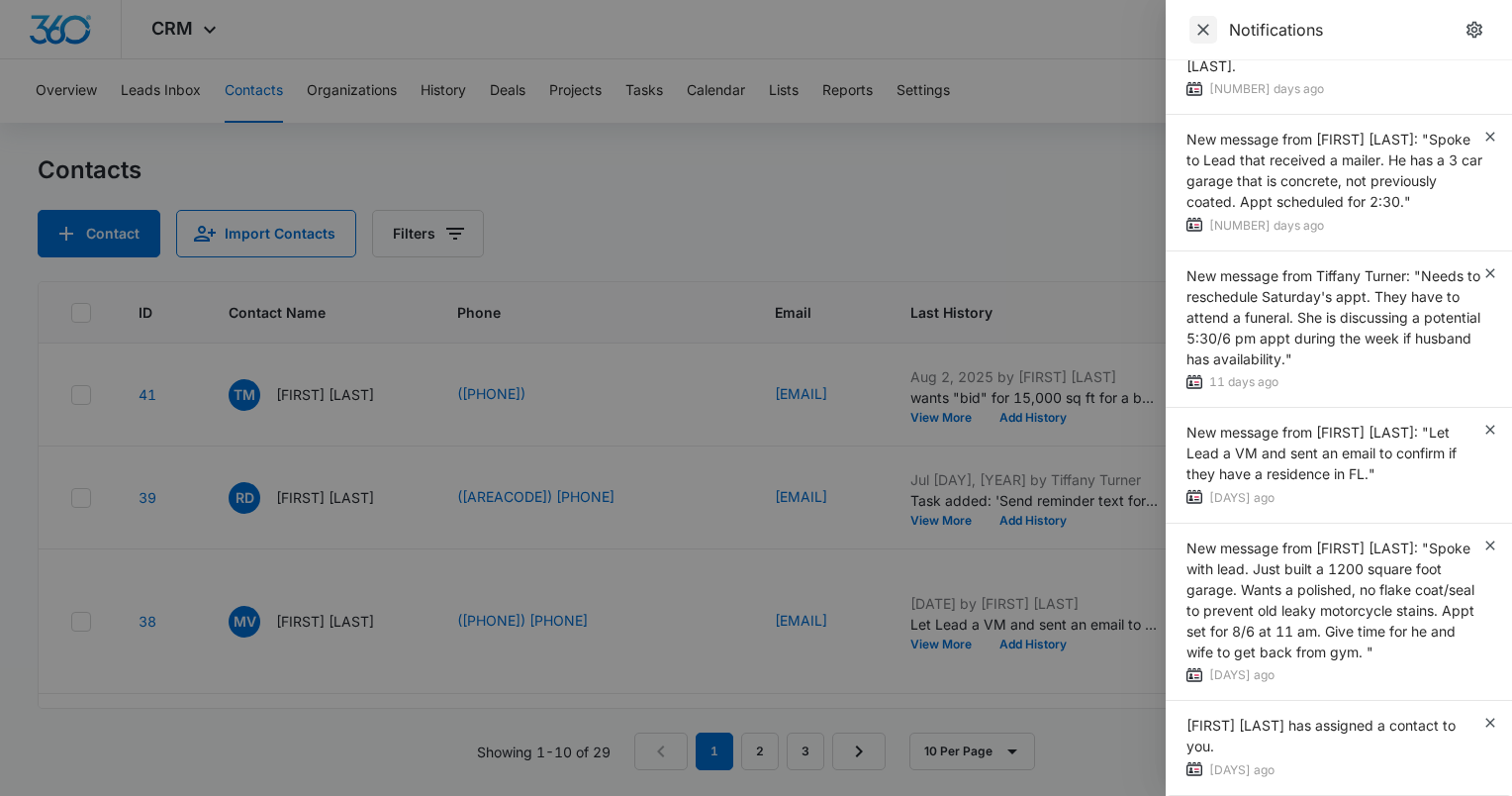 click 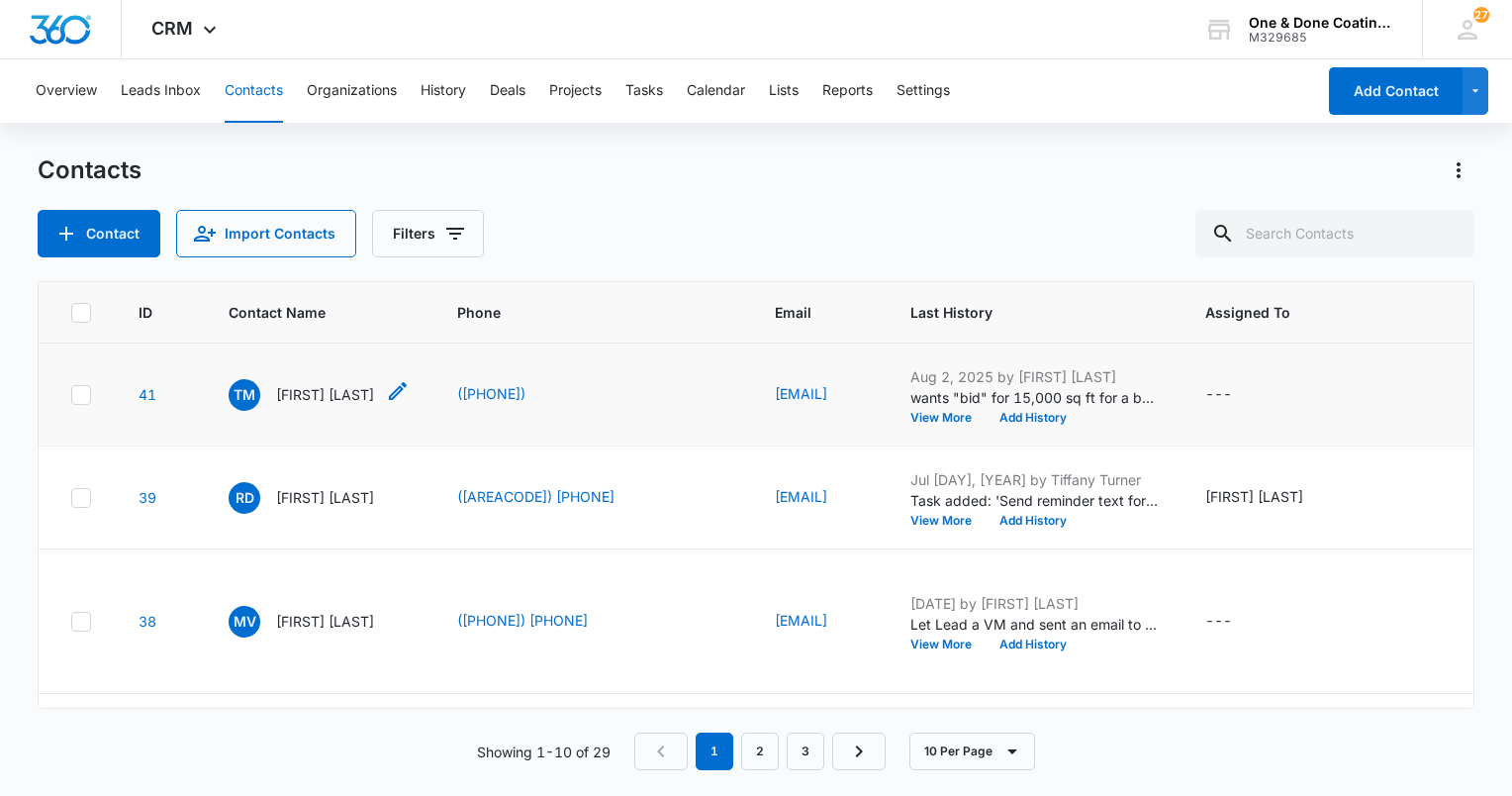 click on "TM Tom McKee" at bounding box center [301, 395] 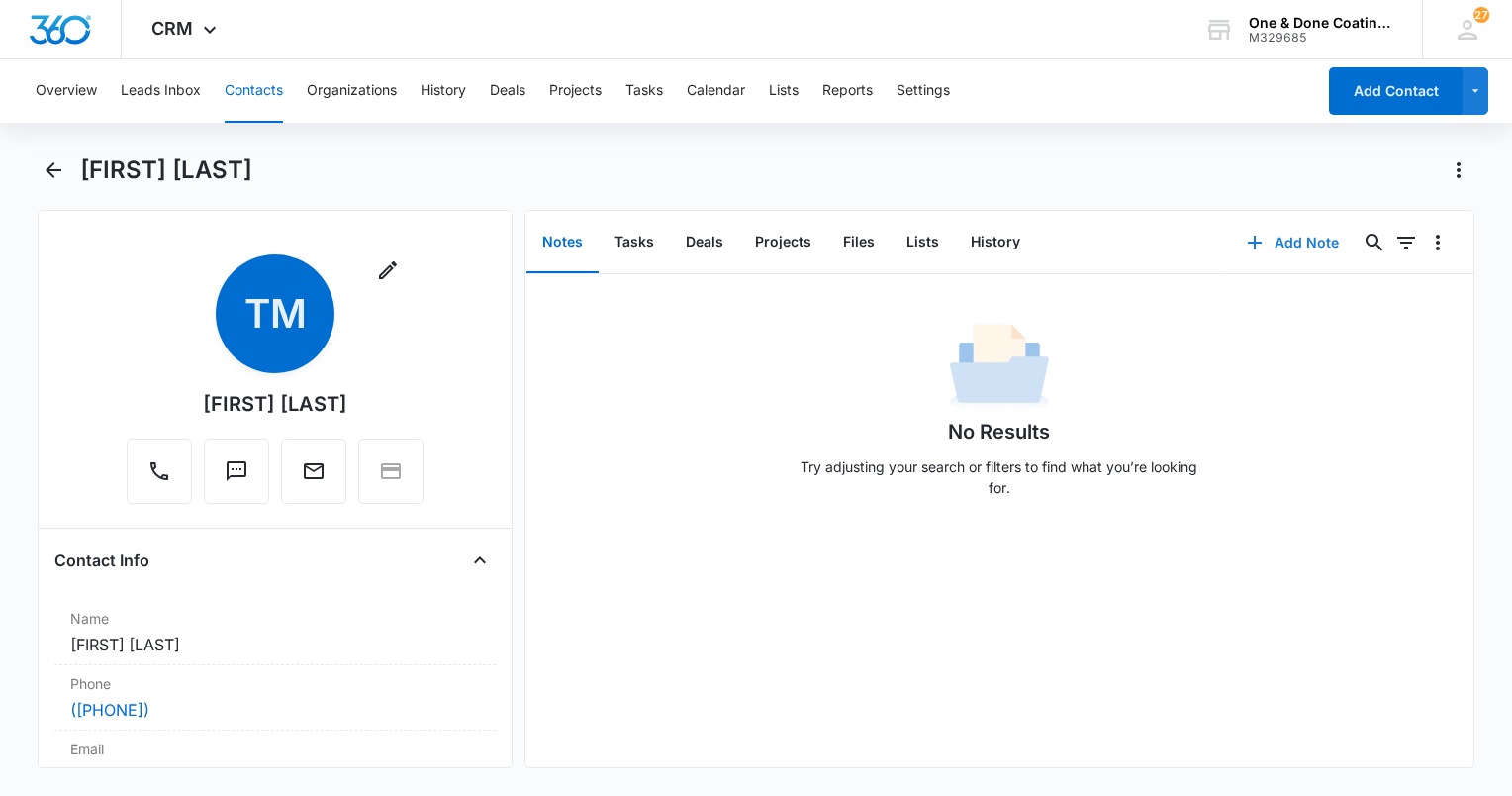 click on "Add Note" at bounding box center (1292, 243) 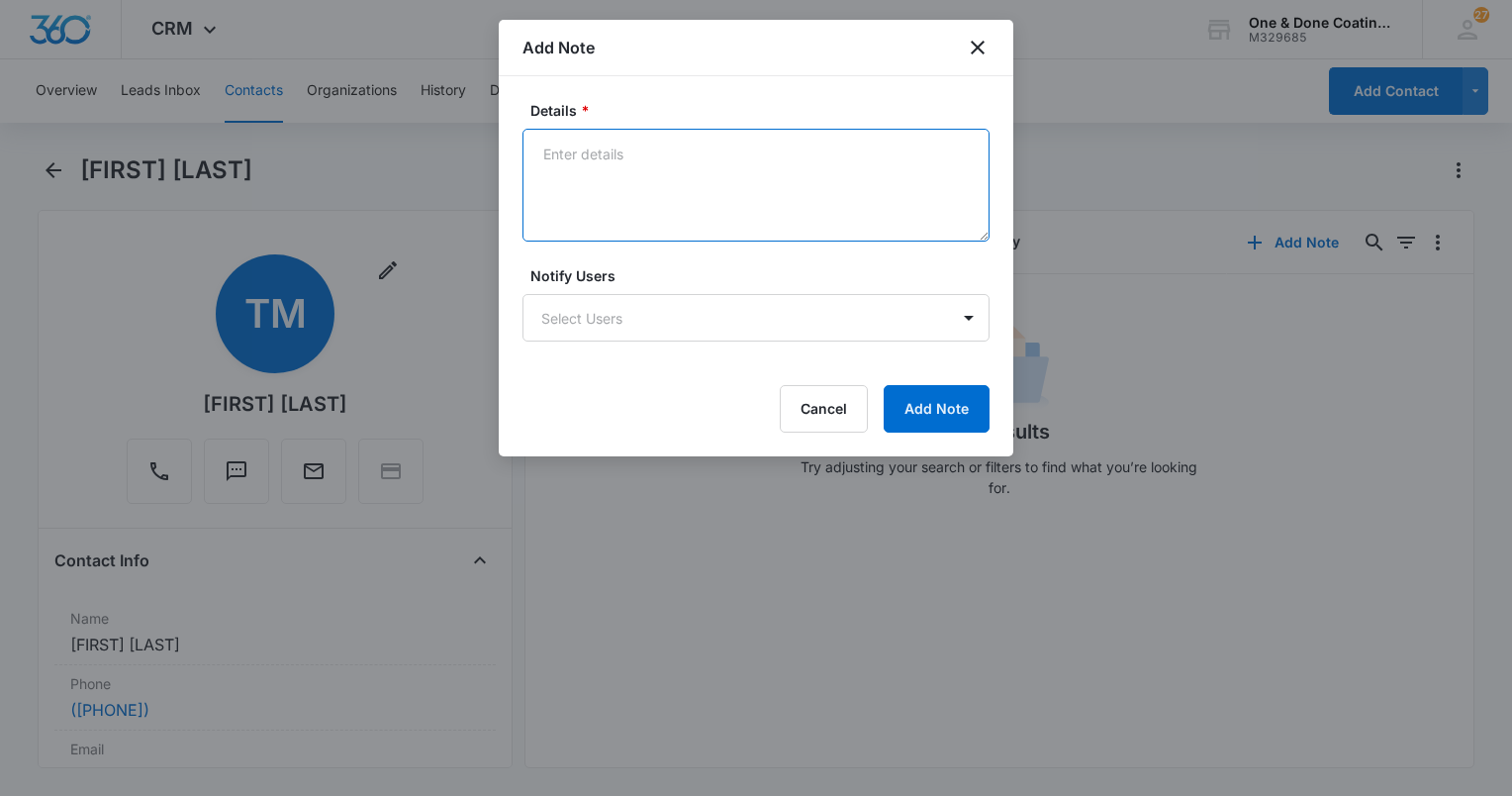 click on "Details *" at bounding box center [756, 185] 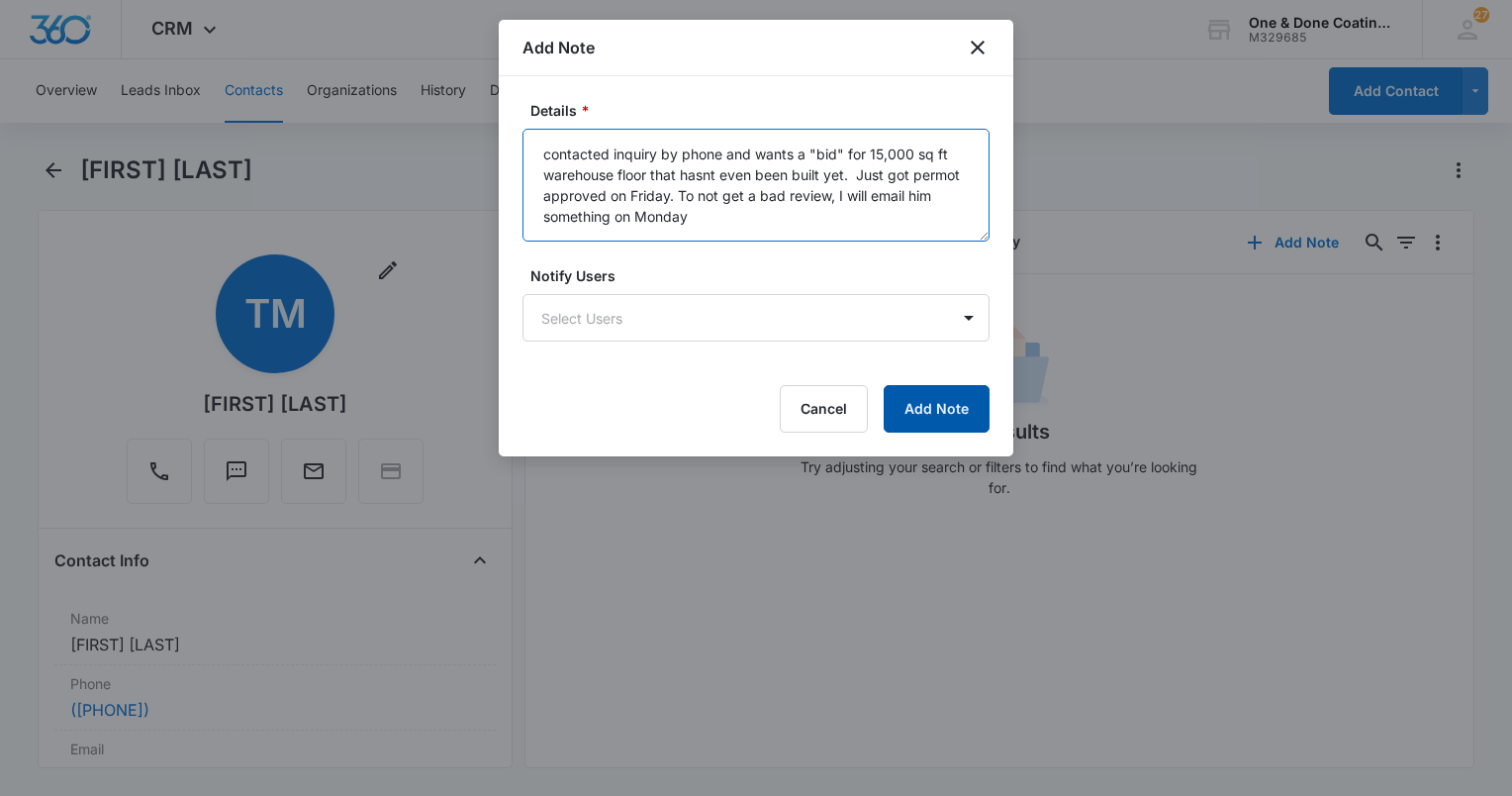 type on "contacted inquiry by phone and wants a "bid" for 15,000 sq ft warehouse floor that hasnt even been built yet.  Just got permot approved on Friday. To not get a bad review, I will email him something on Monday" 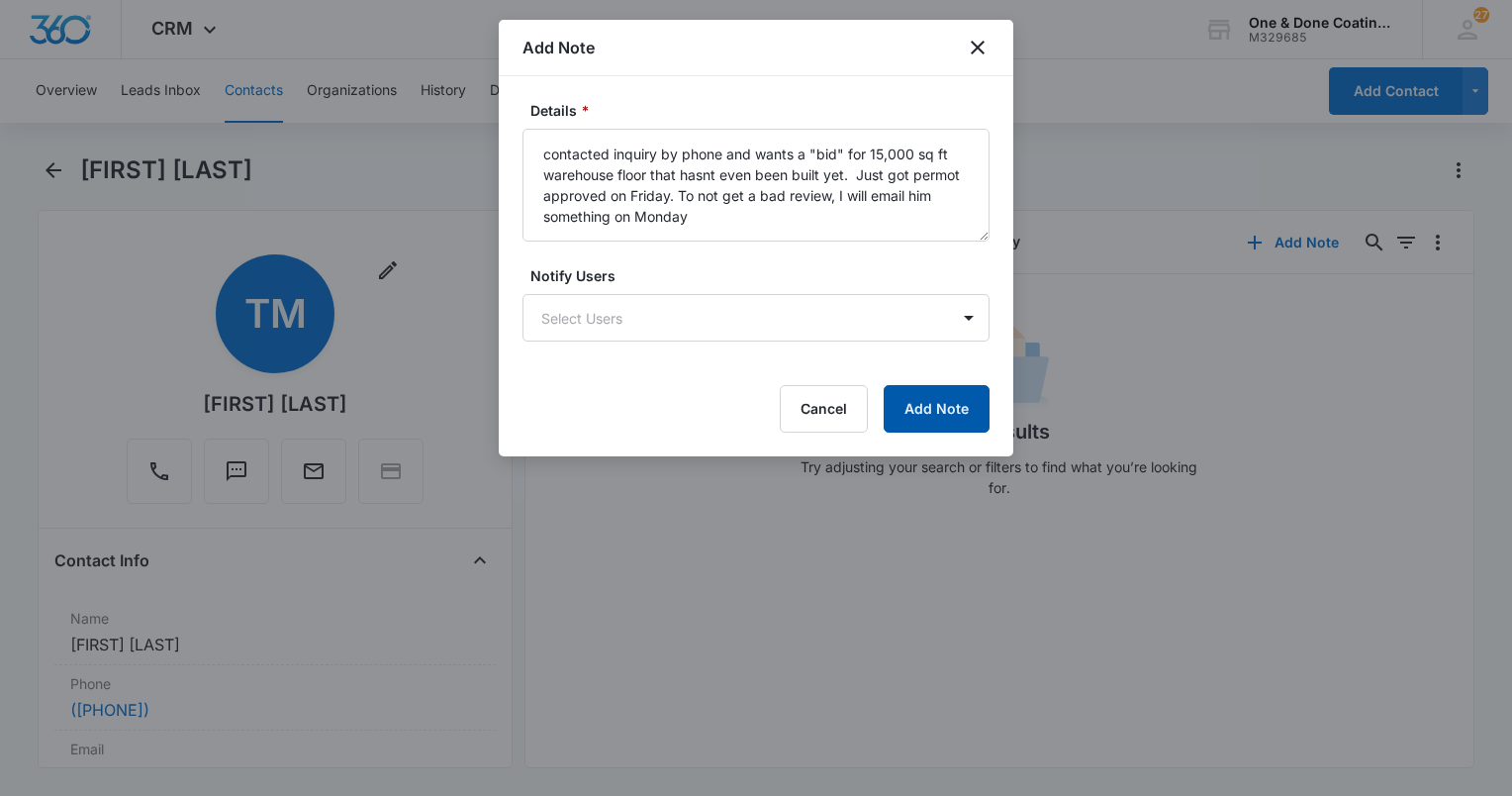 click on "Add Note" at bounding box center [936, 409] 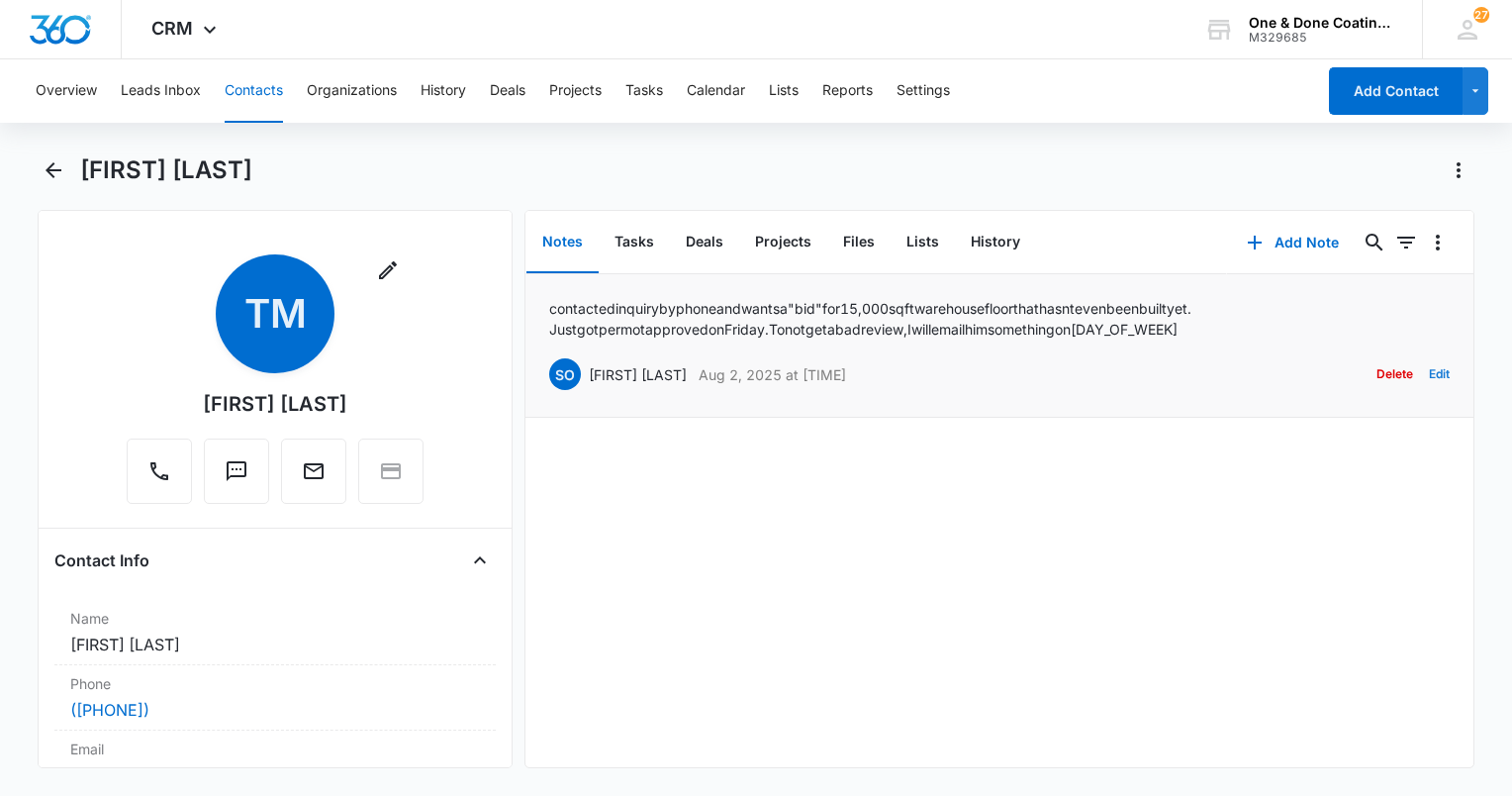 click on "Edit" at bounding box center [1439, 374] 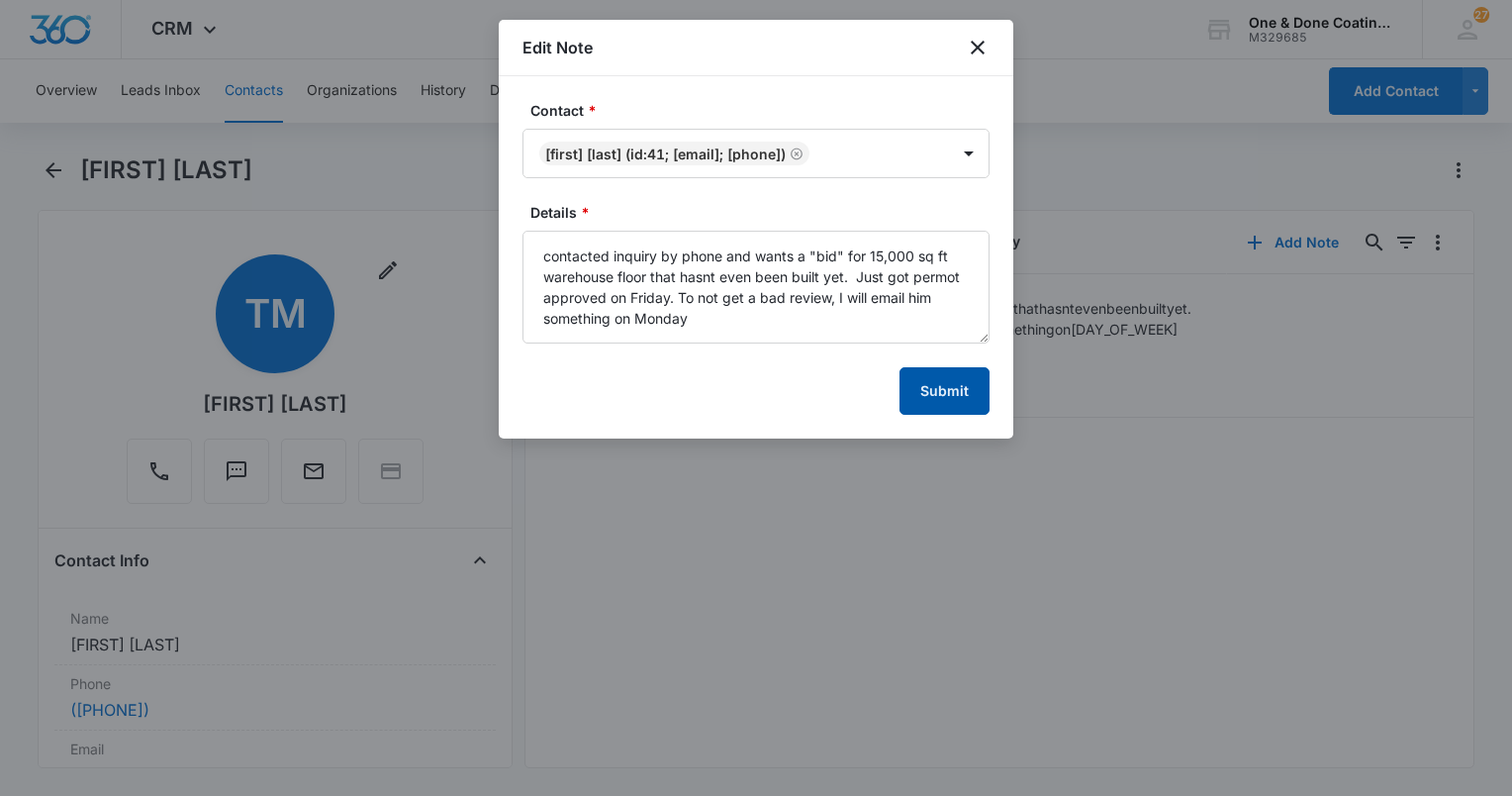 click on "Submit" at bounding box center [944, 391] 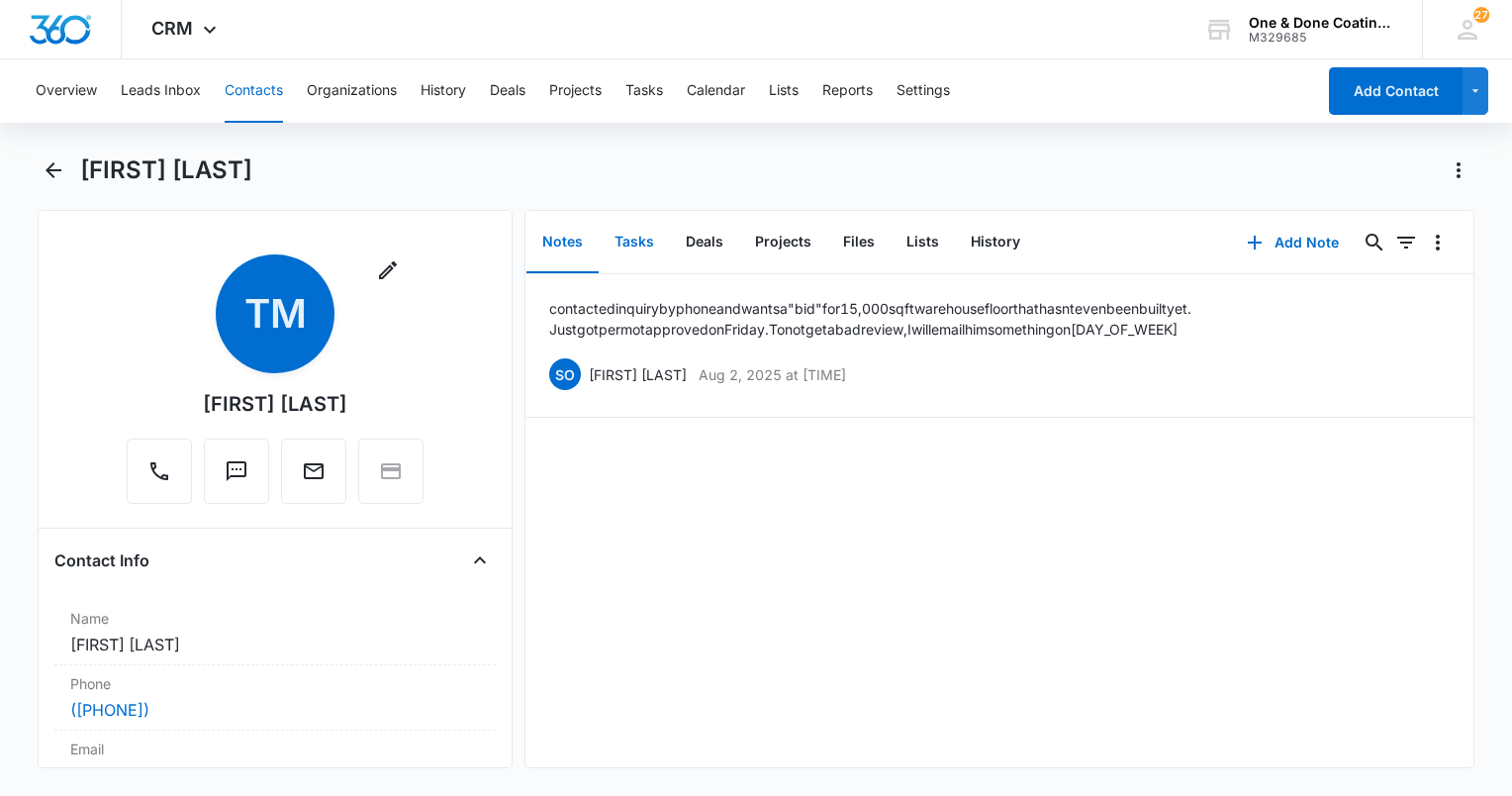 click on "Tasks" at bounding box center [634, 243] 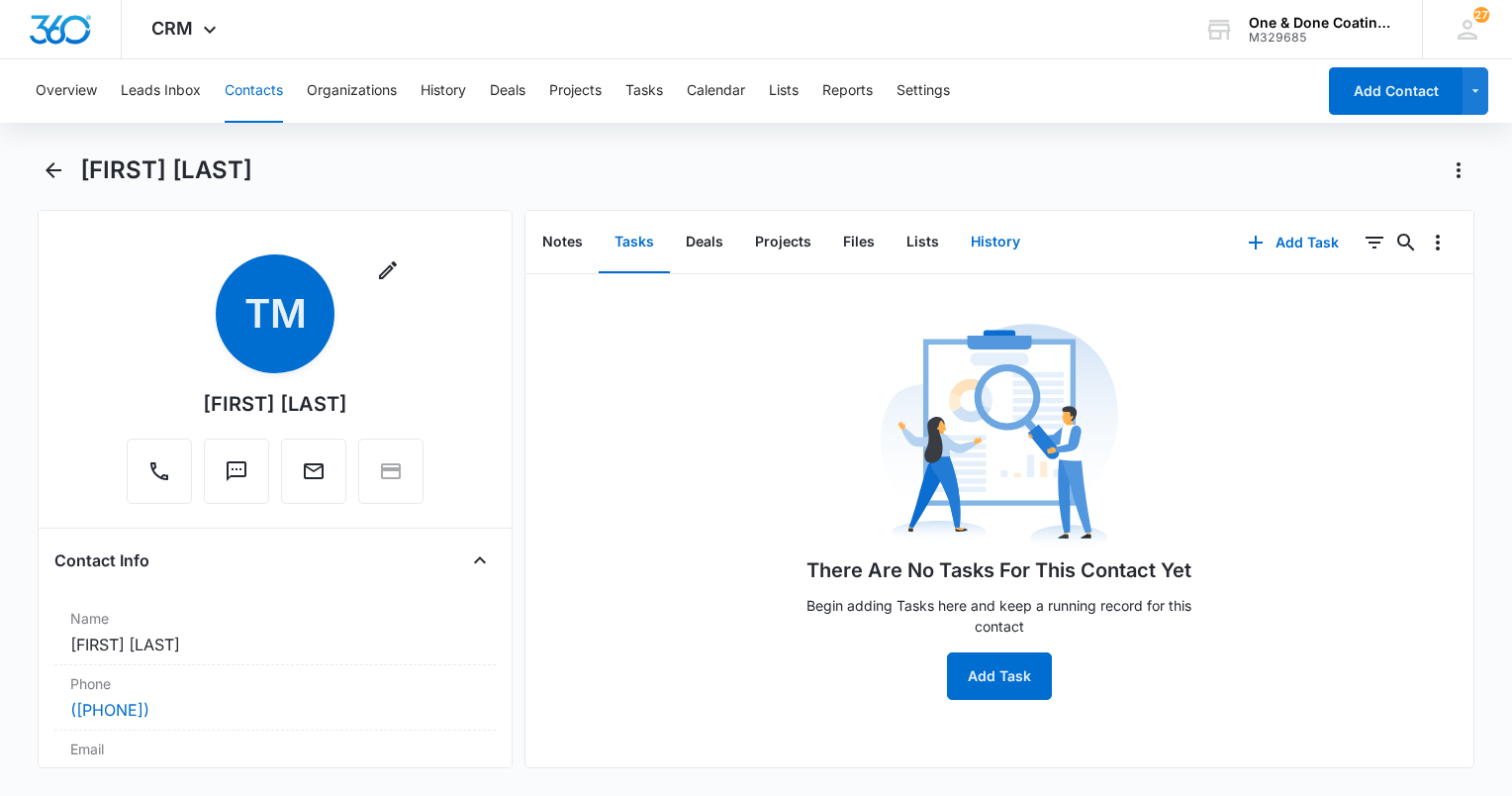 click on "History" at bounding box center [995, 243] 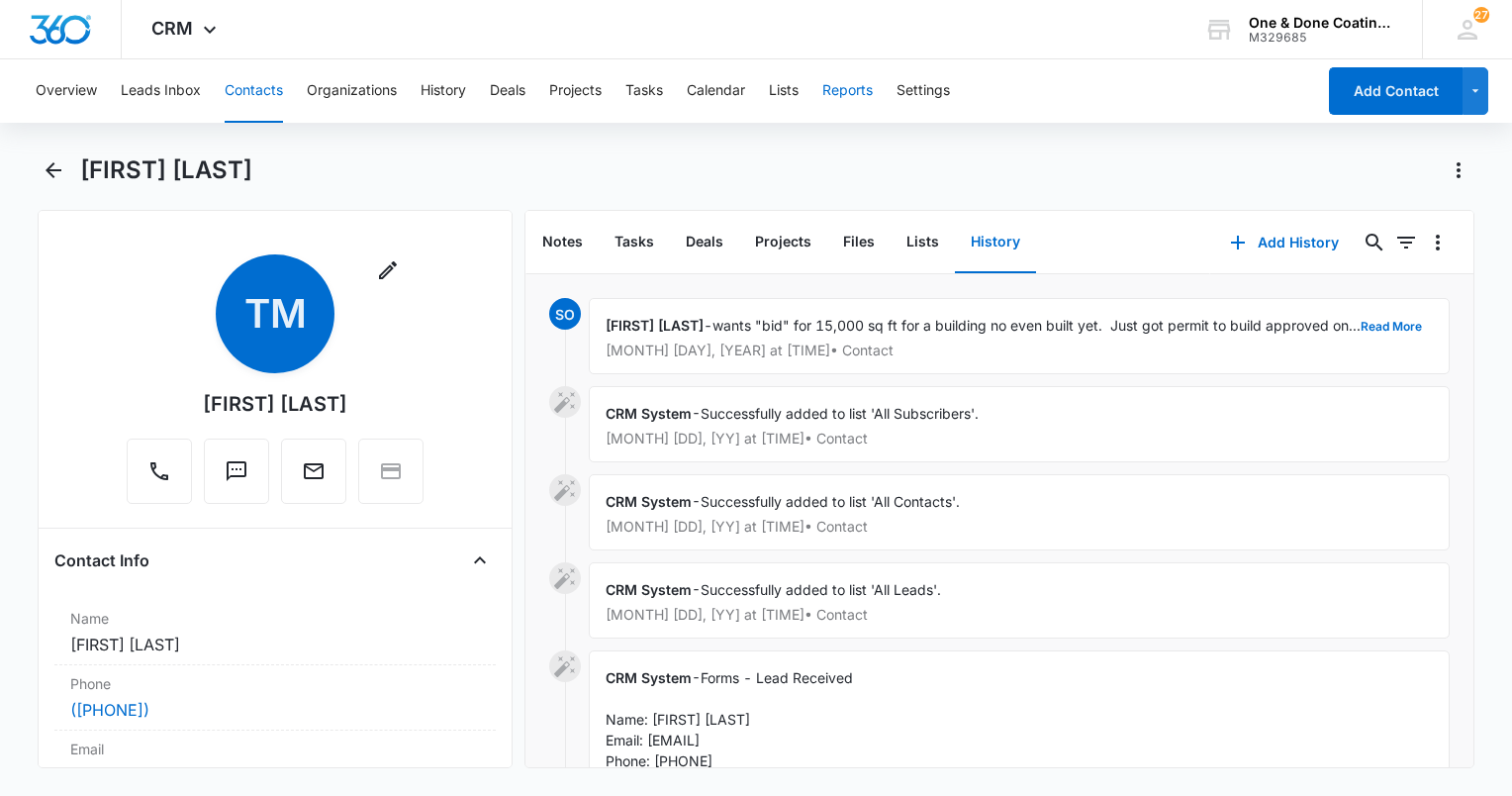 click on "Reports" at bounding box center (847, 91) 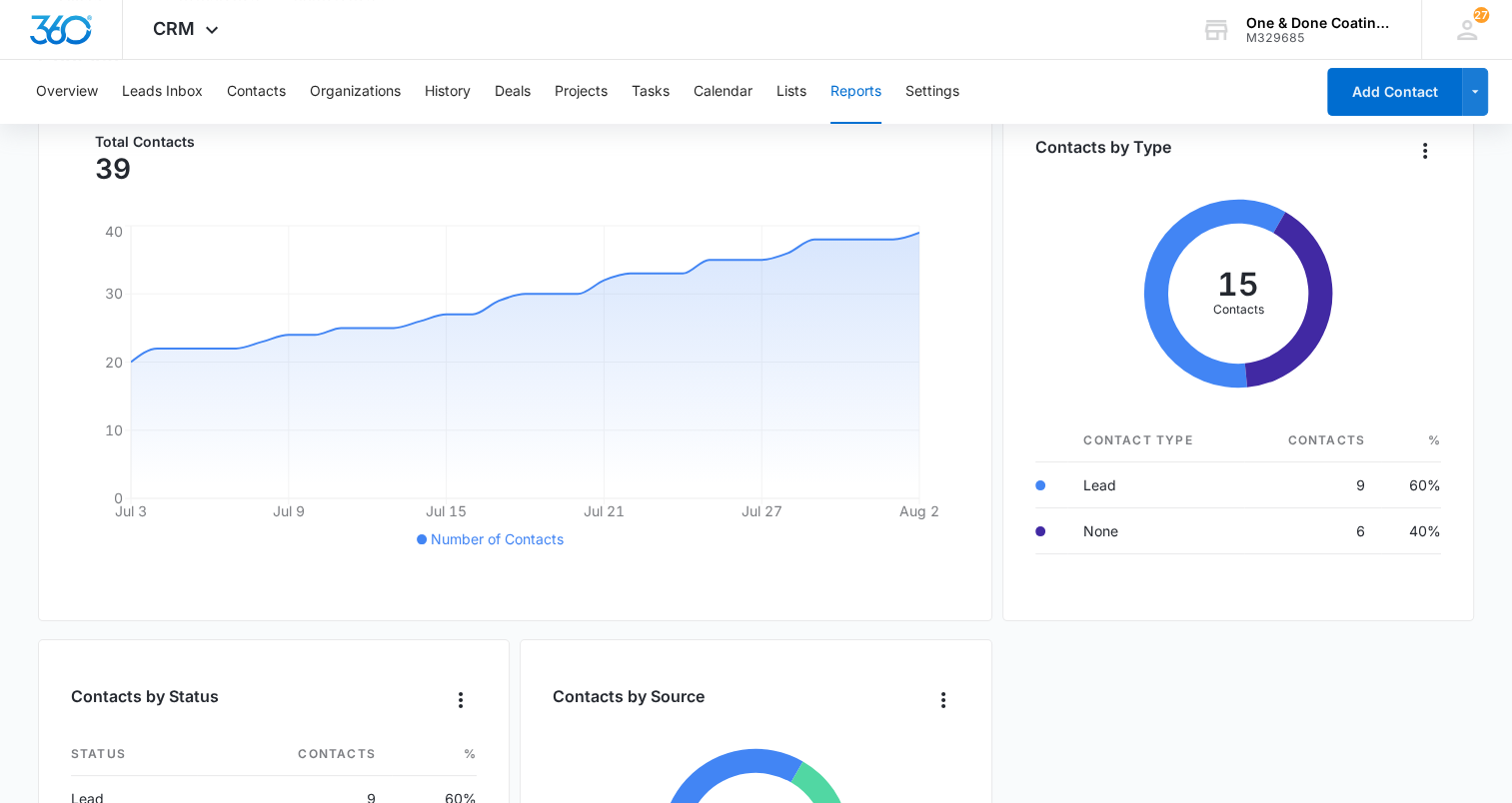 scroll, scrollTop: 0, scrollLeft: 0, axis: both 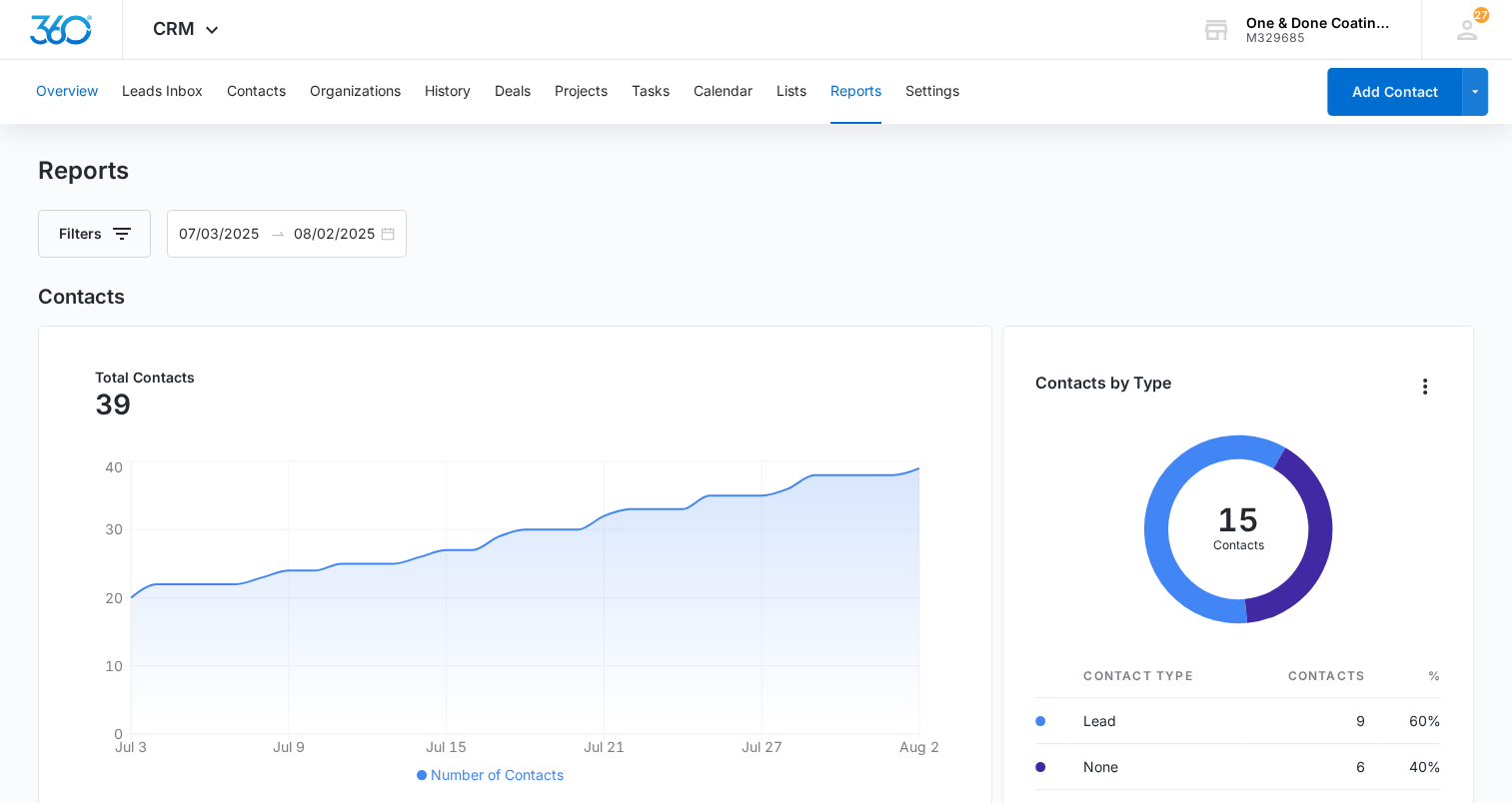 click on "Overview" at bounding box center [67, 92] 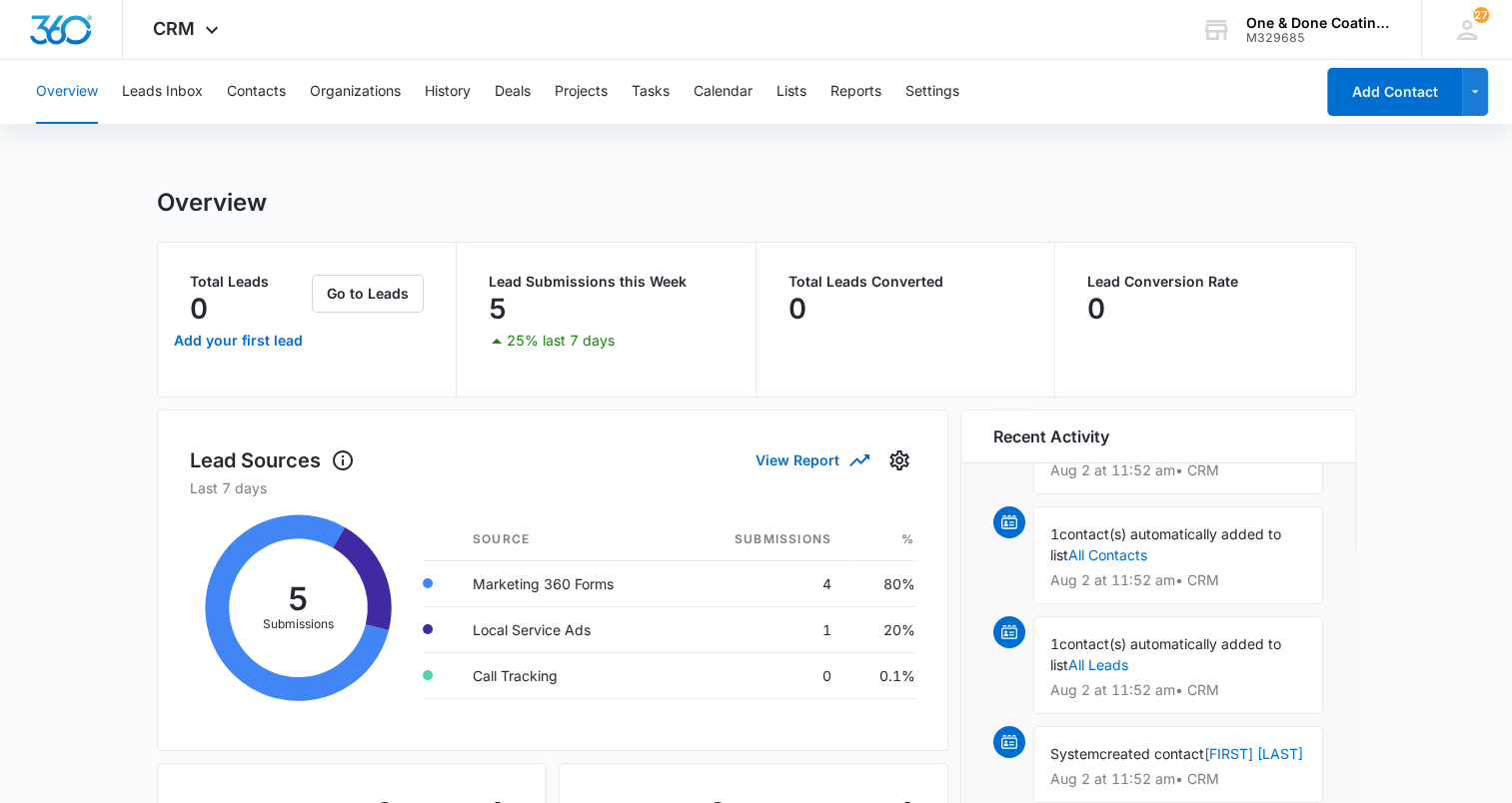 scroll, scrollTop: 0, scrollLeft: 0, axis: both 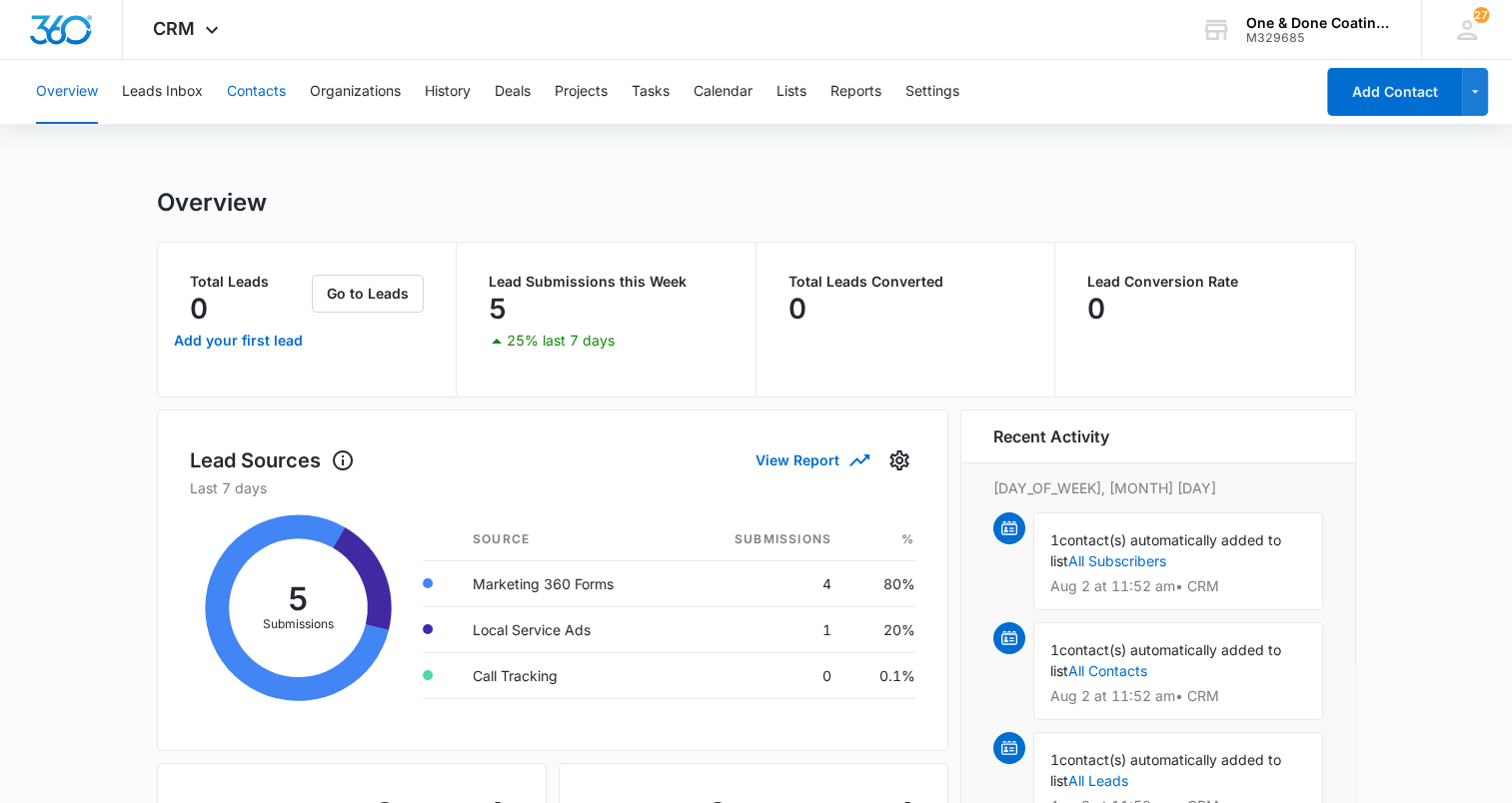 click on "Contacts" at bounding box center [256, 92] 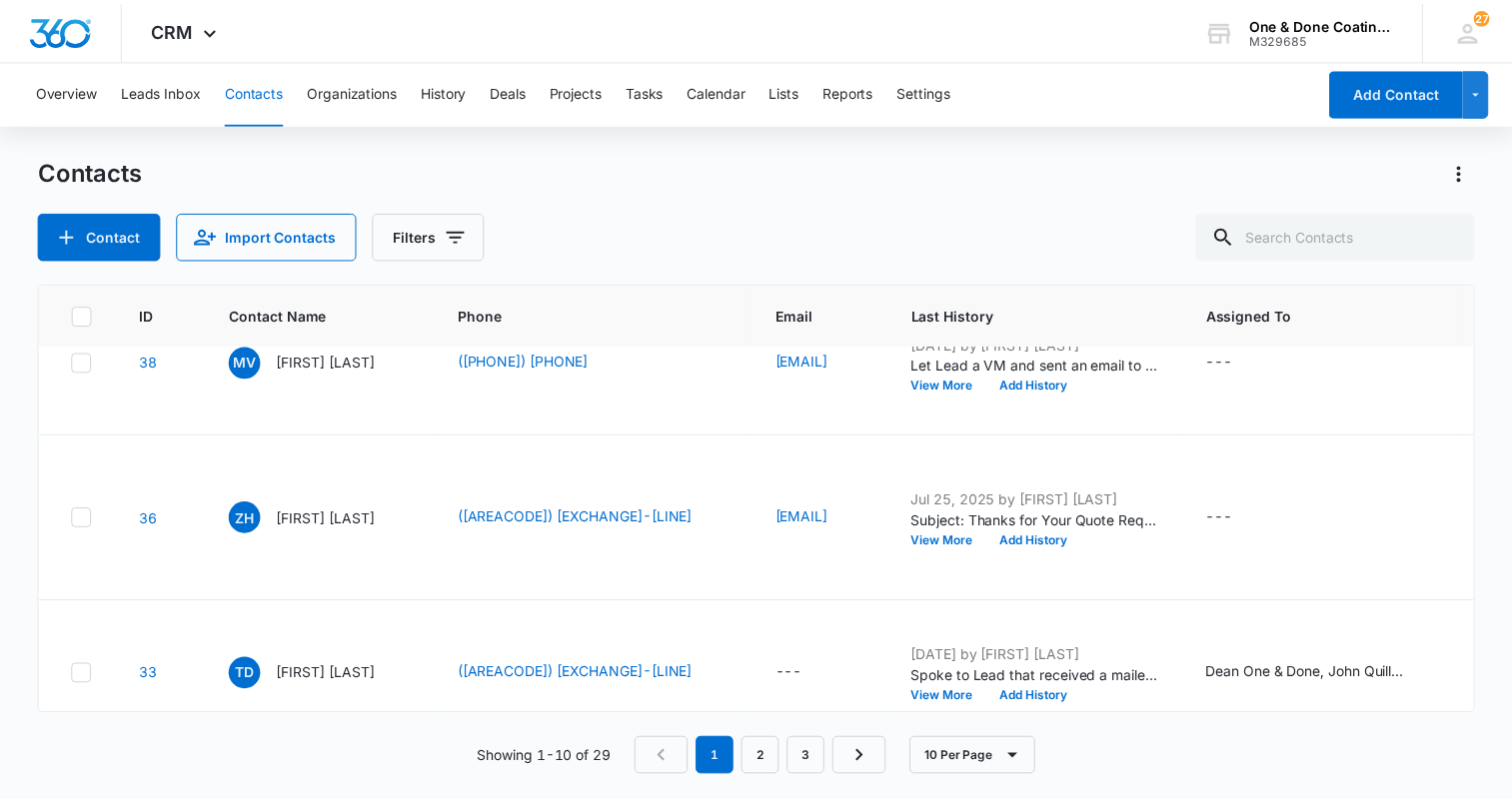 scroll, scrollTop: 0, scrollLeft: 0, axis: both 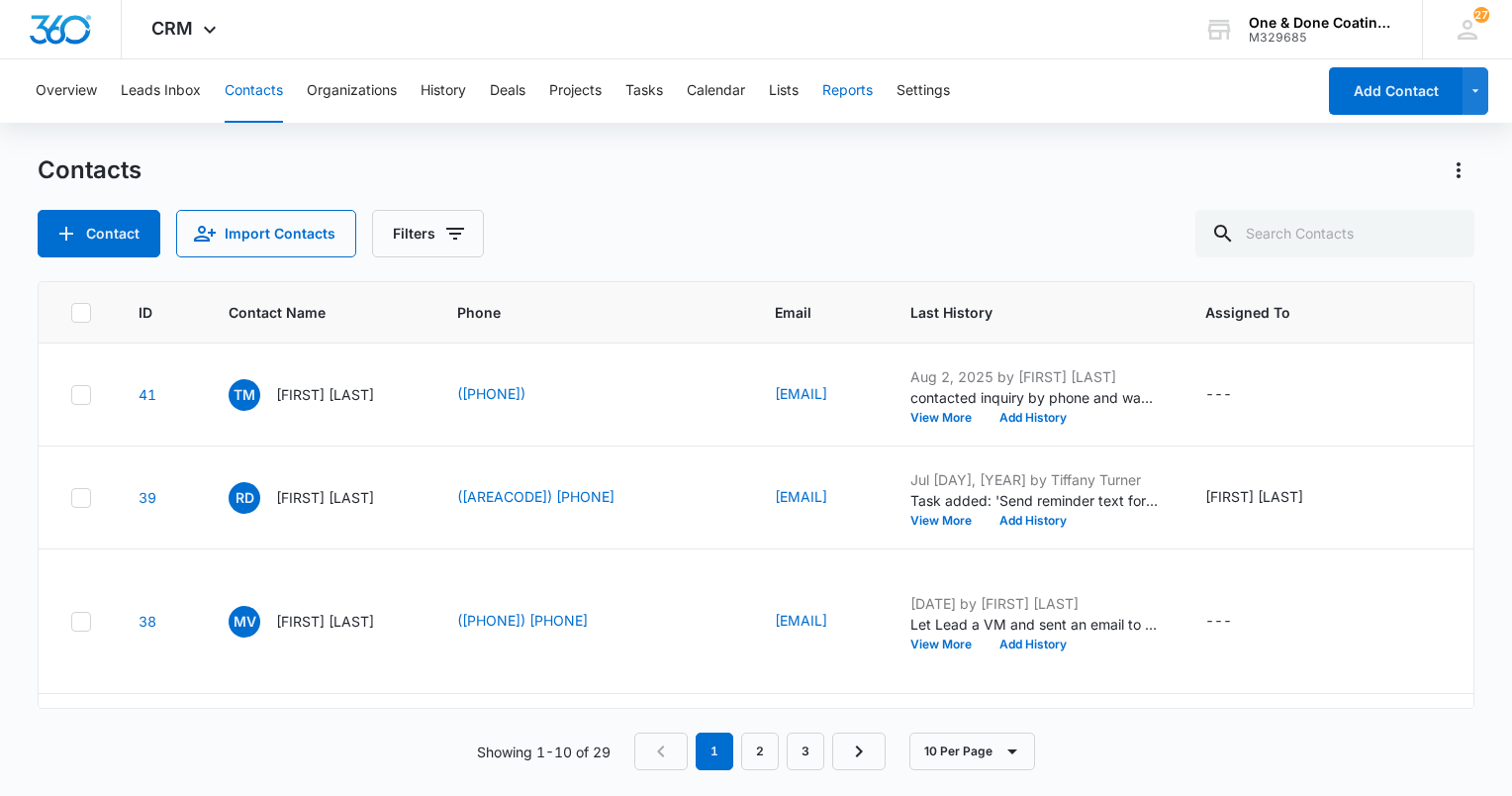 click on "Reports" at bounding box center (847, 91) 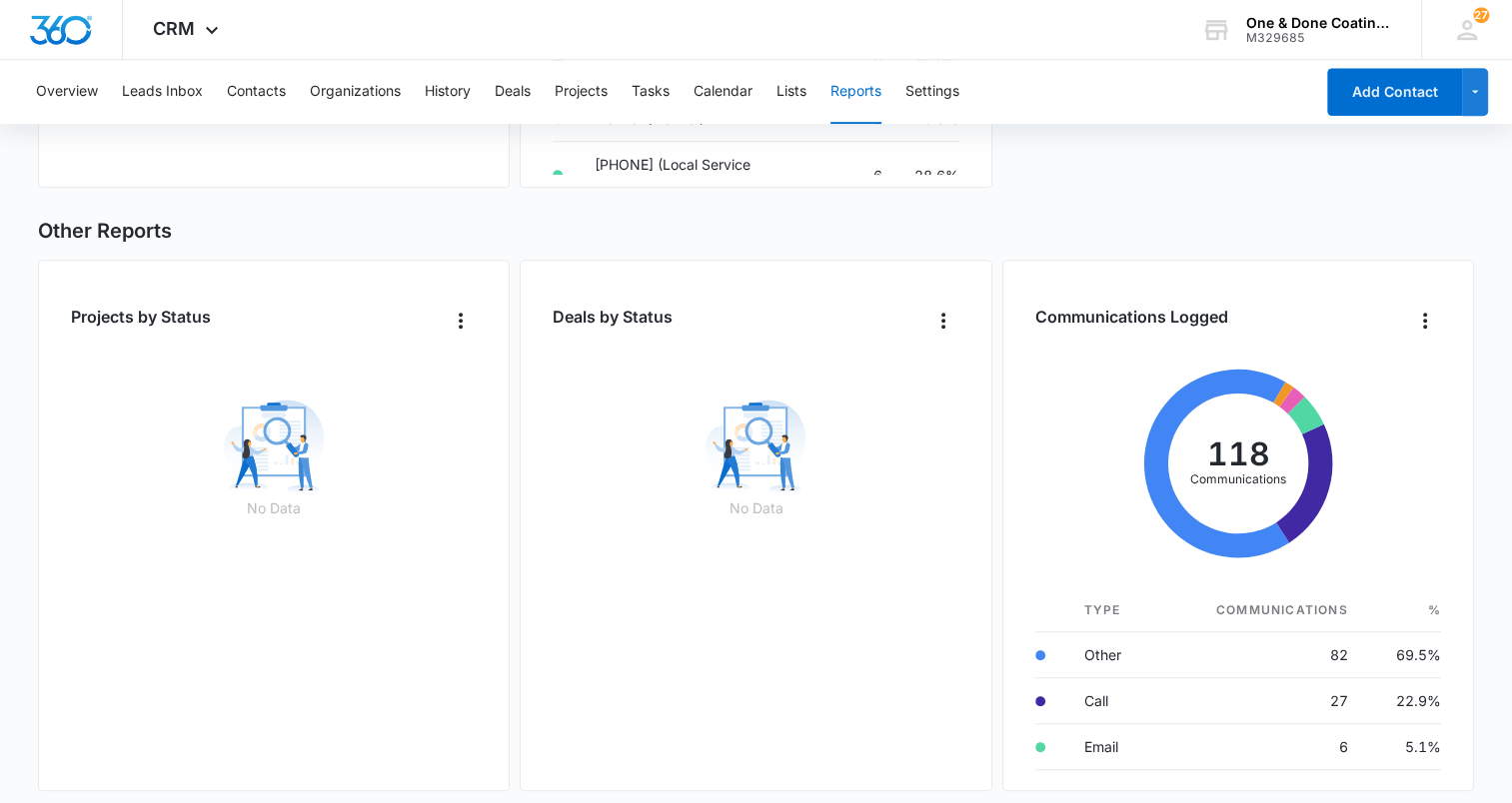 scroll, scrollTop: 1234, scrollLeft: 0, axis: vertical 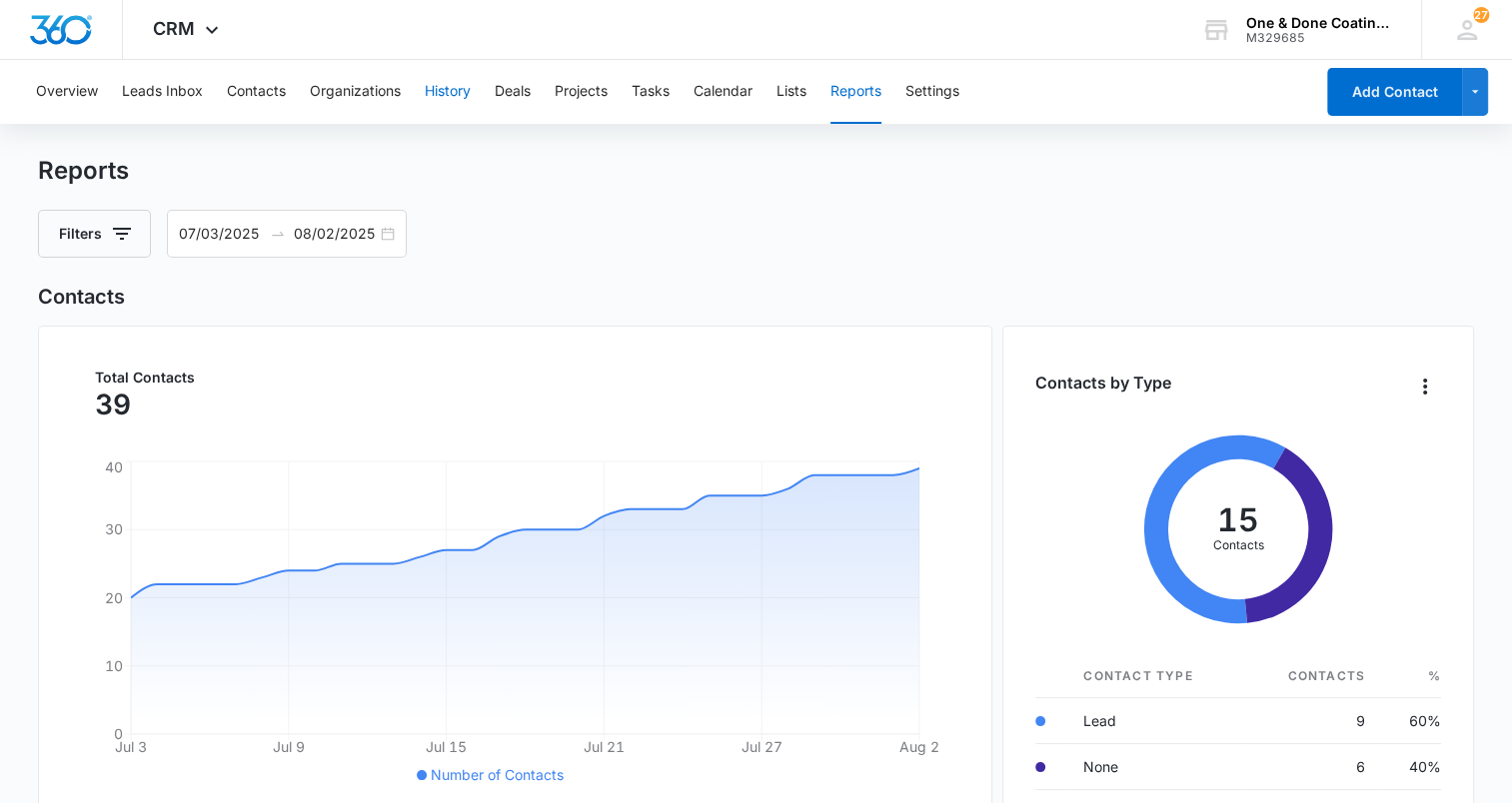 click on "History" at bounding box center (448, 92) 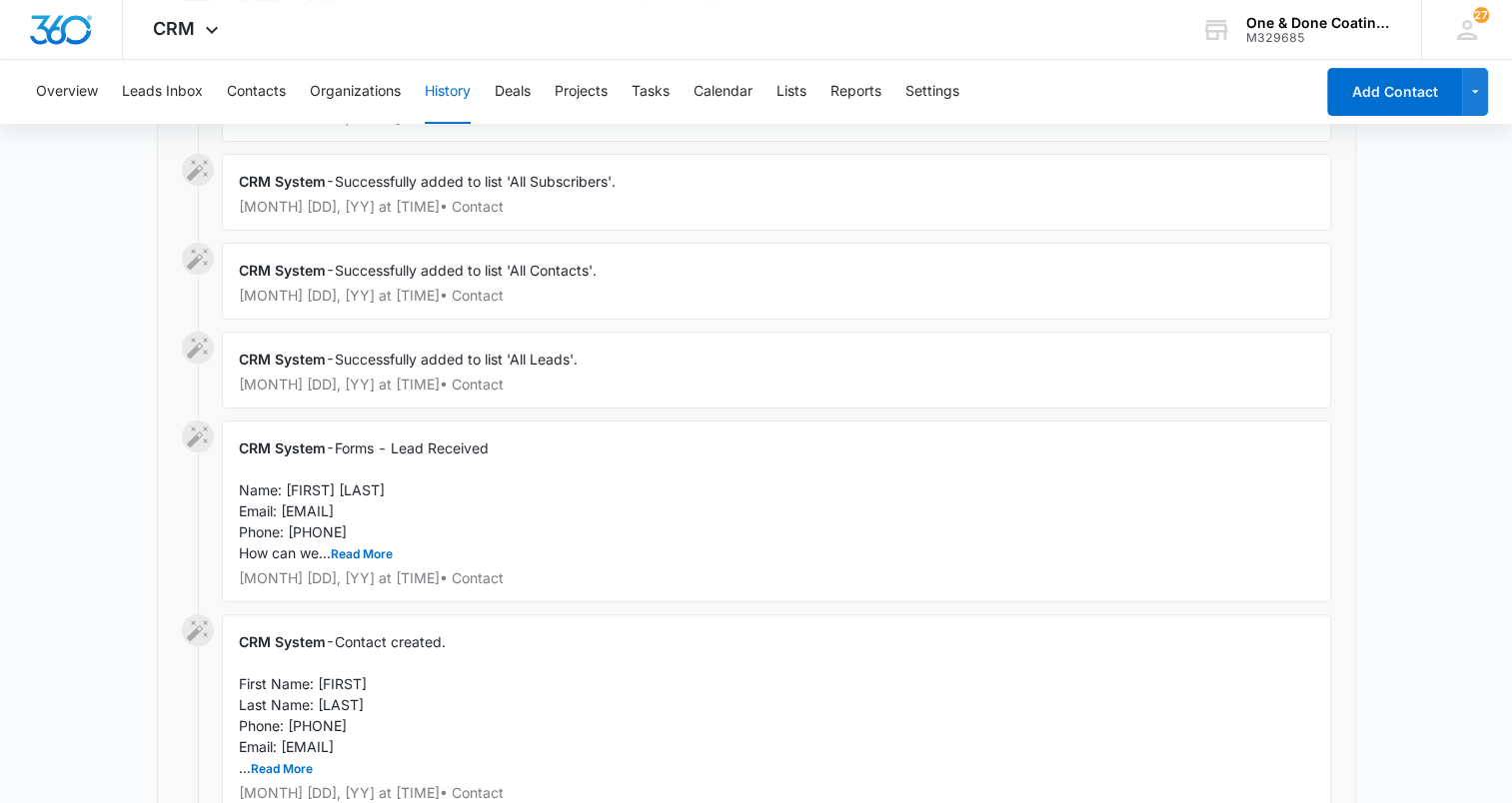 scroll, scrollTop: 434, scrollLeft: 0, axis: vertical 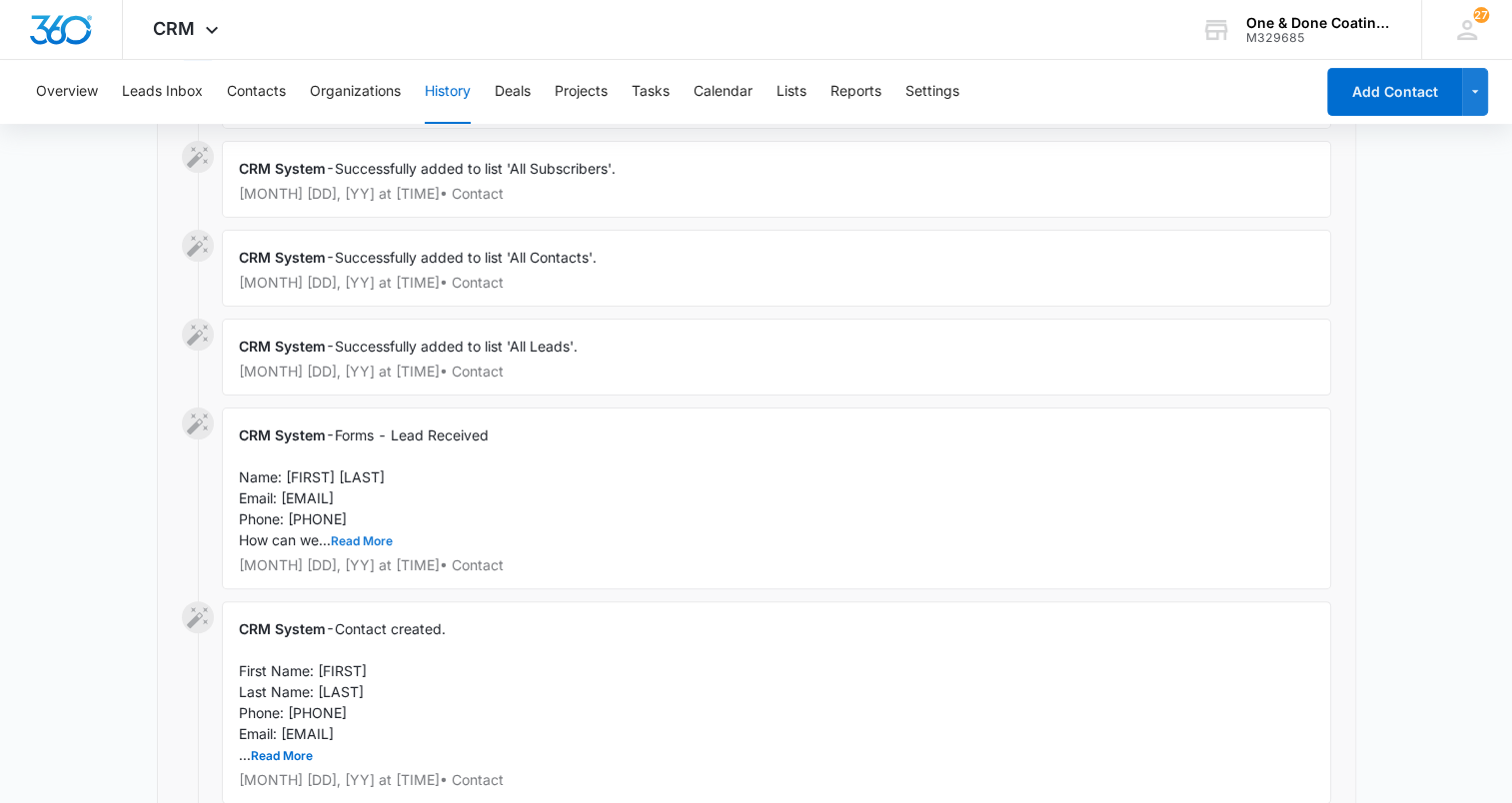 click on "Read More" at bounding box center [362, 541] 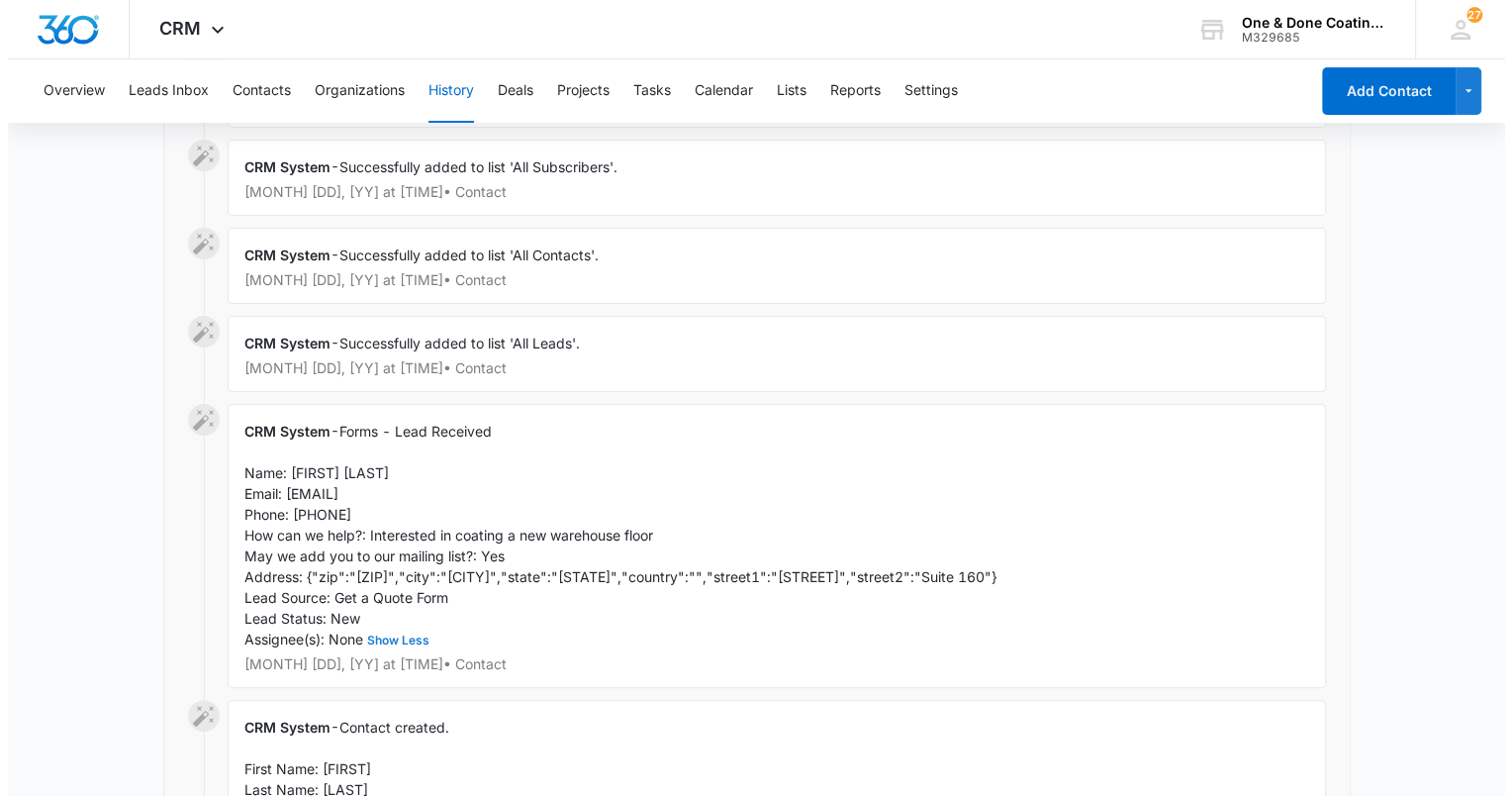 scroll, scrollTop: 0, scrollLeft: 0, axis: both 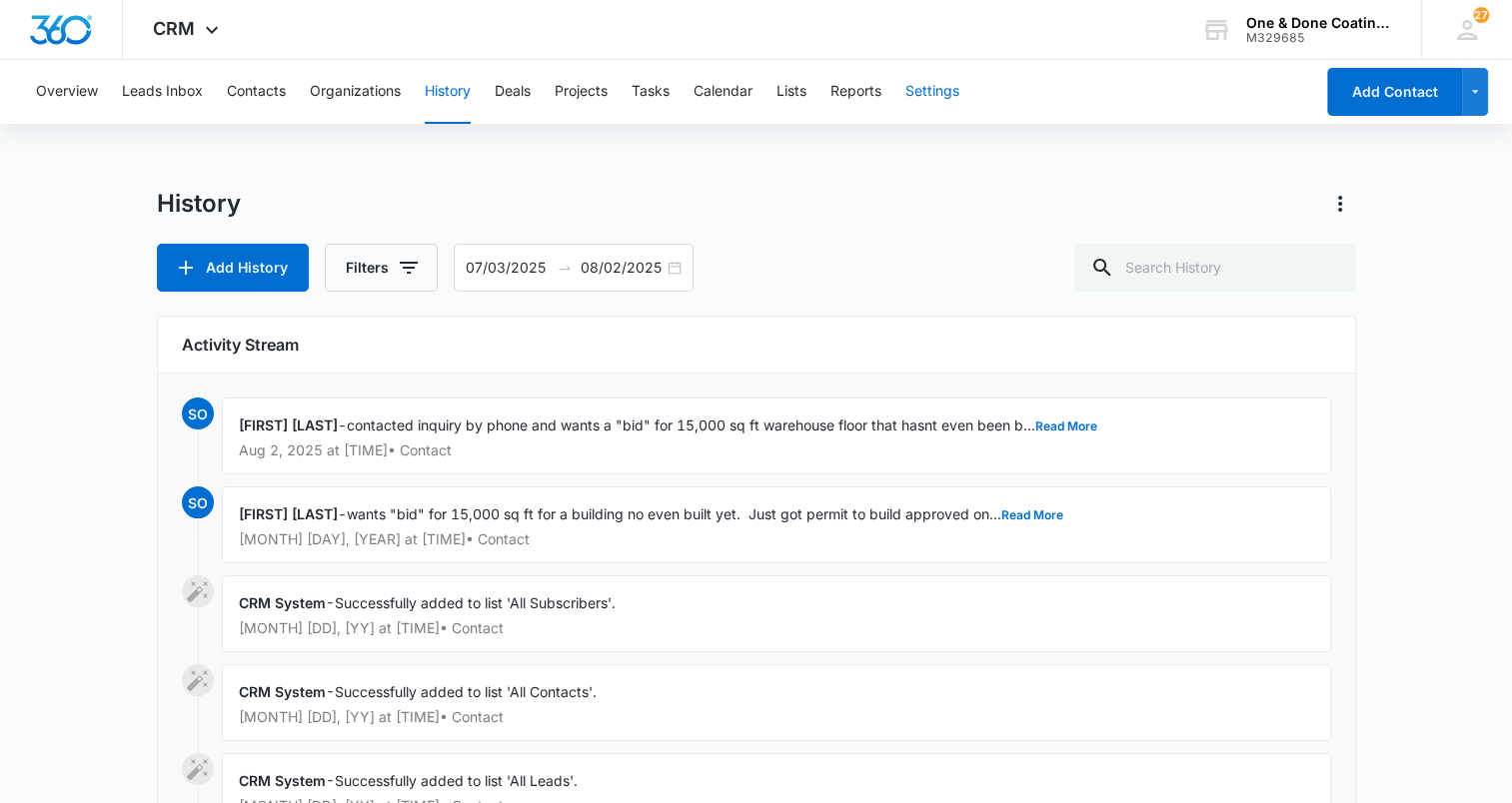 click on "Settings" at bounding box center [932, 92] 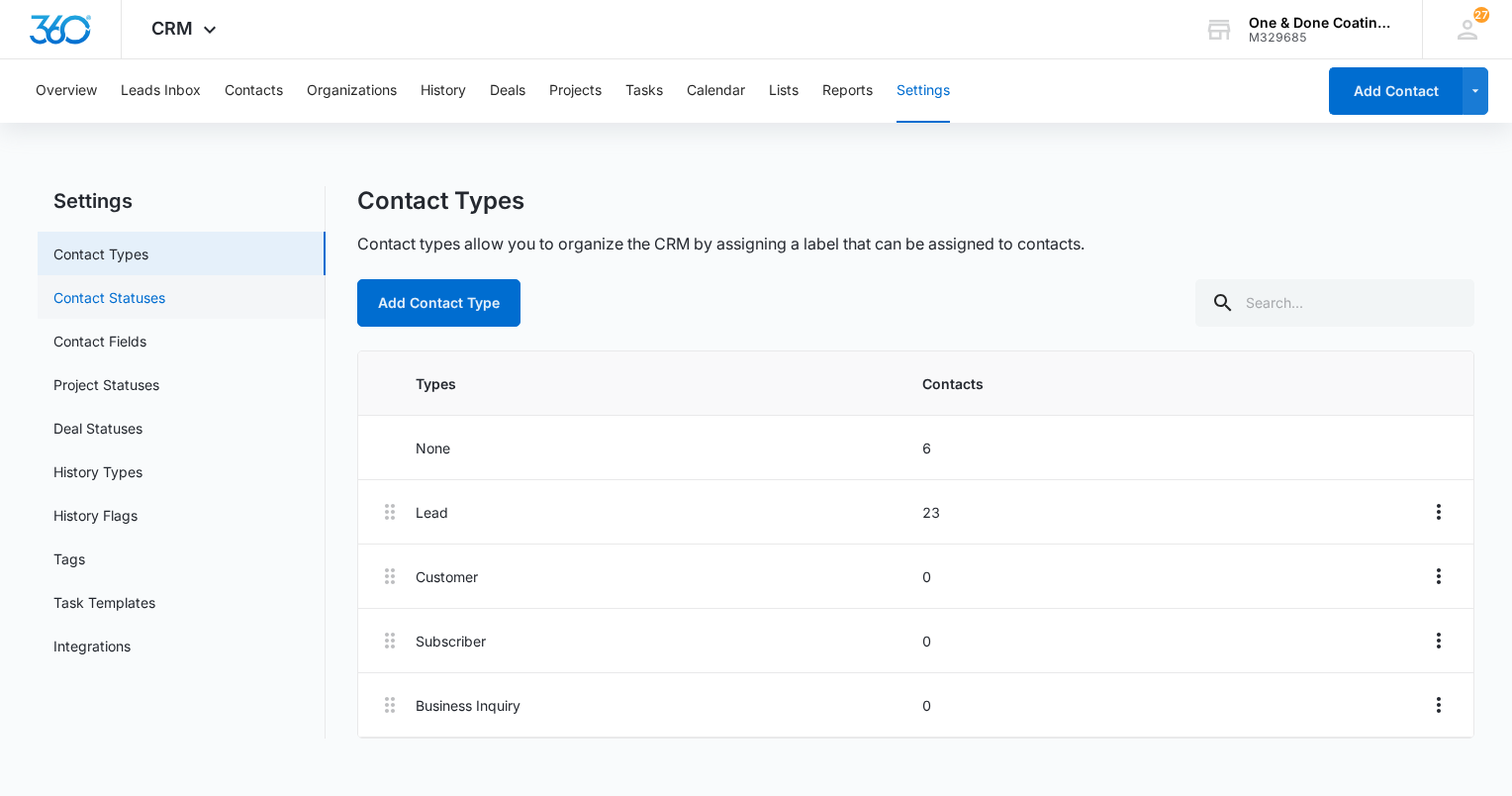 click on "Contact Statuses" at bounding box center [109, 297] 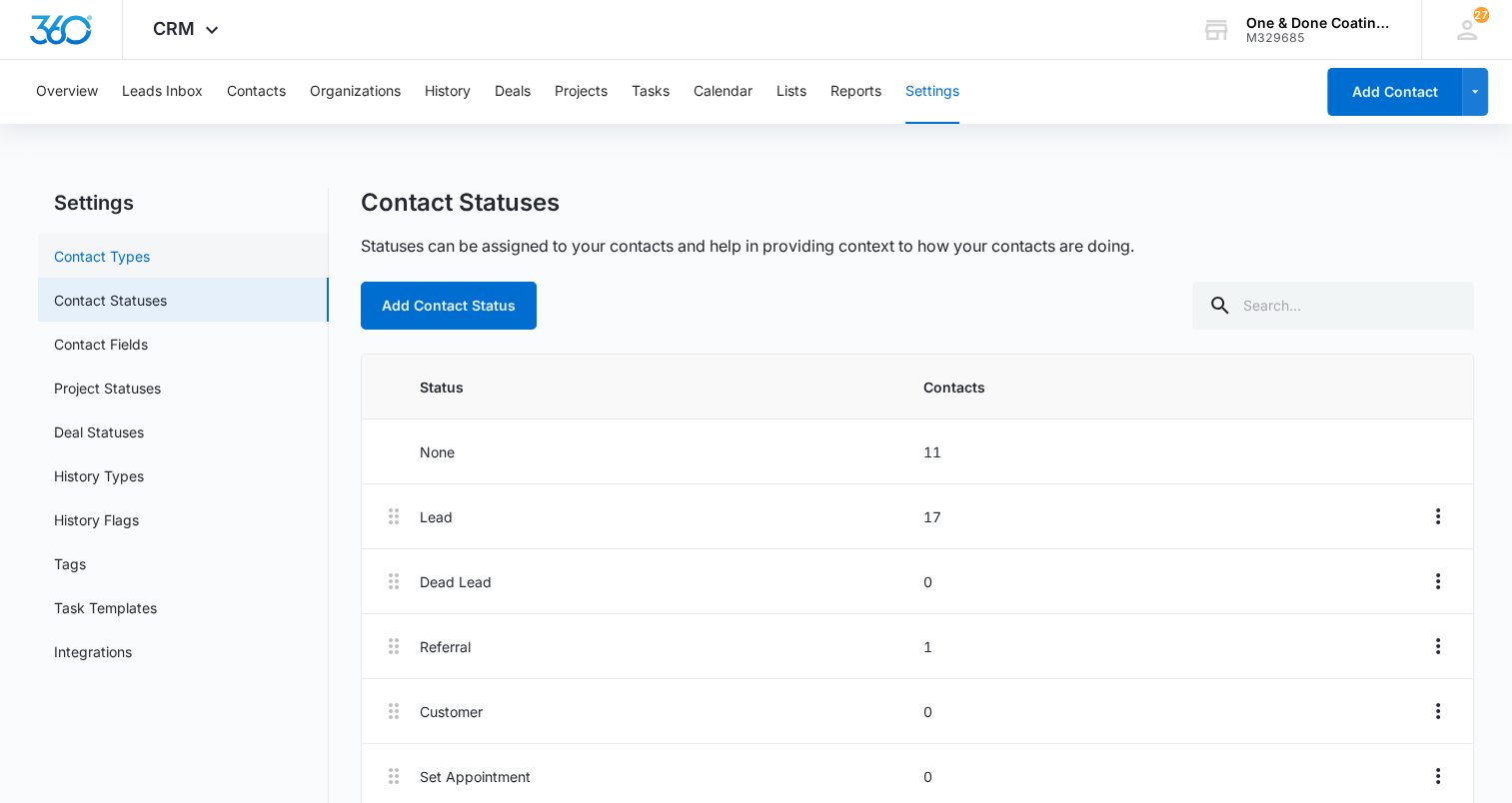 click on "Contact Types" at bounding box center (102, 256) 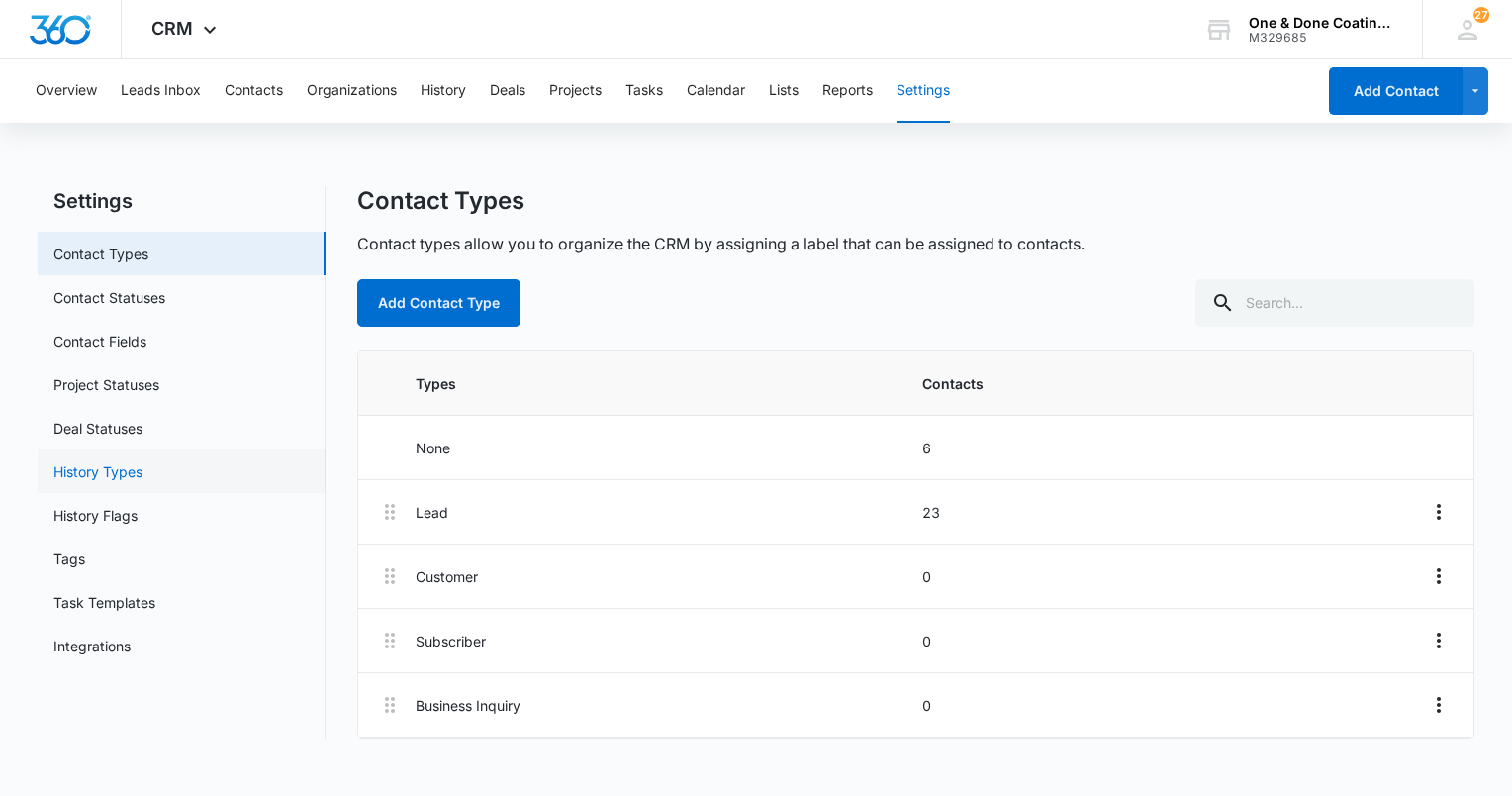 click on "History Types" at bounding box center [98, 471] 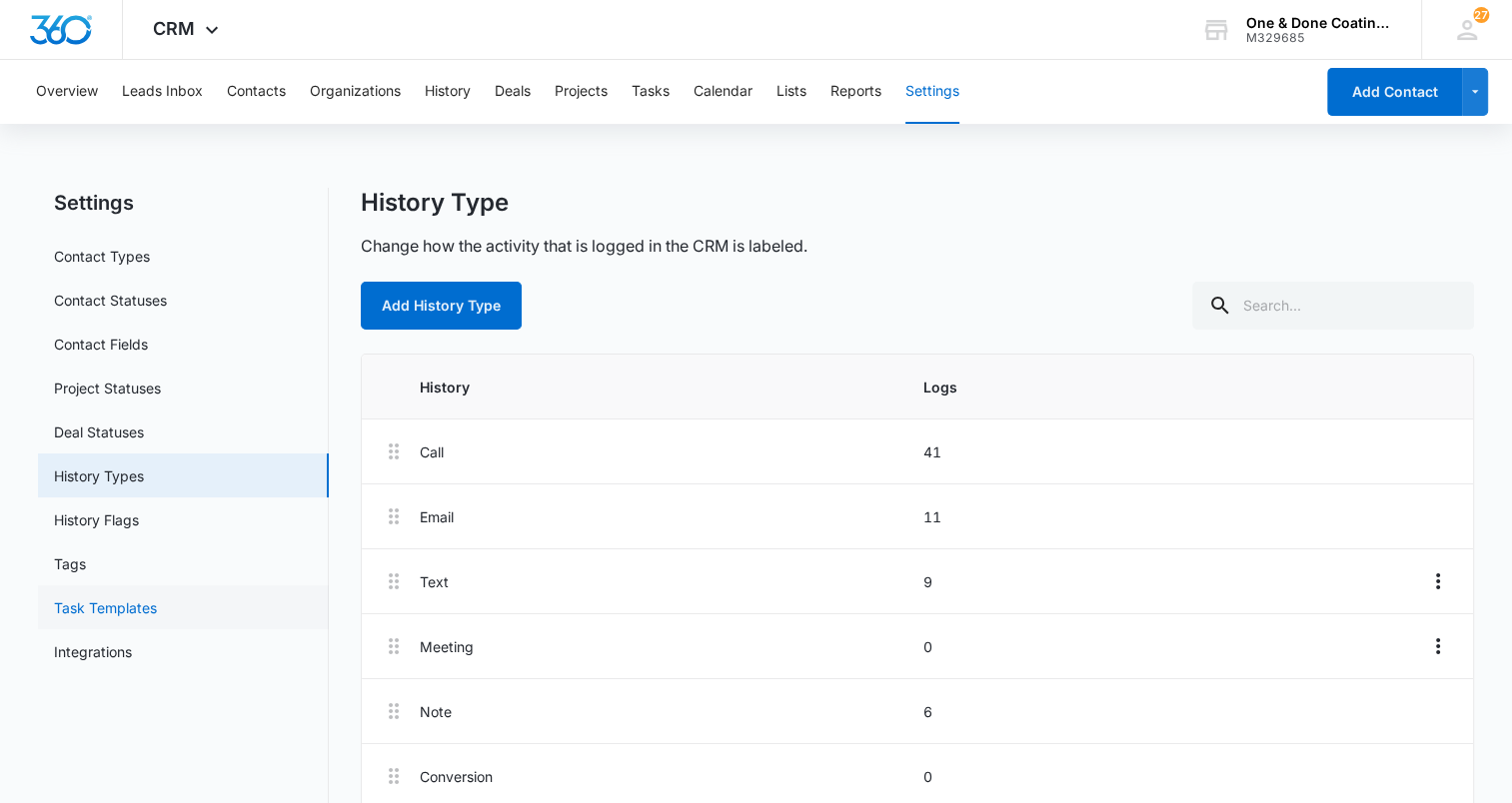click on "Task Templates" at bounding box center [105, 607] 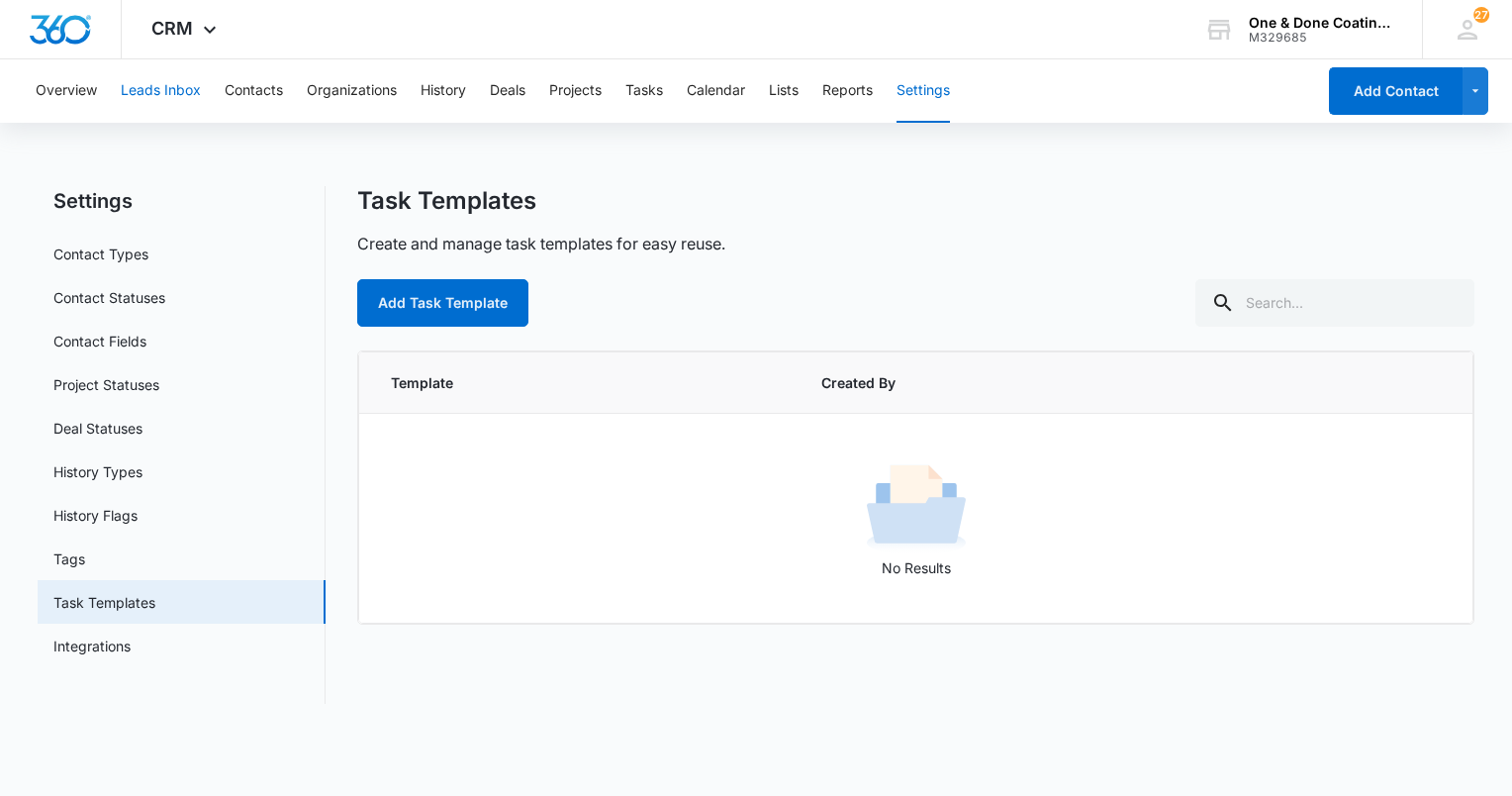 click on "Leads Inbox" at bounding box center [160, 91] 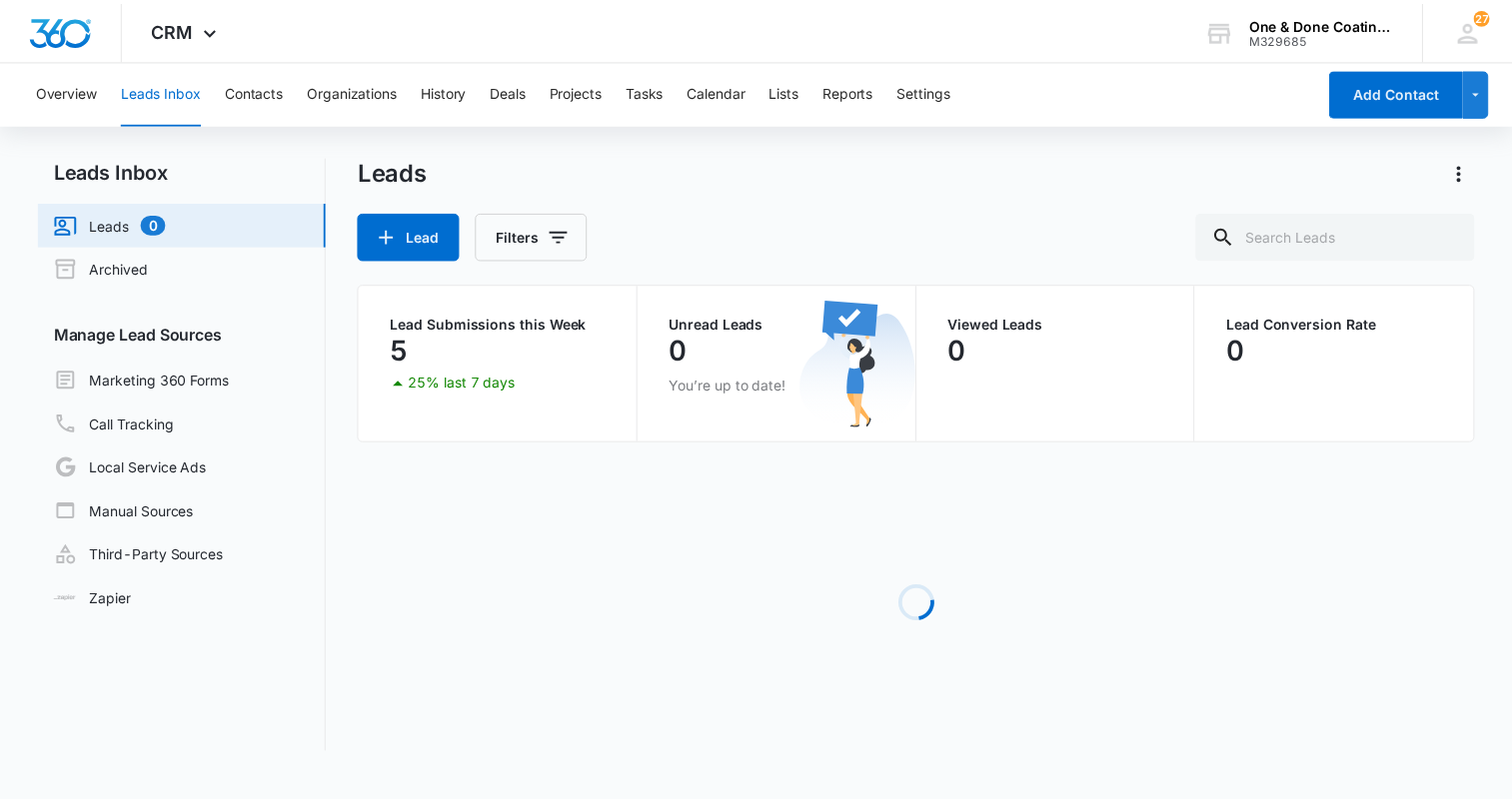 scroll, scrollTop: 0, scrollLeft: 0, axis: both 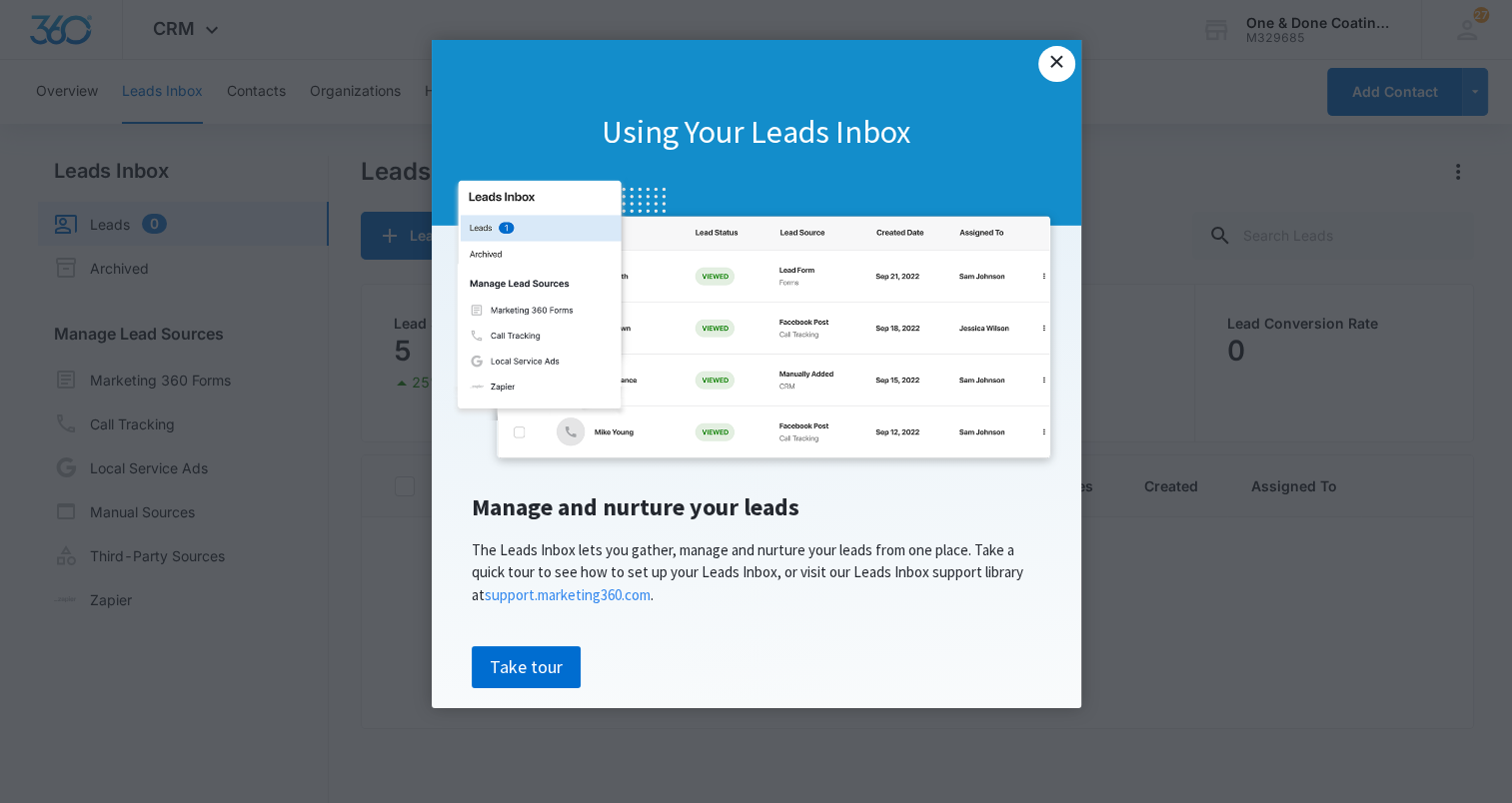 click on "×" at bounding box center [1056, 64] 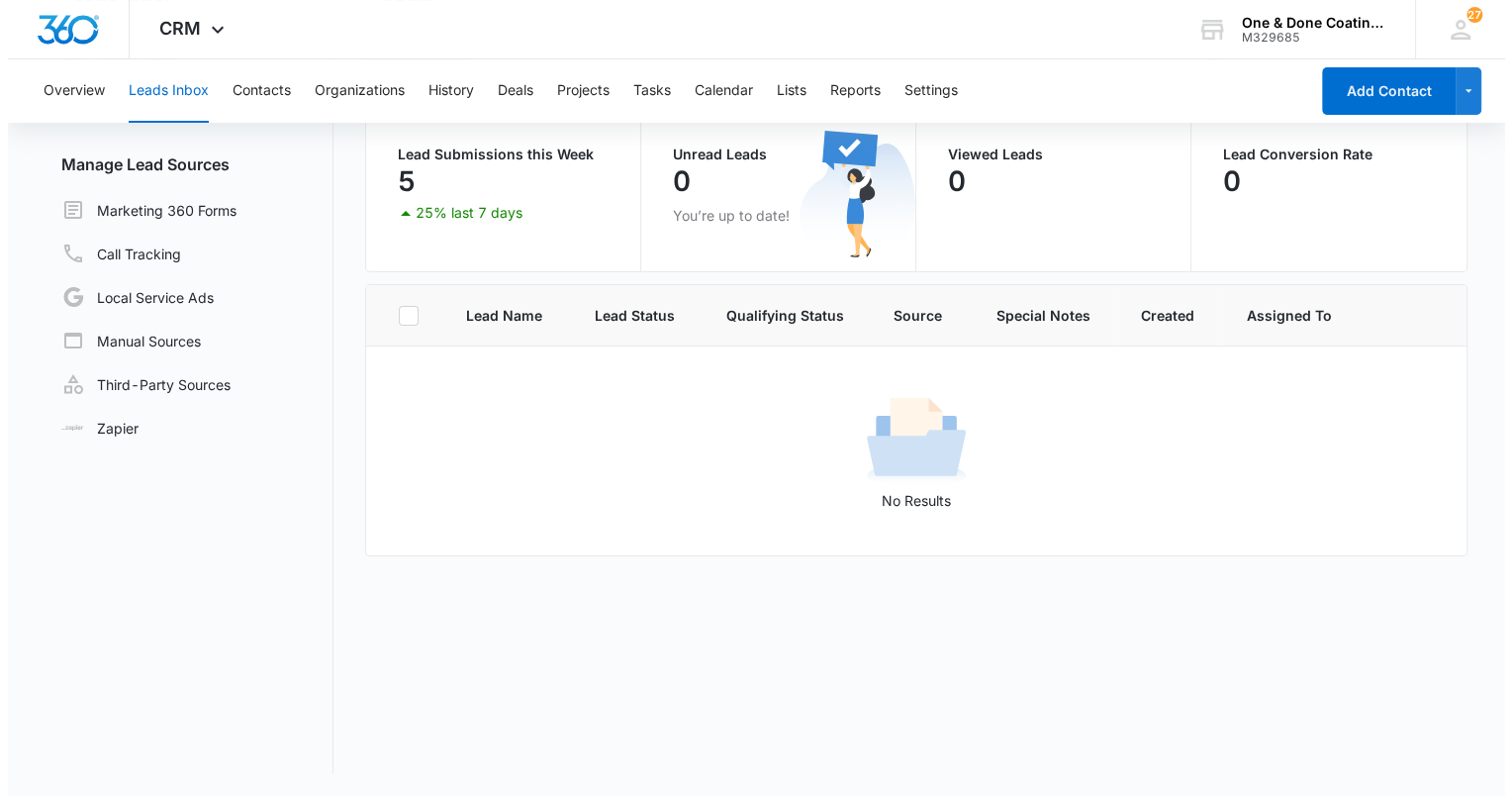 scroll, scrollTop: 0, scrollLeft: 0, axis: both 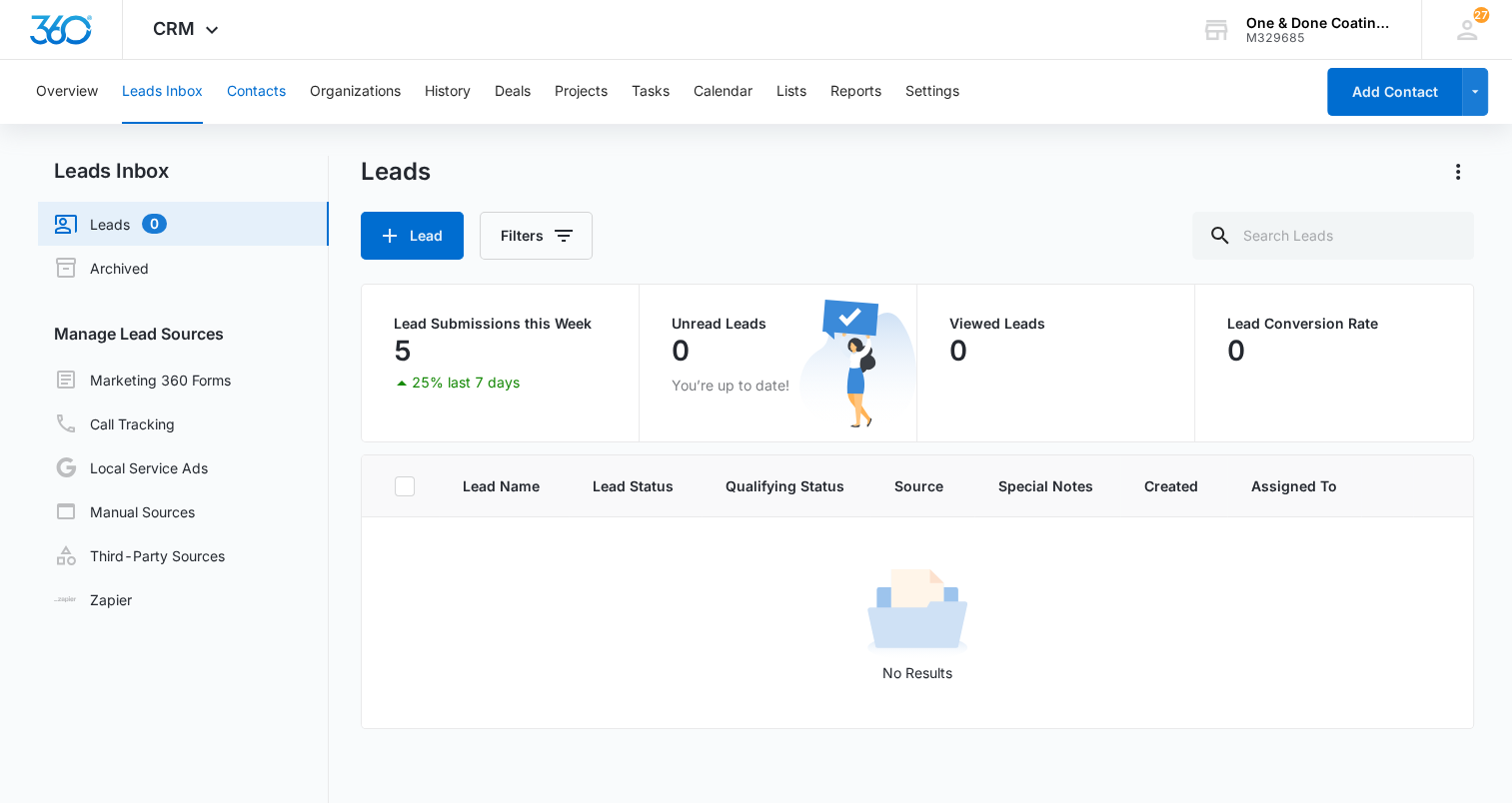 click on "Contacts" at bounding box center [256, 92] 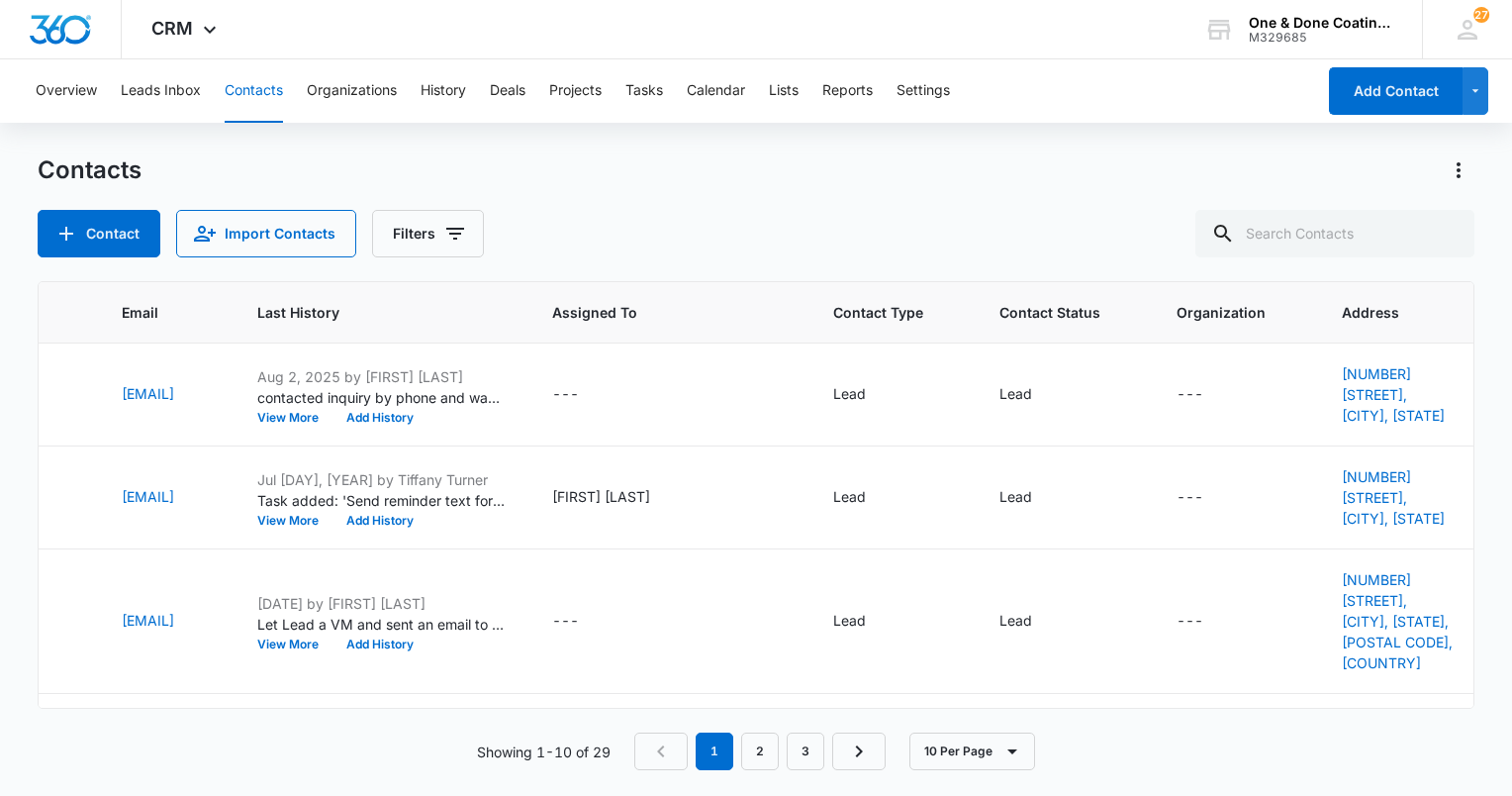 scroll, scrollTop: 0, scrollLeft: 710, axis: horizontal 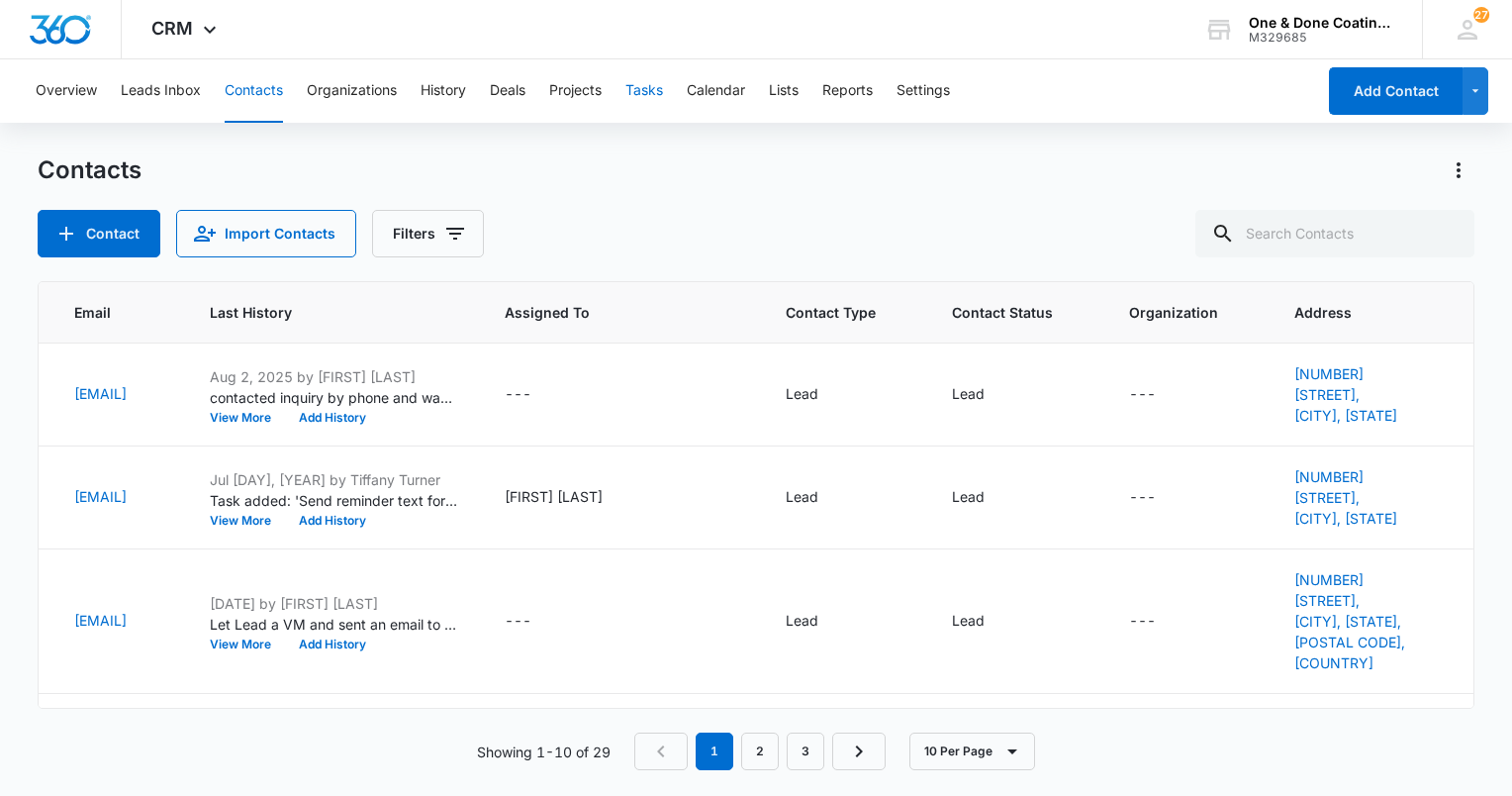 click on "Tasks" at bounding box center [644, 91] 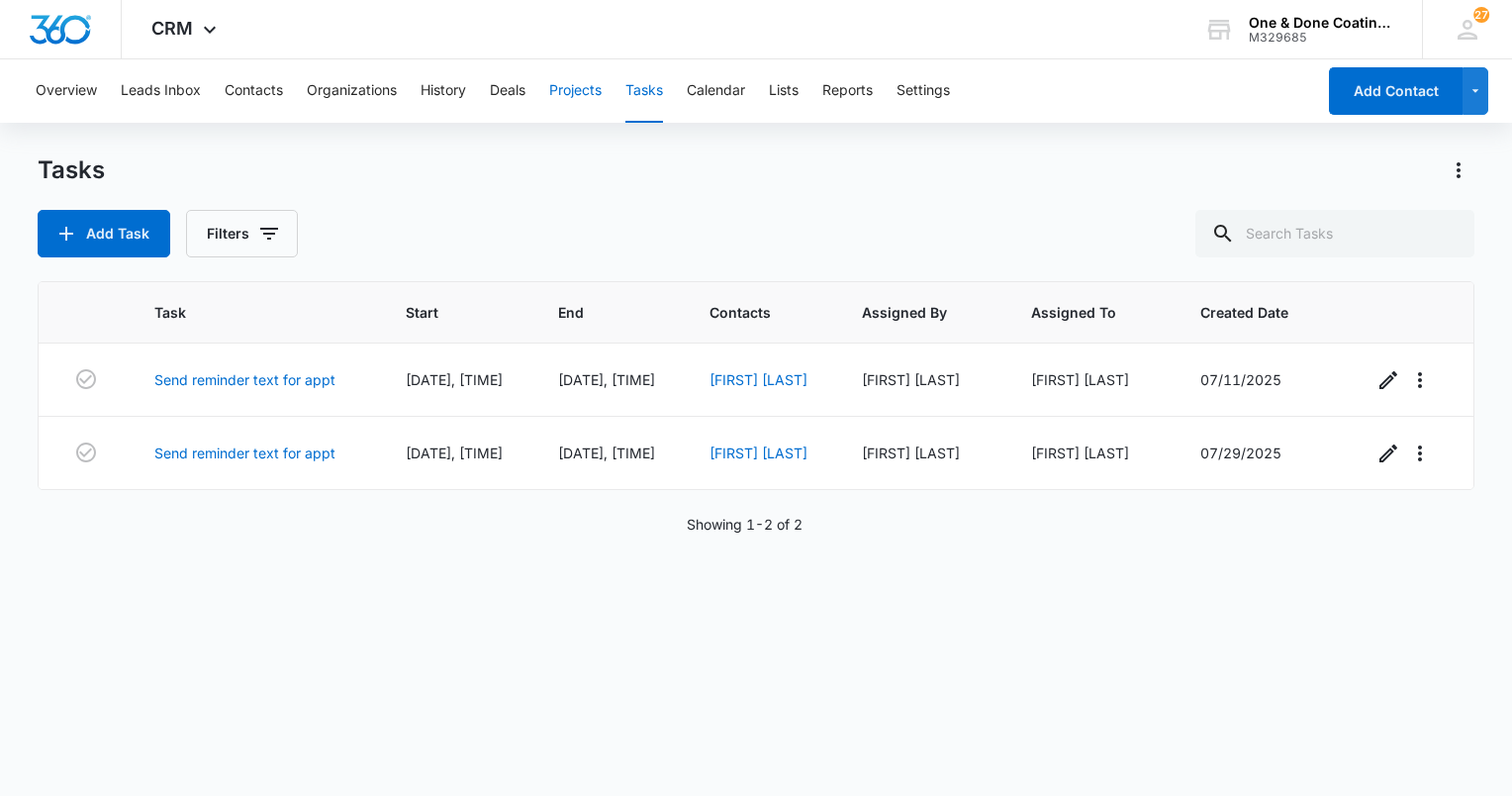 click on "Projects" at bounding box center [575, 91] 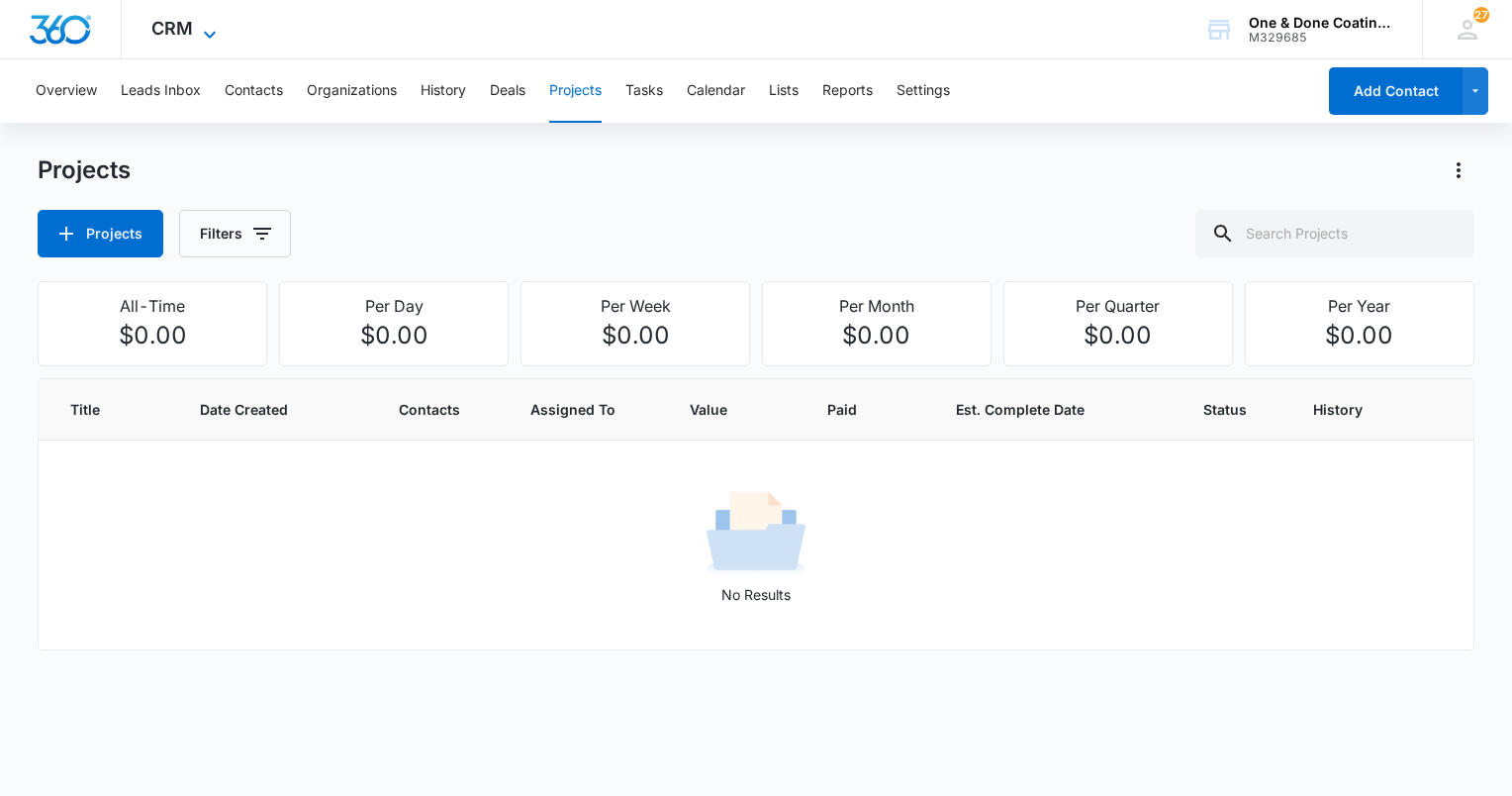 click on "CRM" at bounding box center (172, 28) 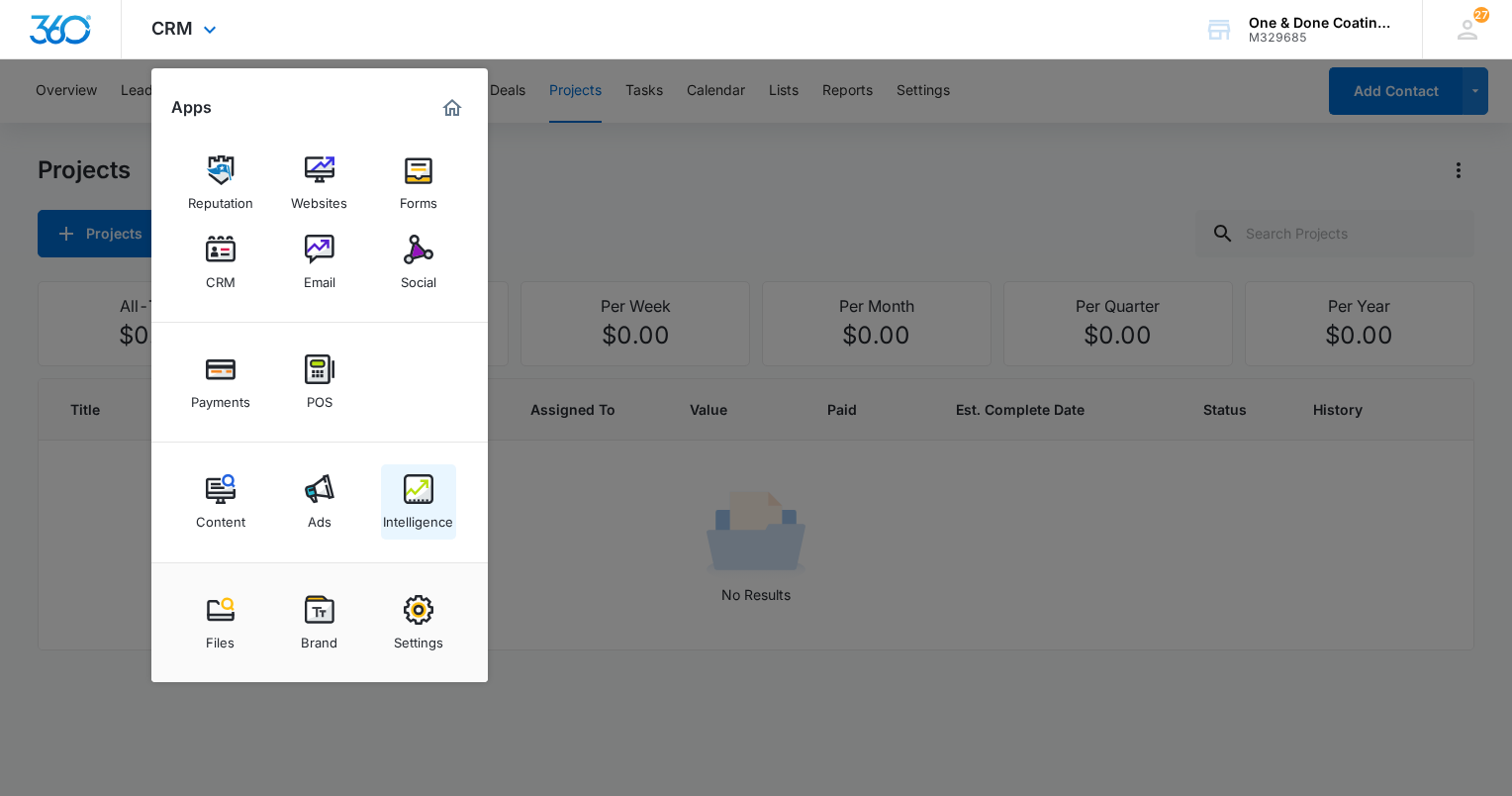click on "Intelligence" at bounding box center (419, 502) 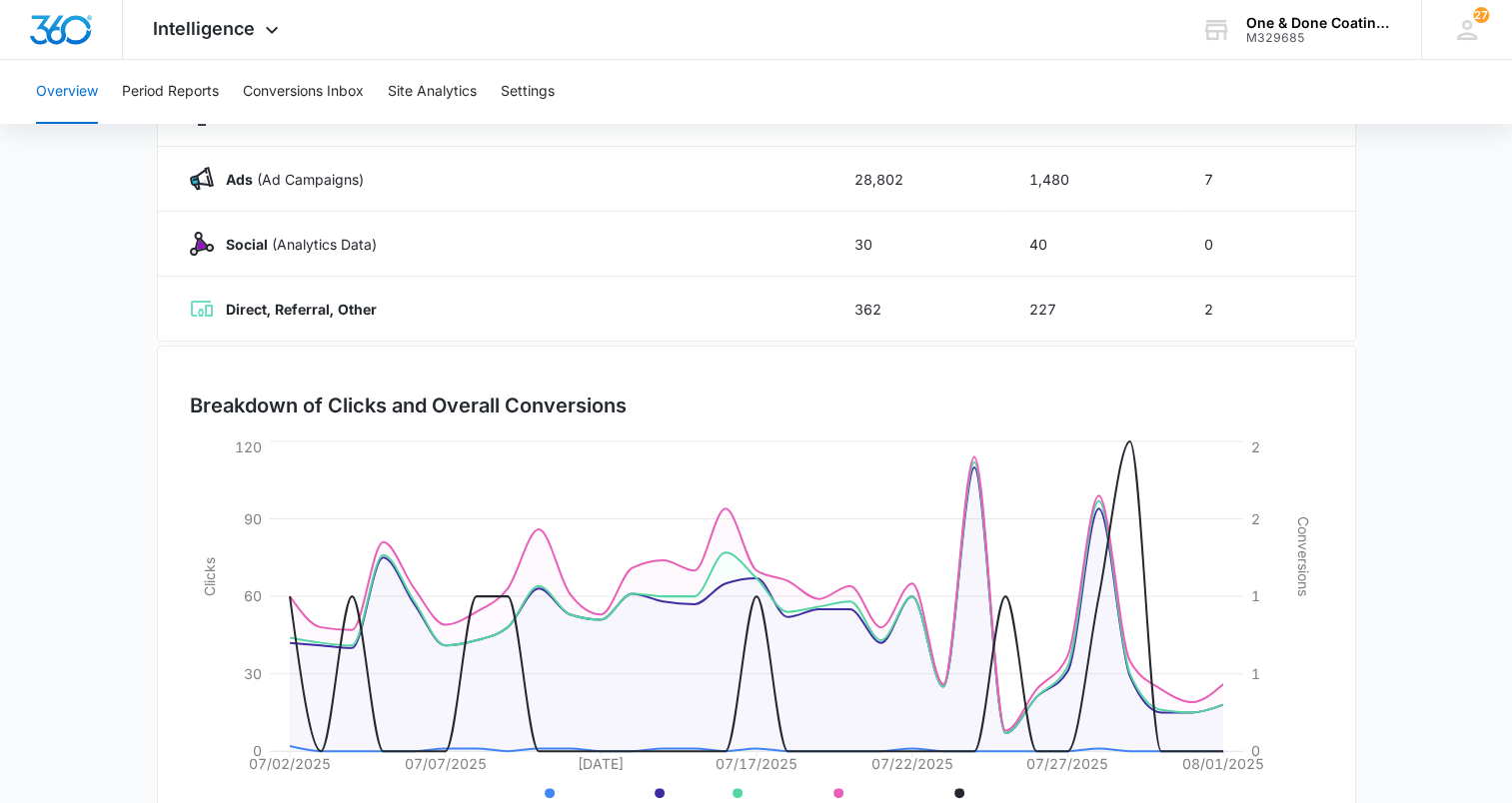 scroll, scrollTop: 0, scrollLeft: 0, axis: both 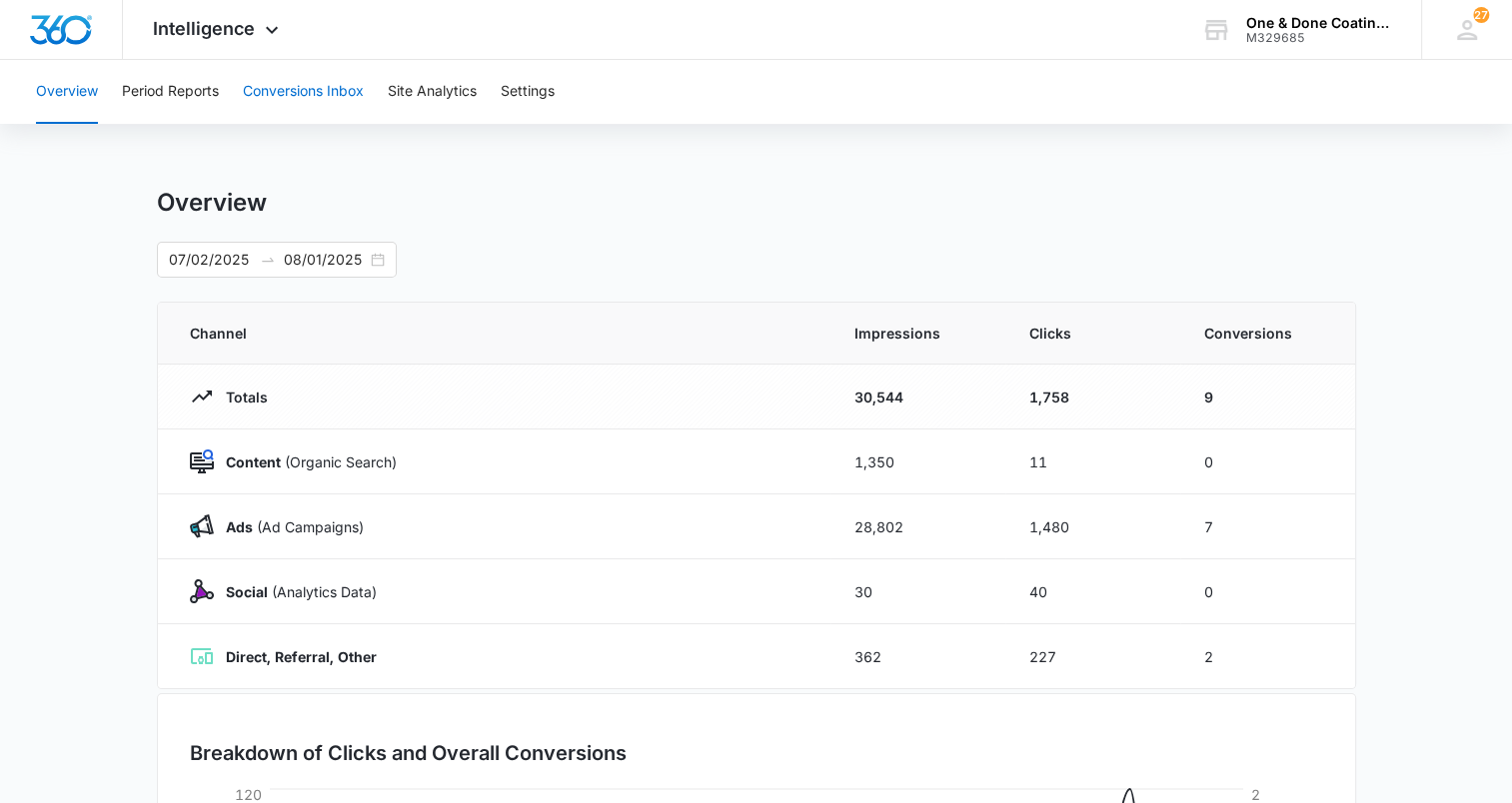 click on "Conversions Inbox" at bounding box center (303, 92) 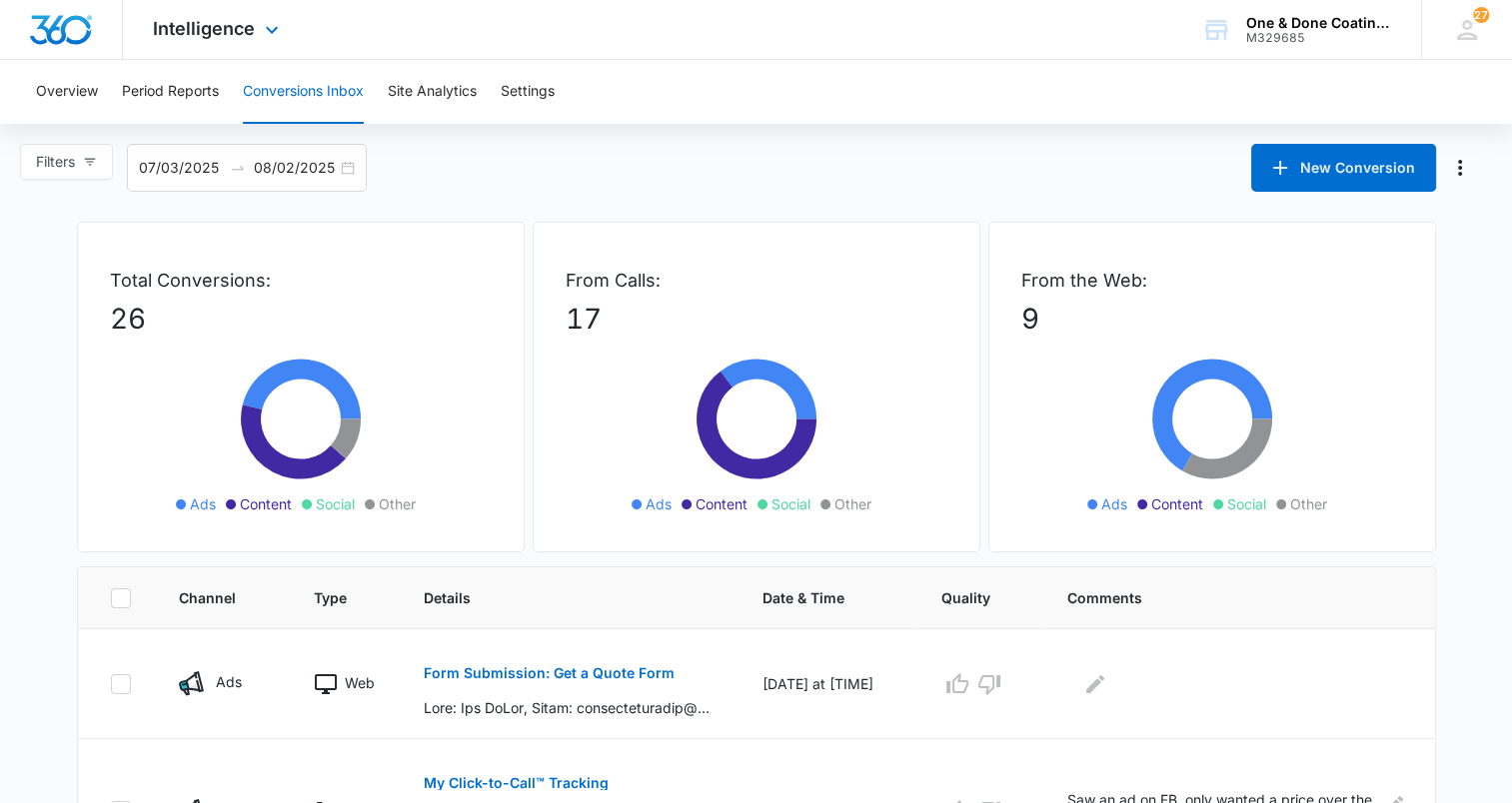 click on "Intelligence Apps Reputation Websites Forms CRM Email Social Payments POS Content Ads Intelligence Files Brand Settings" at bounding box center (218, 29) 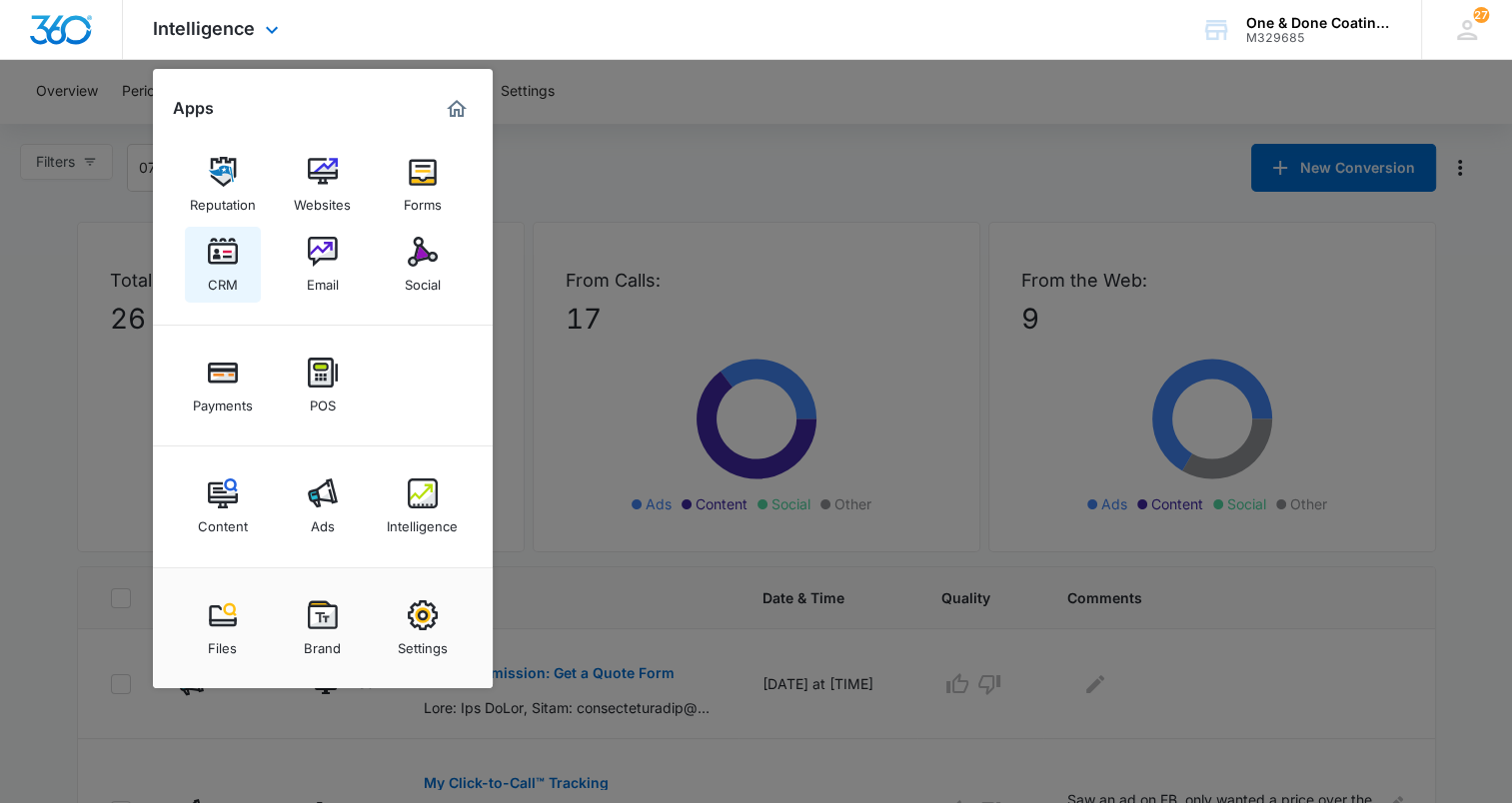 click at bounding box center [223, 252] 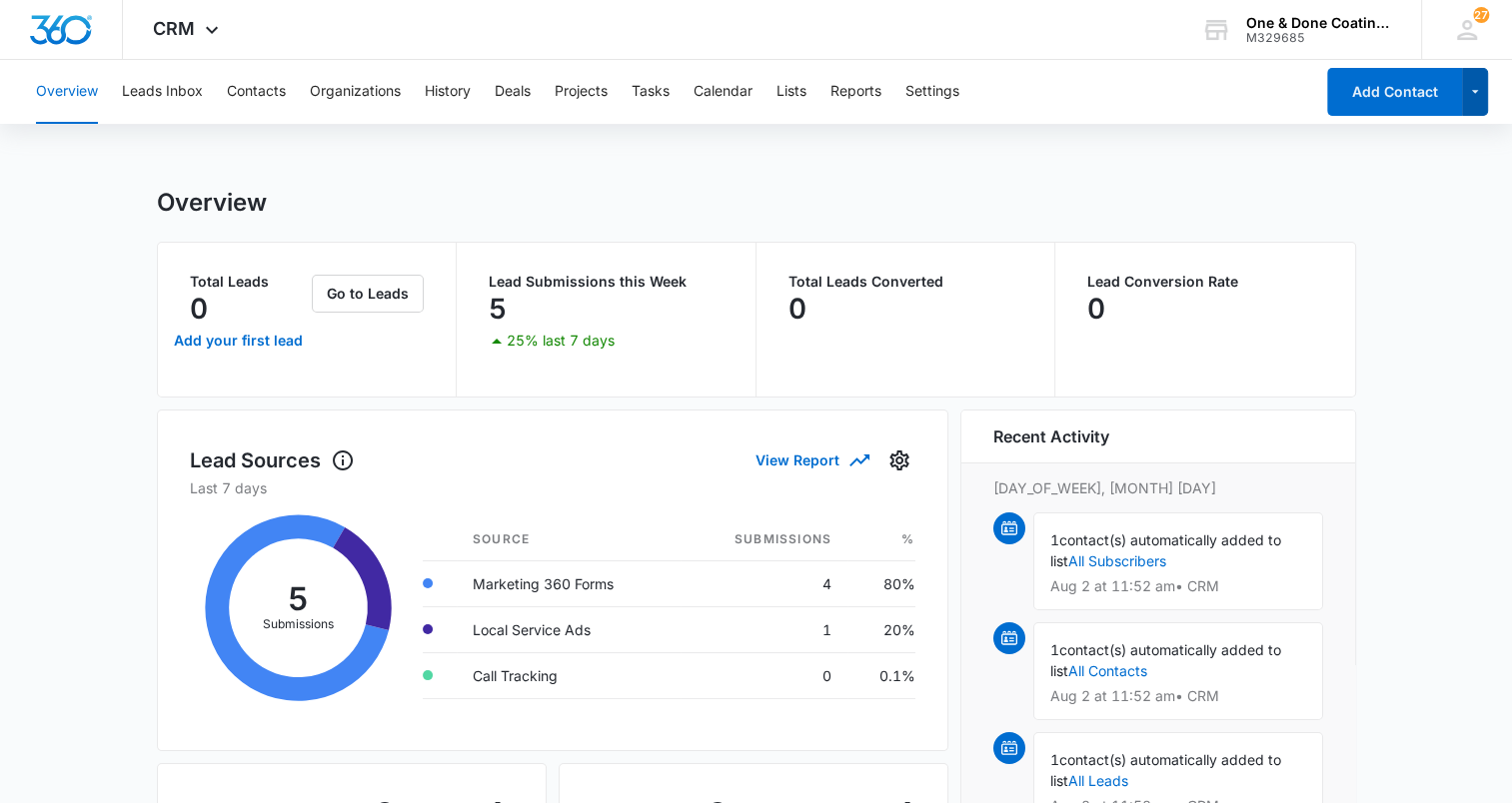 click 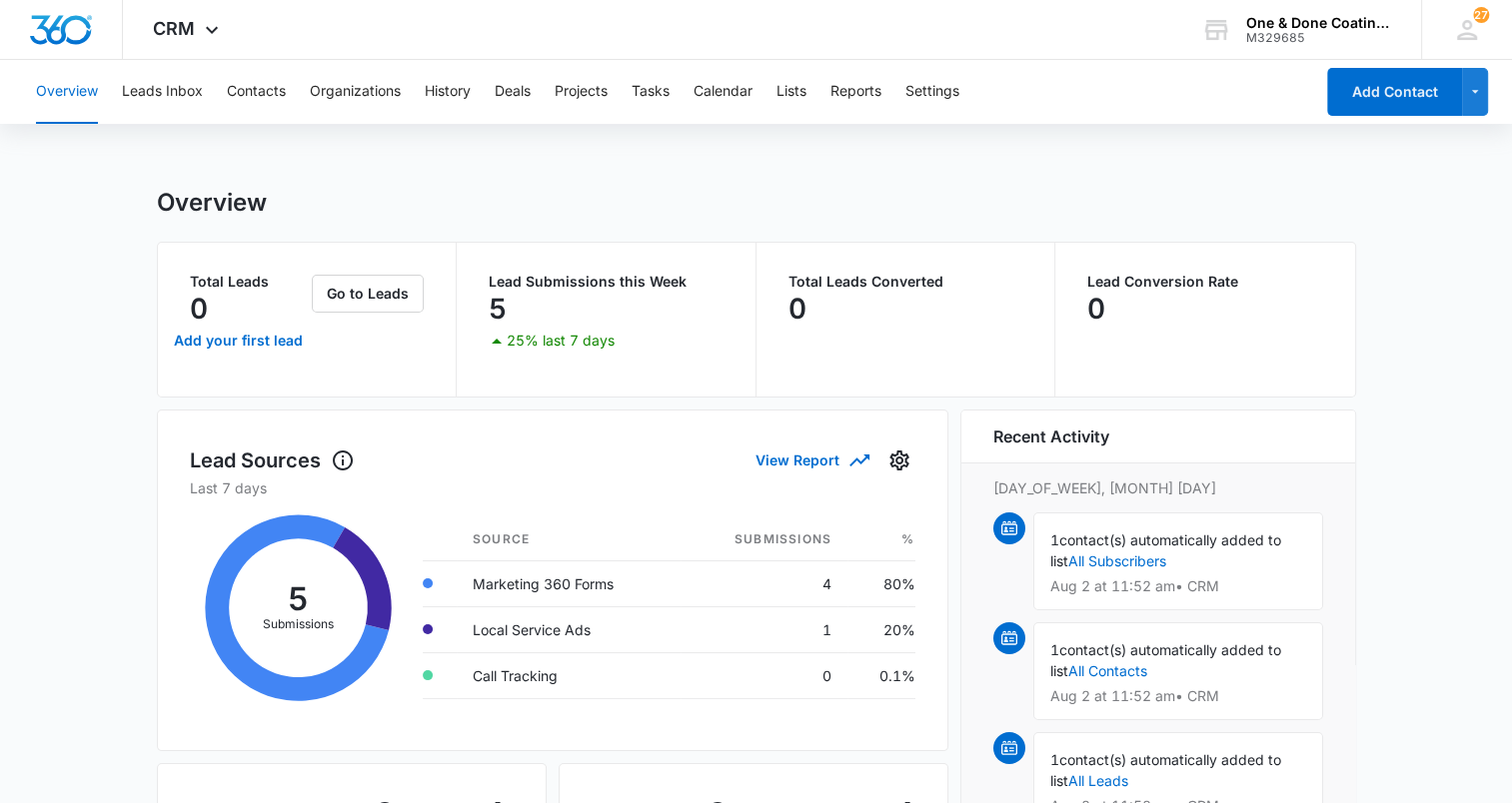 click on "Overview" at bounding box center (756, 203) 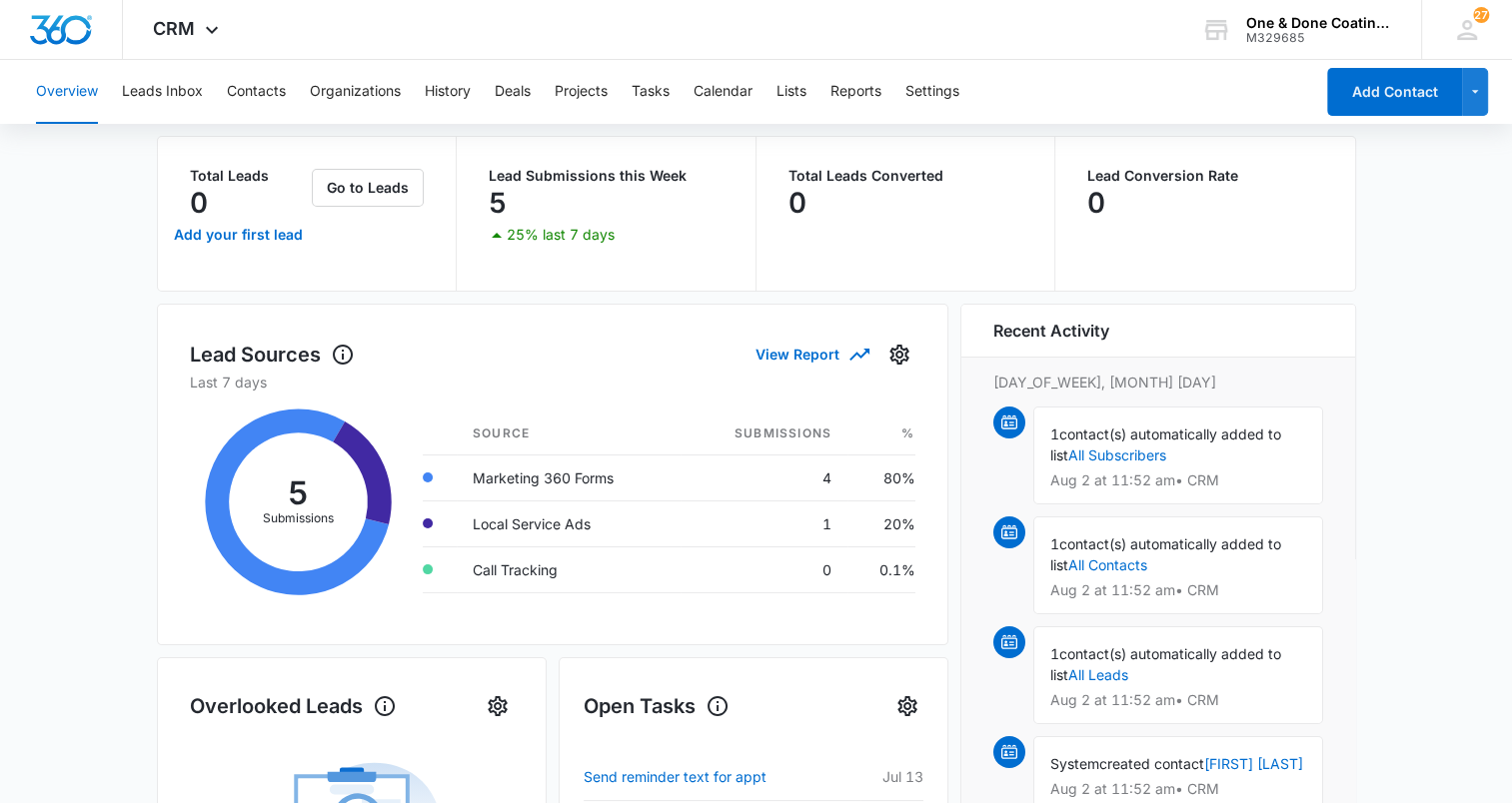 scroll, scrollTop: 0, scrollLeft: 0, axis: both 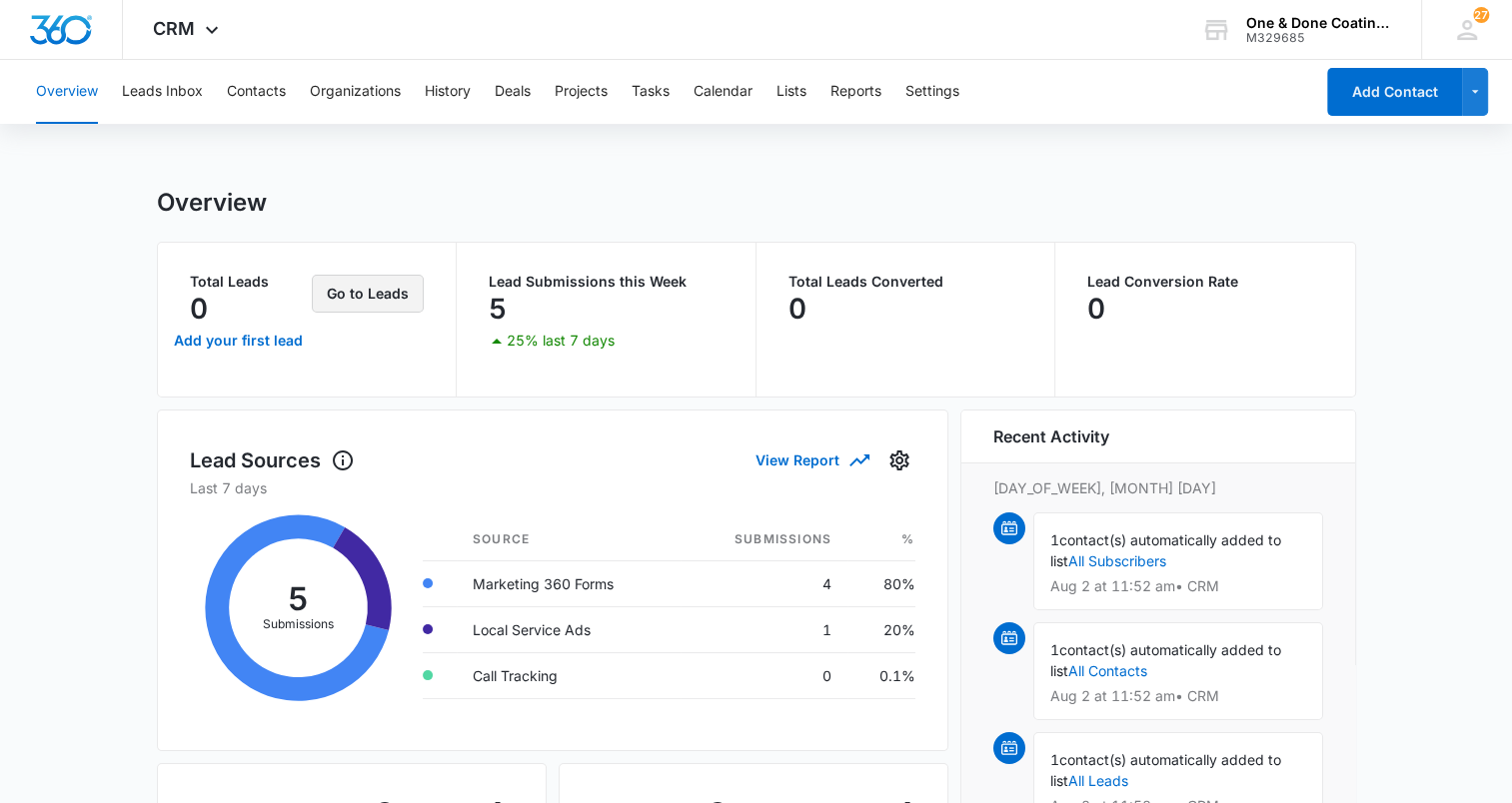 click on "Go to Leads" at bounding box center (368, 294) 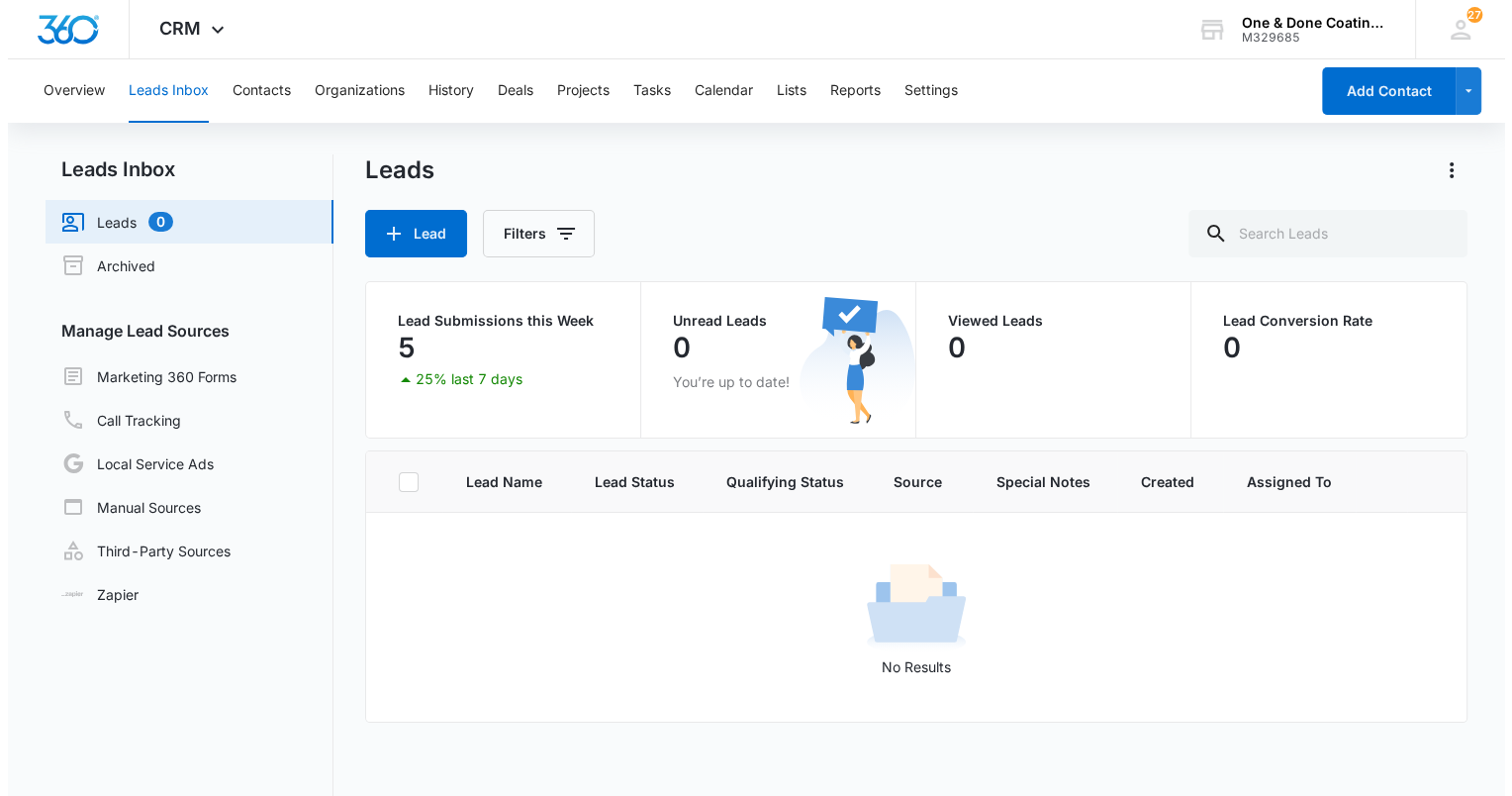 scroll, scrollTop: 0, scrollLeft: 0, axis: both 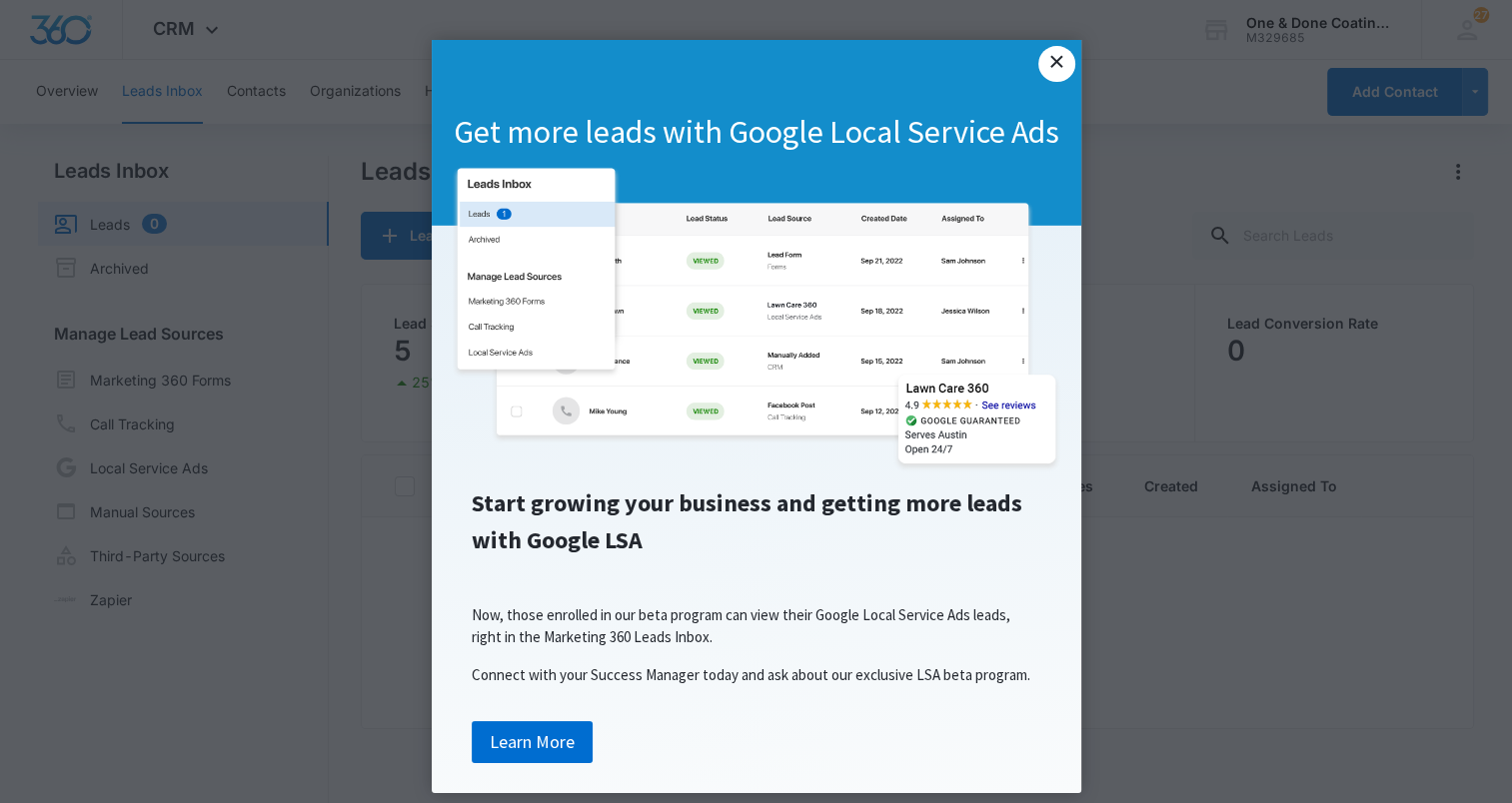 click on "×" at bounding box center (1056, 64) 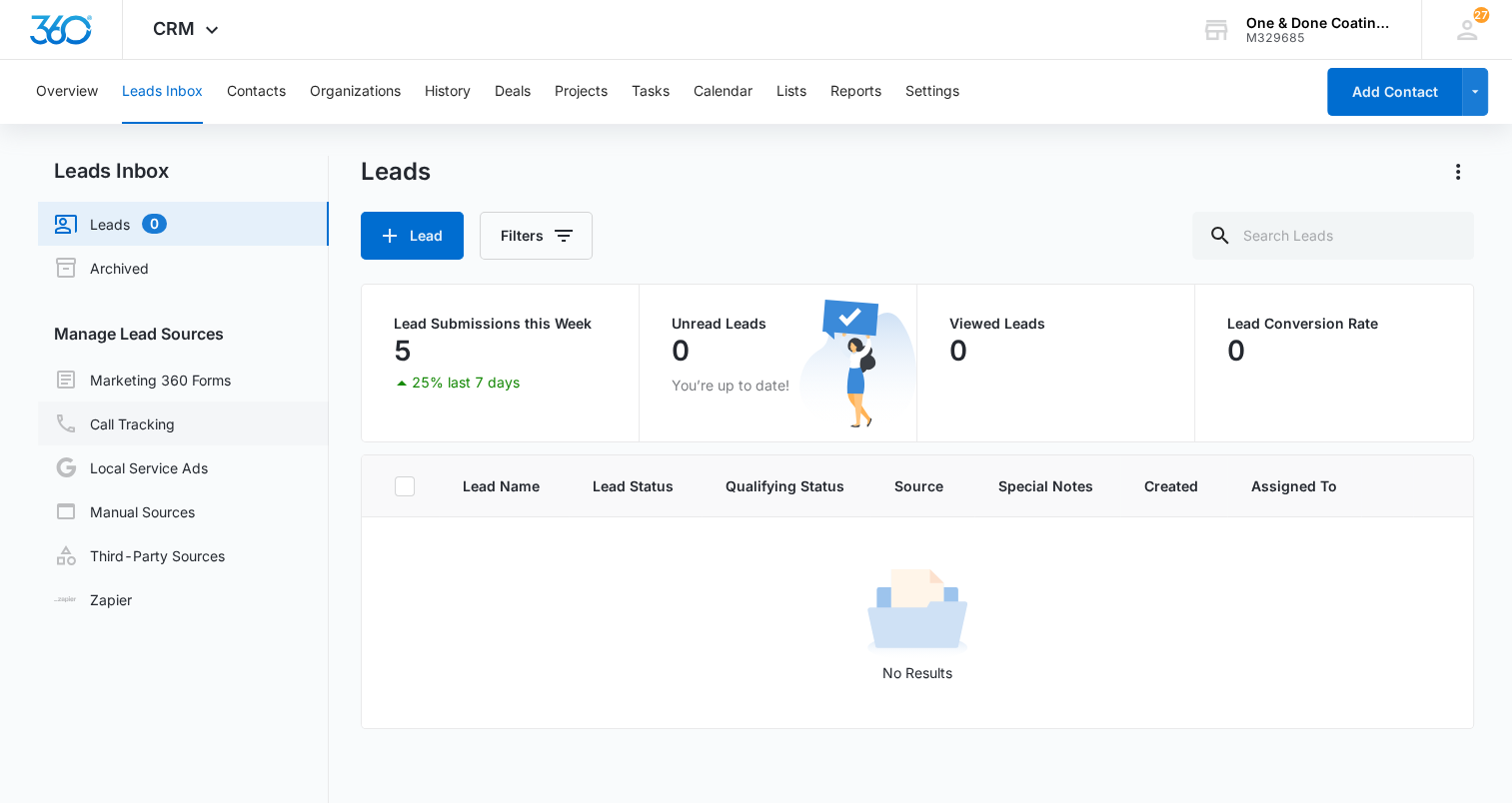 click on "Call Tracking" at bounding box center [114, 423] 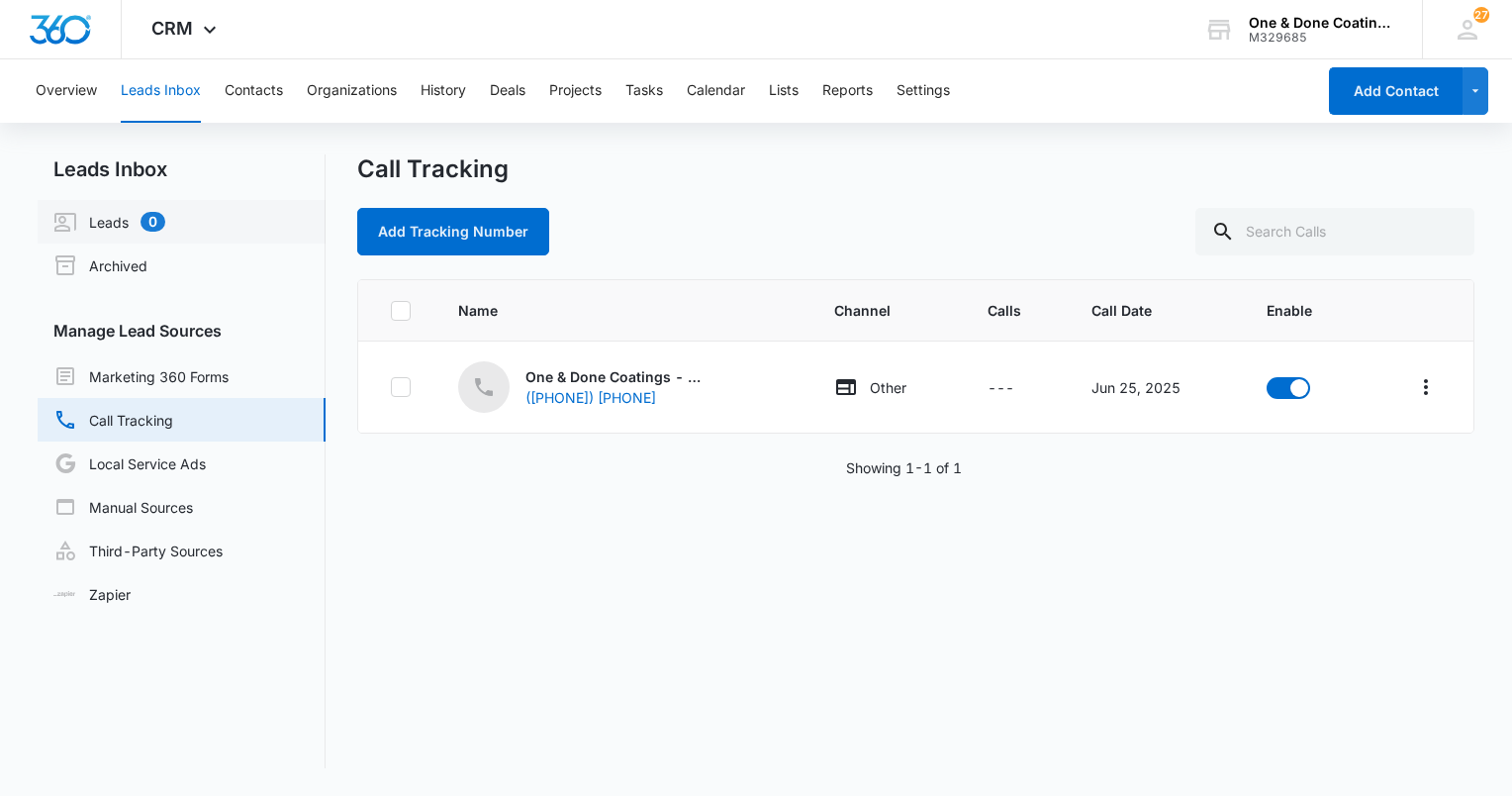 click on "Leads 0" at bounding box center [109, 222] 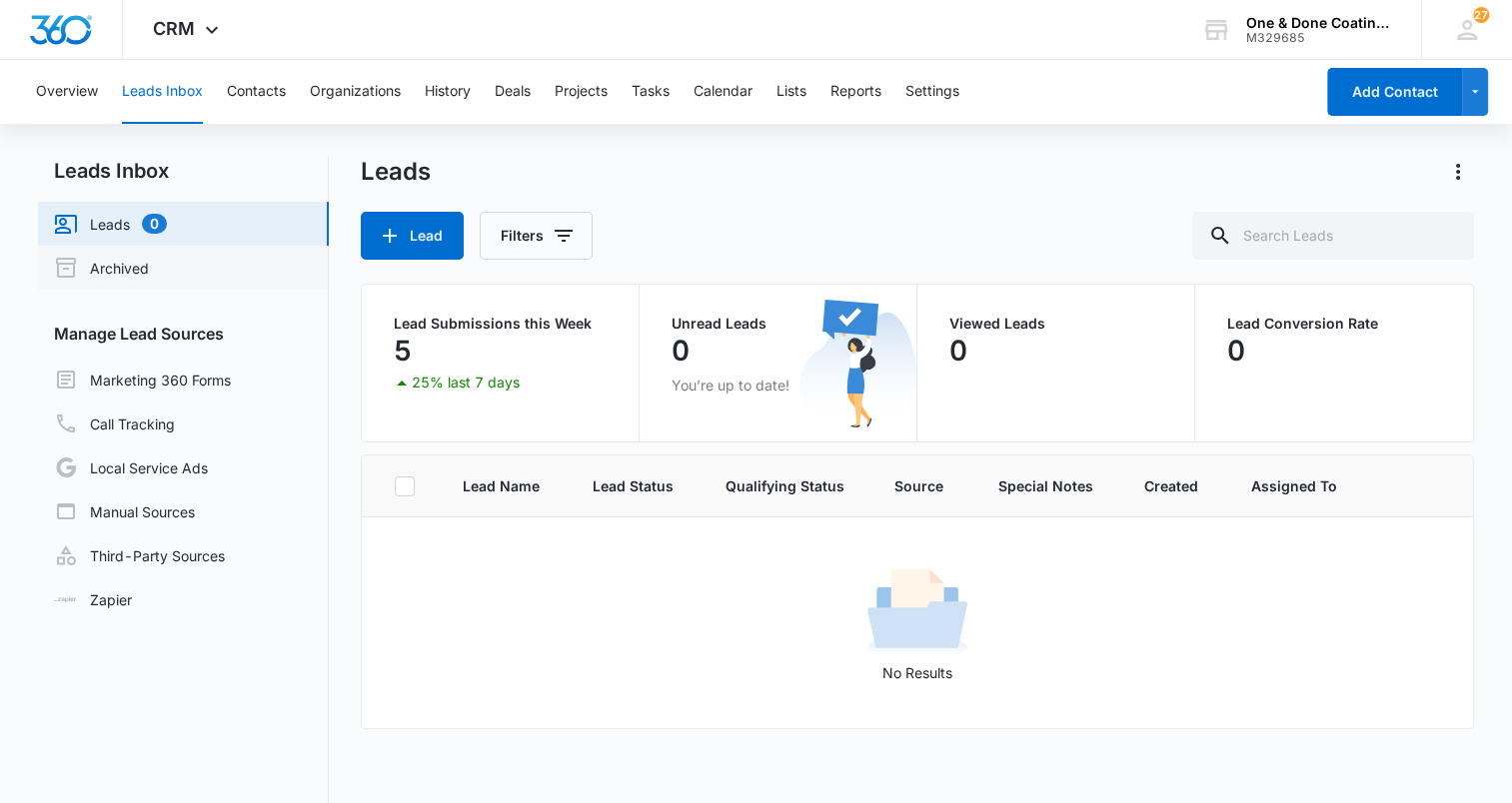 click on "Archived" at bounding box center [101, 268] 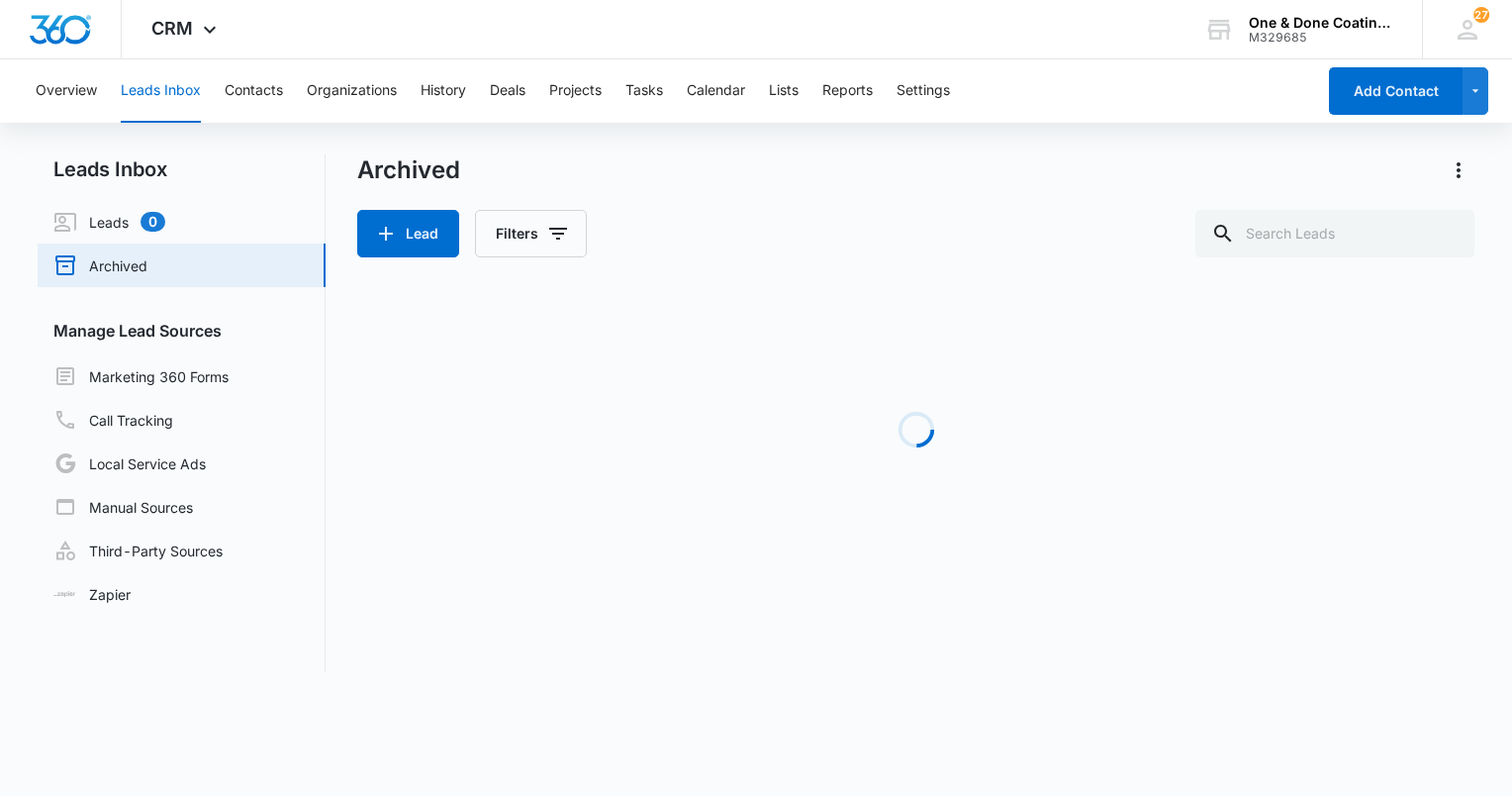 scroll, scrollTop: 0, scrollLeft: 0, axis: both 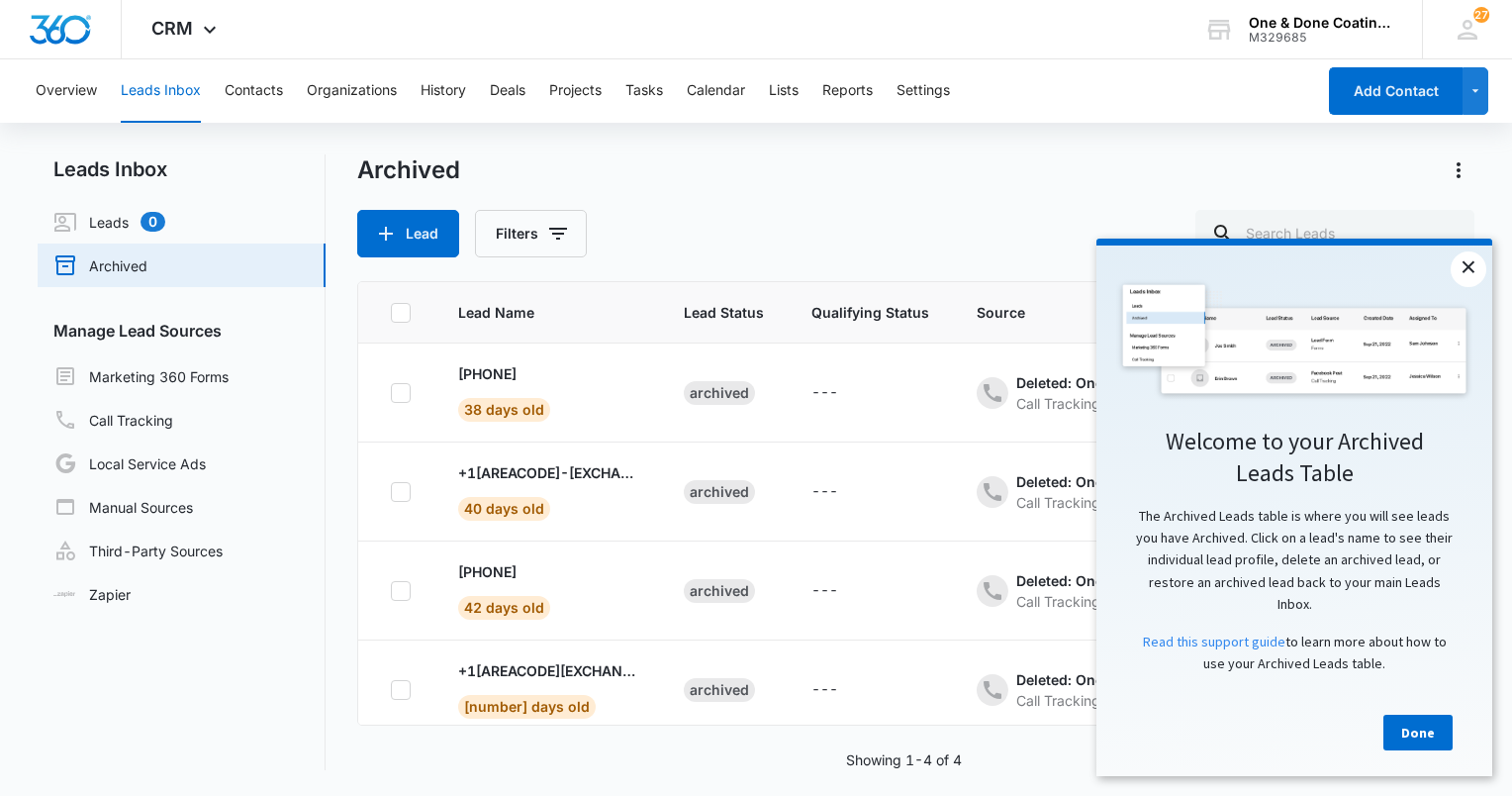 click on "×" at bounding box center (1468, 269) 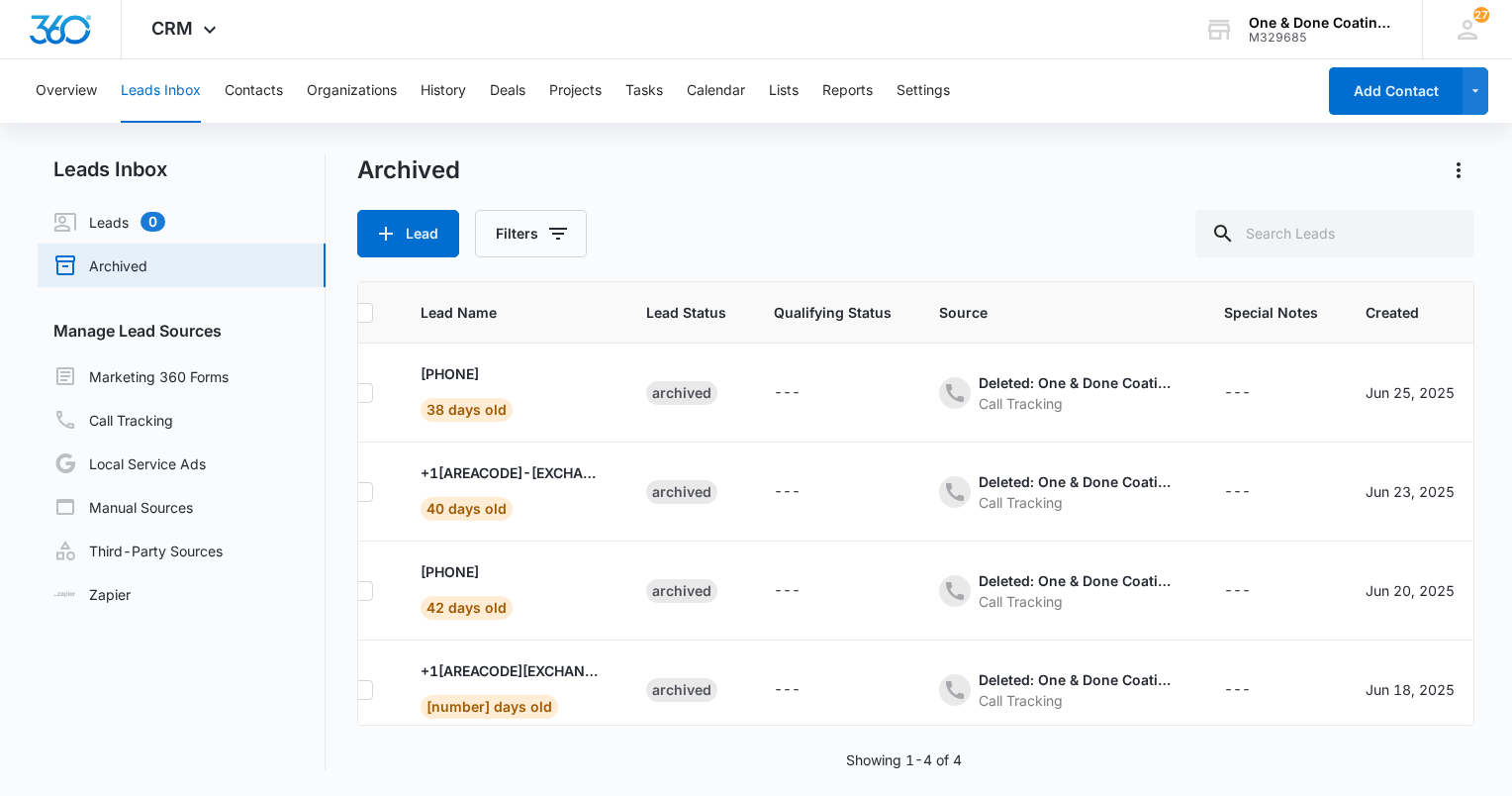 scroll, scrollTop: 0, scrollLeft: 0, axis: both 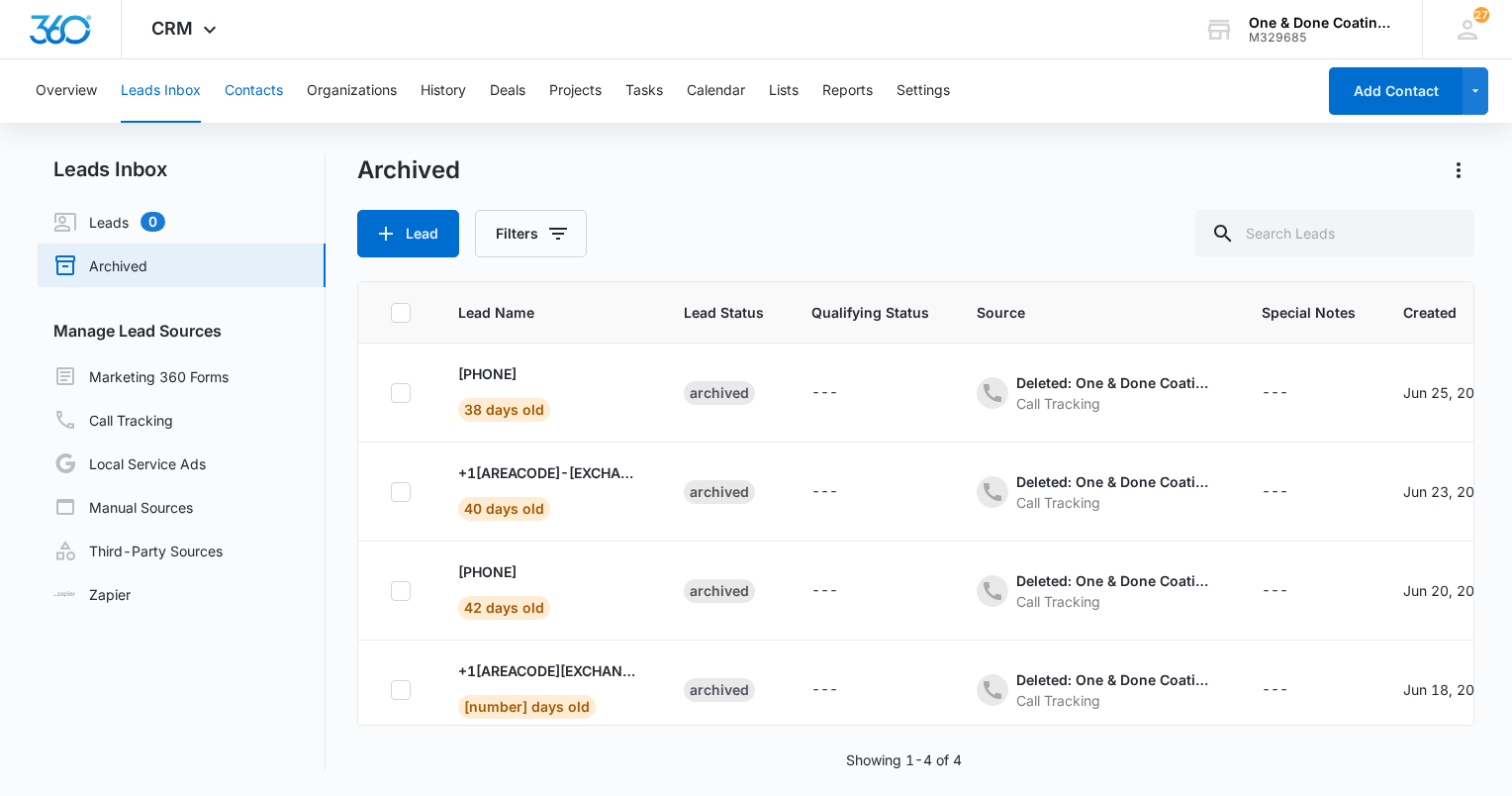 click on "Contacts" at bounding box center [253, 91] 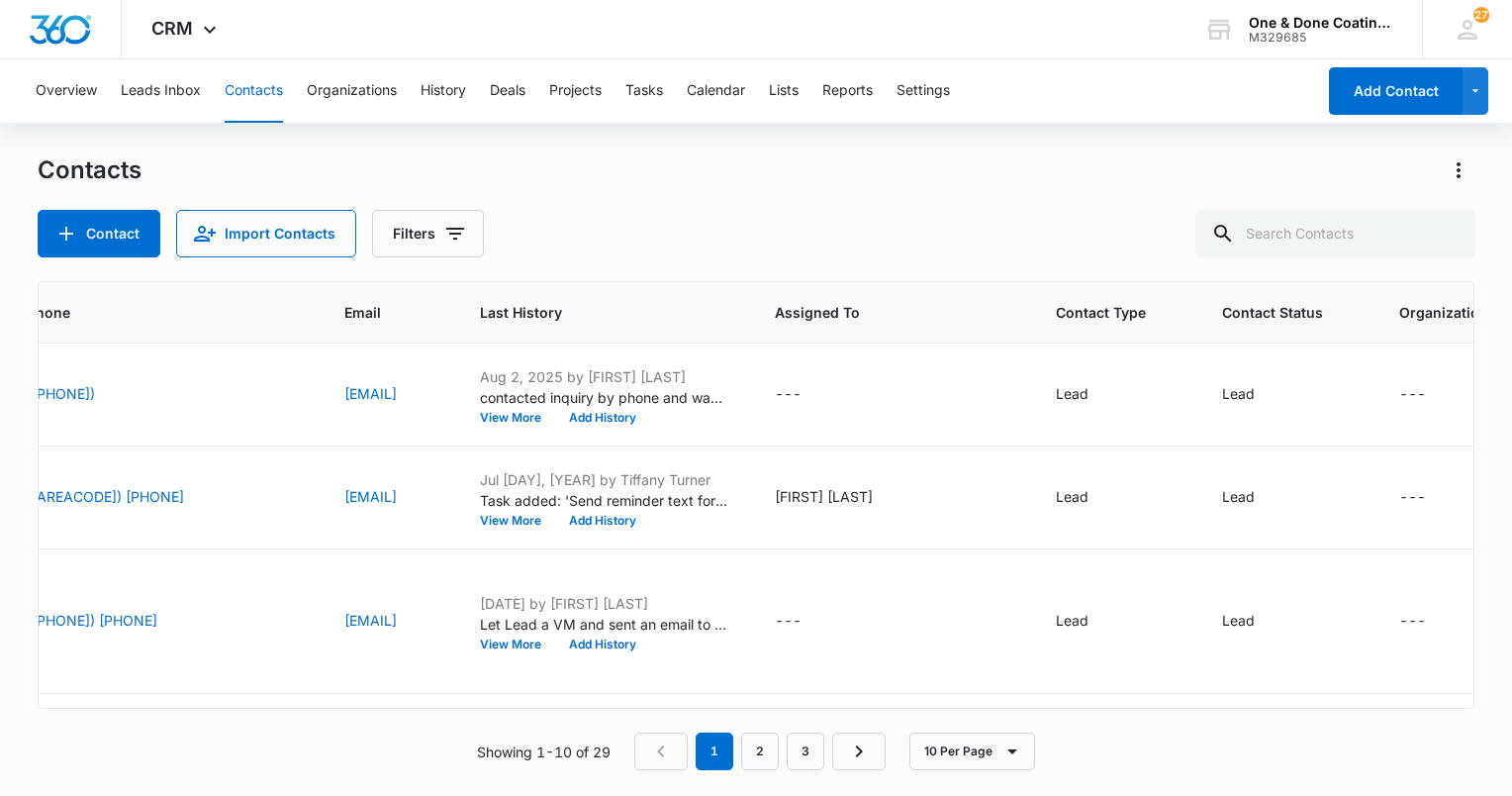 scroll, scrollTop: 0, scrollLeft: 710, axis: horizontal 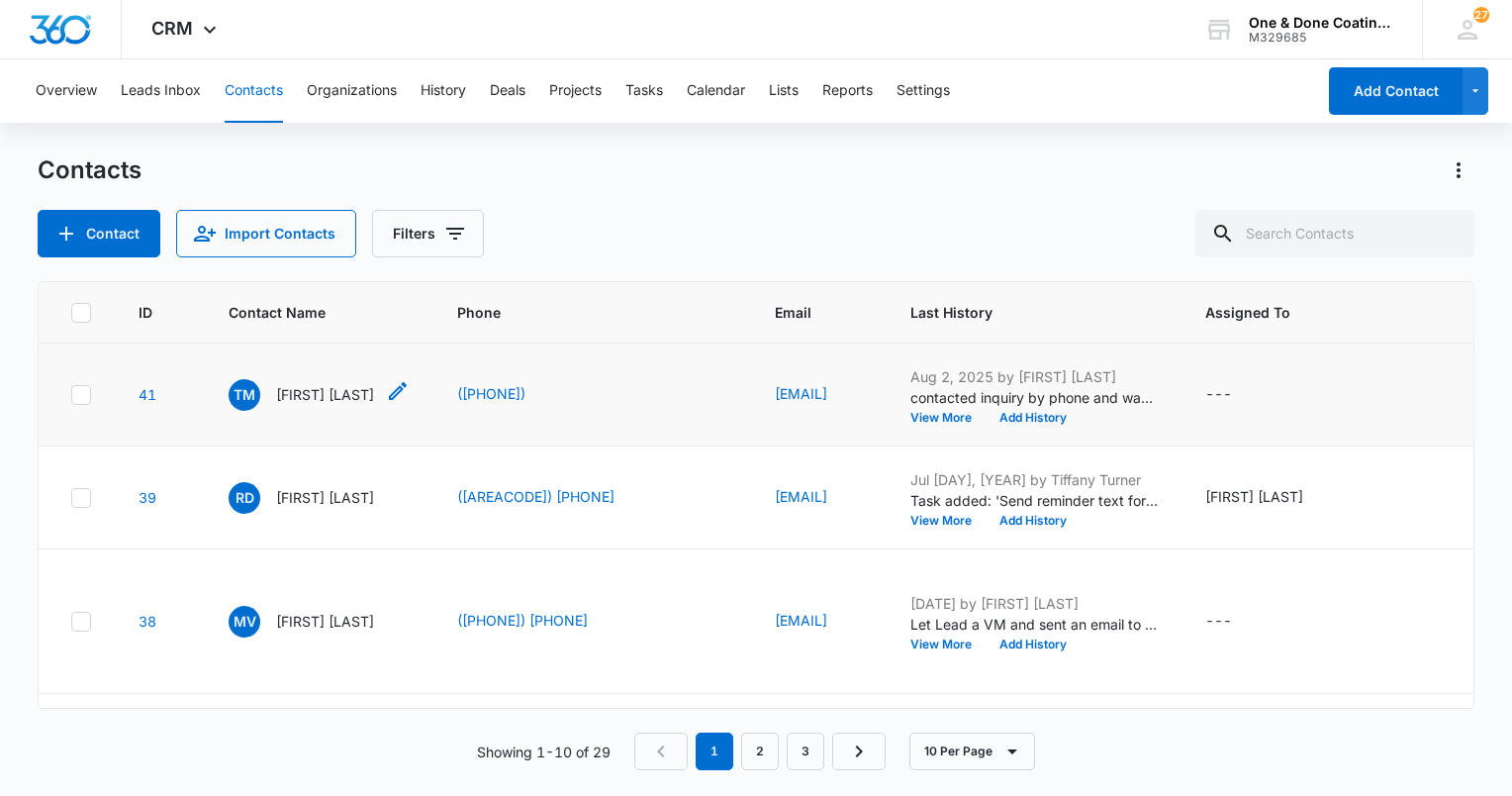 click on "TM" at bounding box center (244, 395) 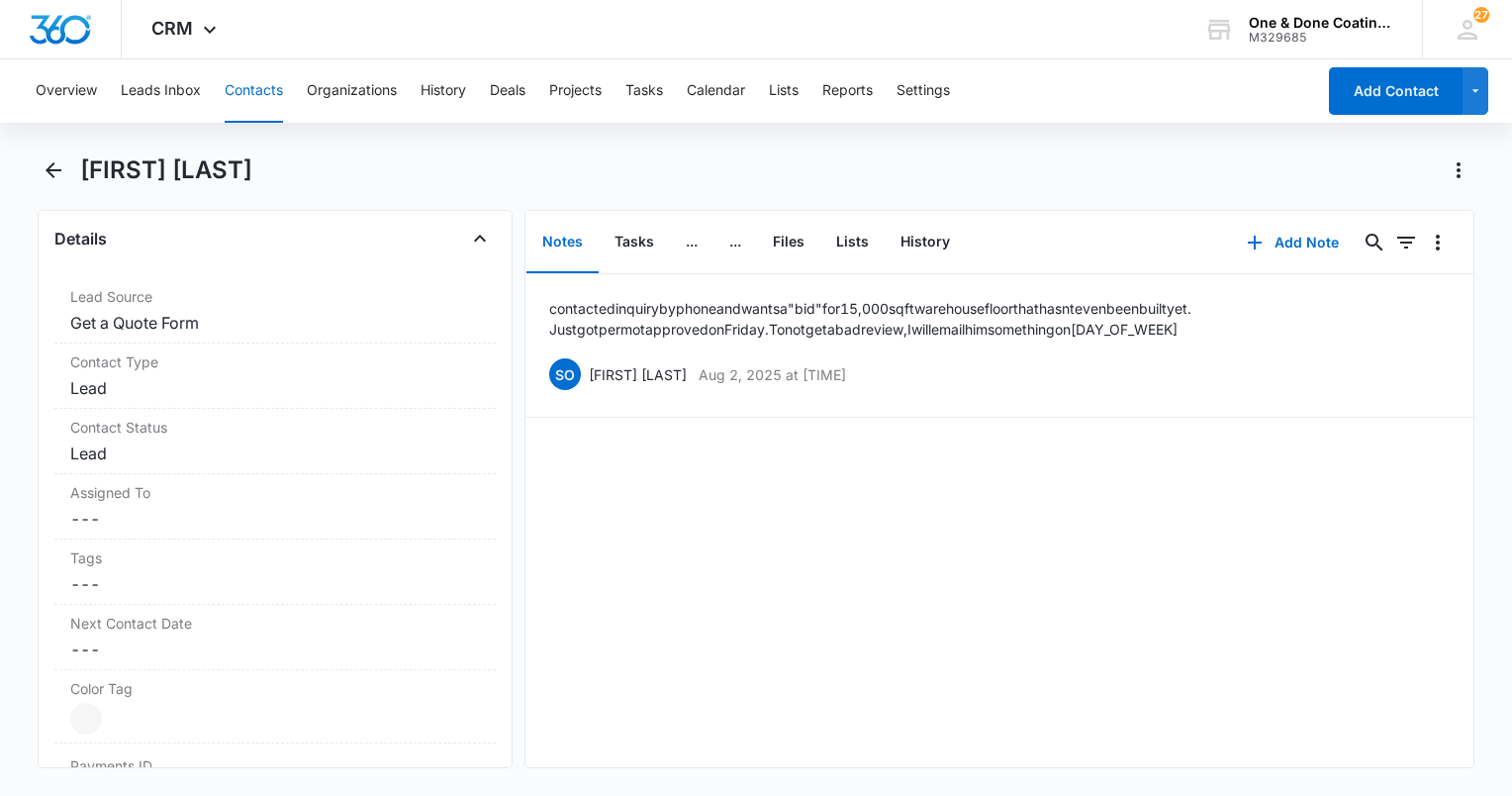 scroll, scrollTop: 0, scrollLeft: 0, axis: both 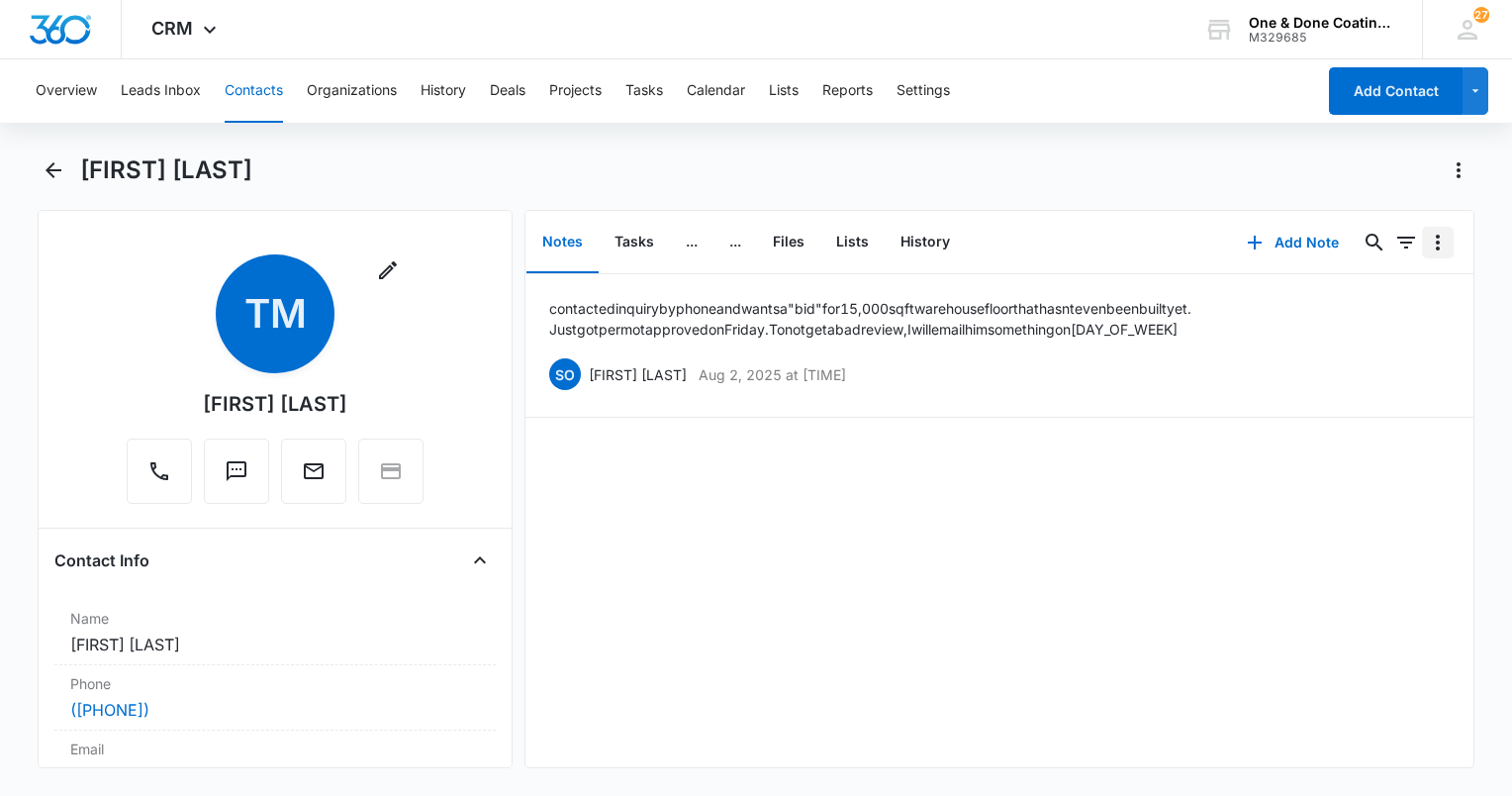 click 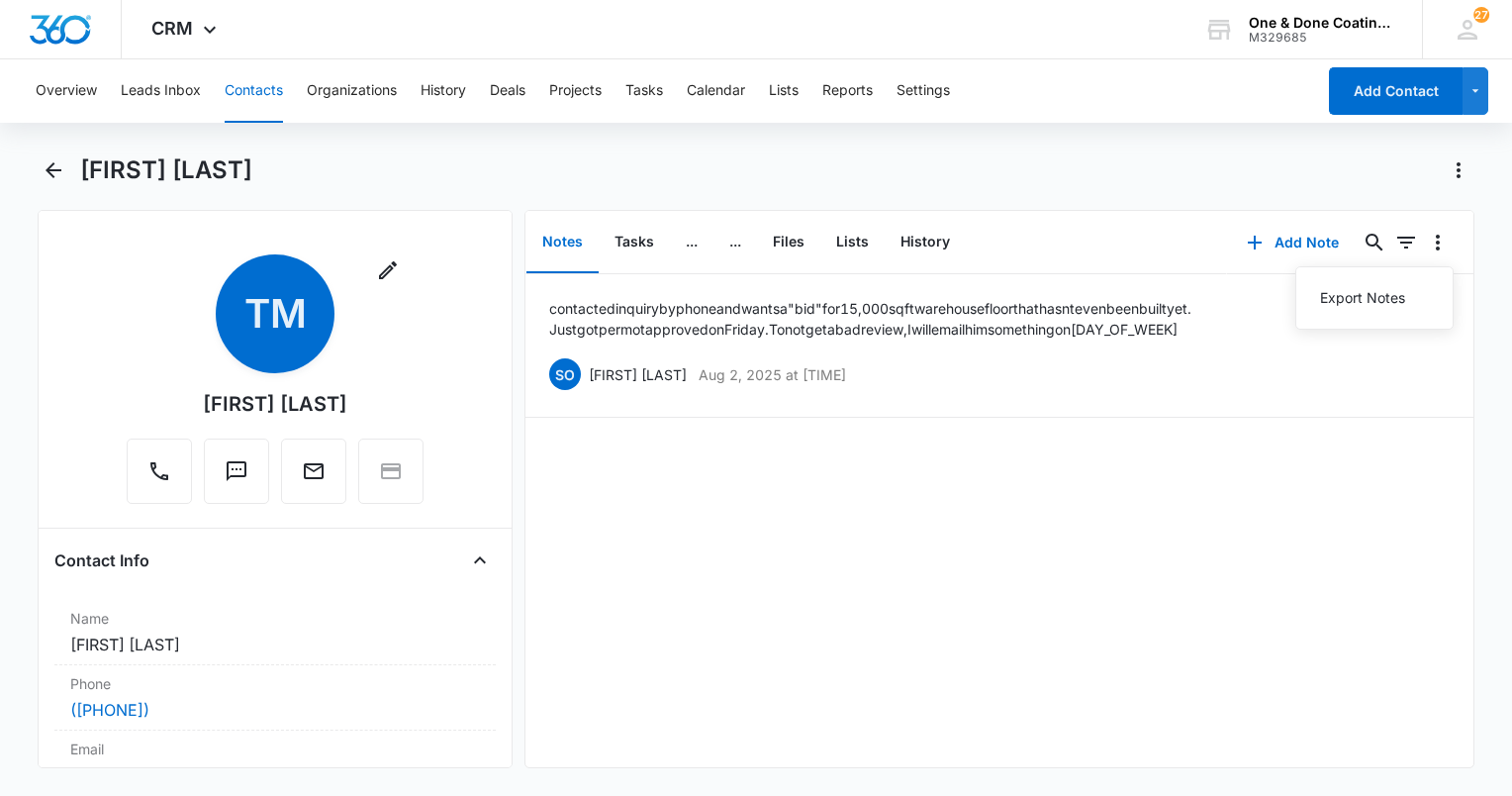 click on "contacted  inquiry  by  phone  and  wants  a  "bid"  for  15,000  sq  ft  warehouse  floor  that  hasnt  even  been  built  yet.    Just  got  permot  approved  on  Friday.  To  not  get  a  bad  review,  I  will  email  him  something  on  Monday  SO [NAME] [COMPANY] [DATE] at [TIME] Delete Edit" at bounding box center (999, 521) 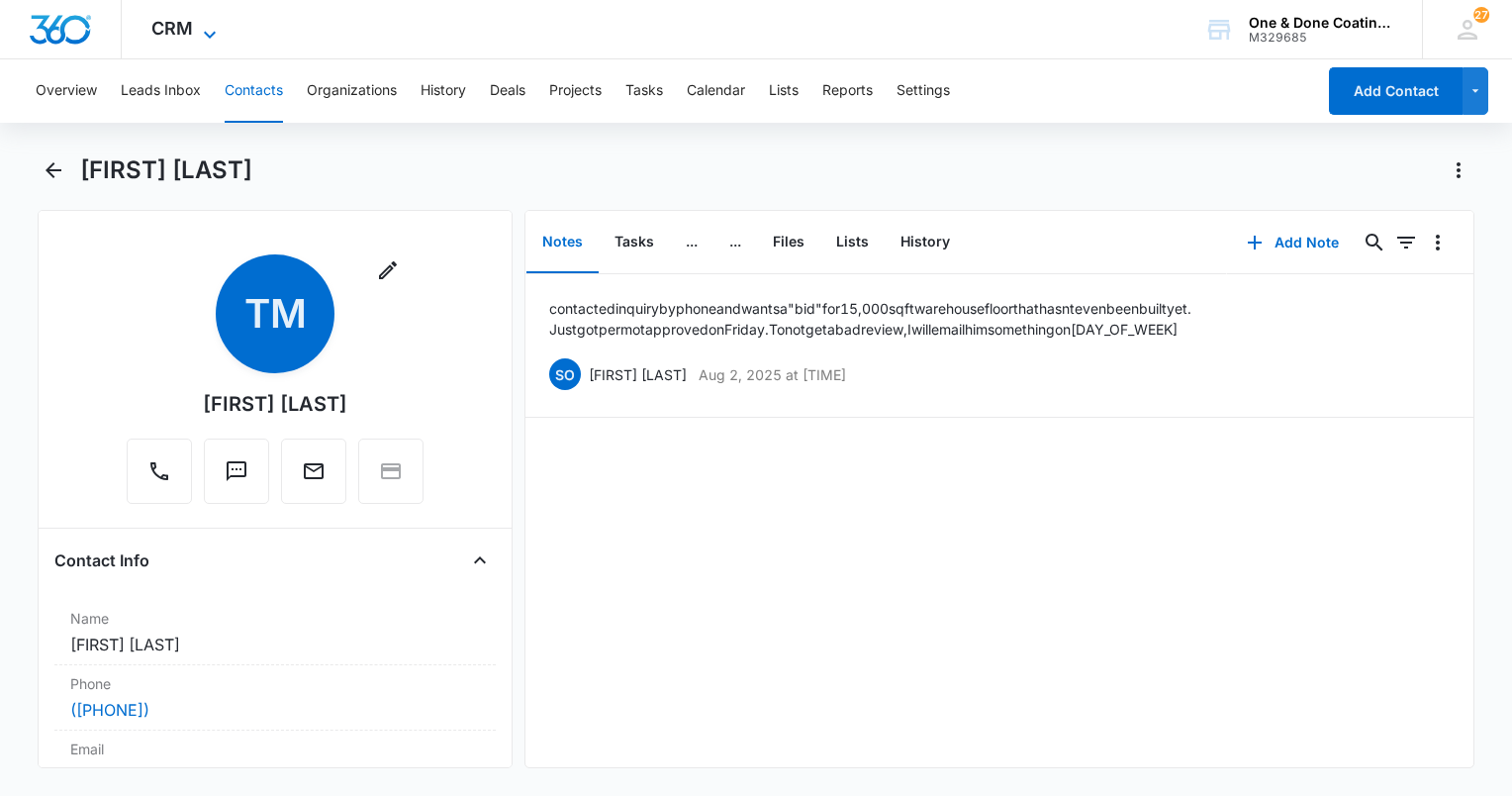 click 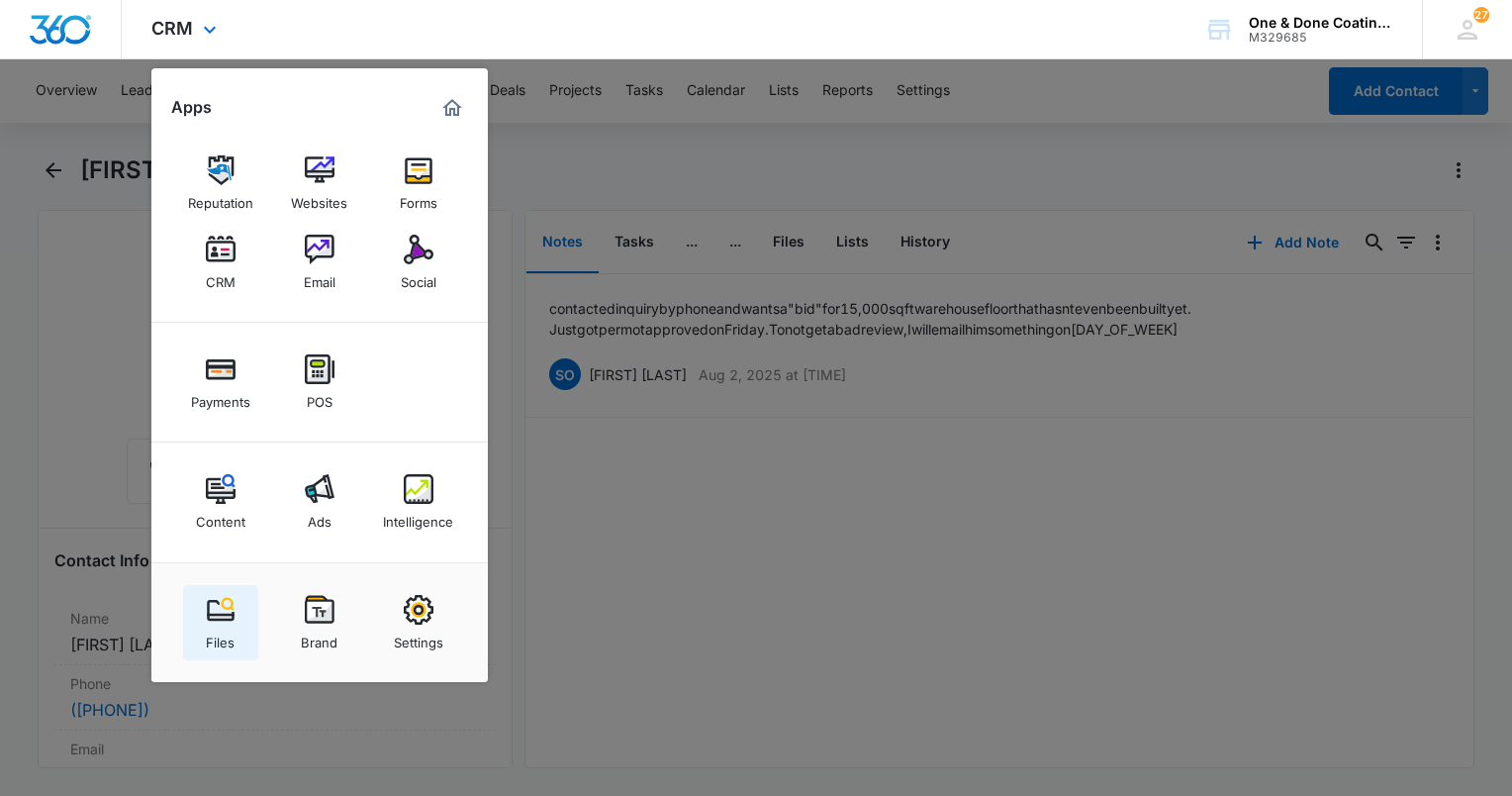 click at bounding box center (221, 610) 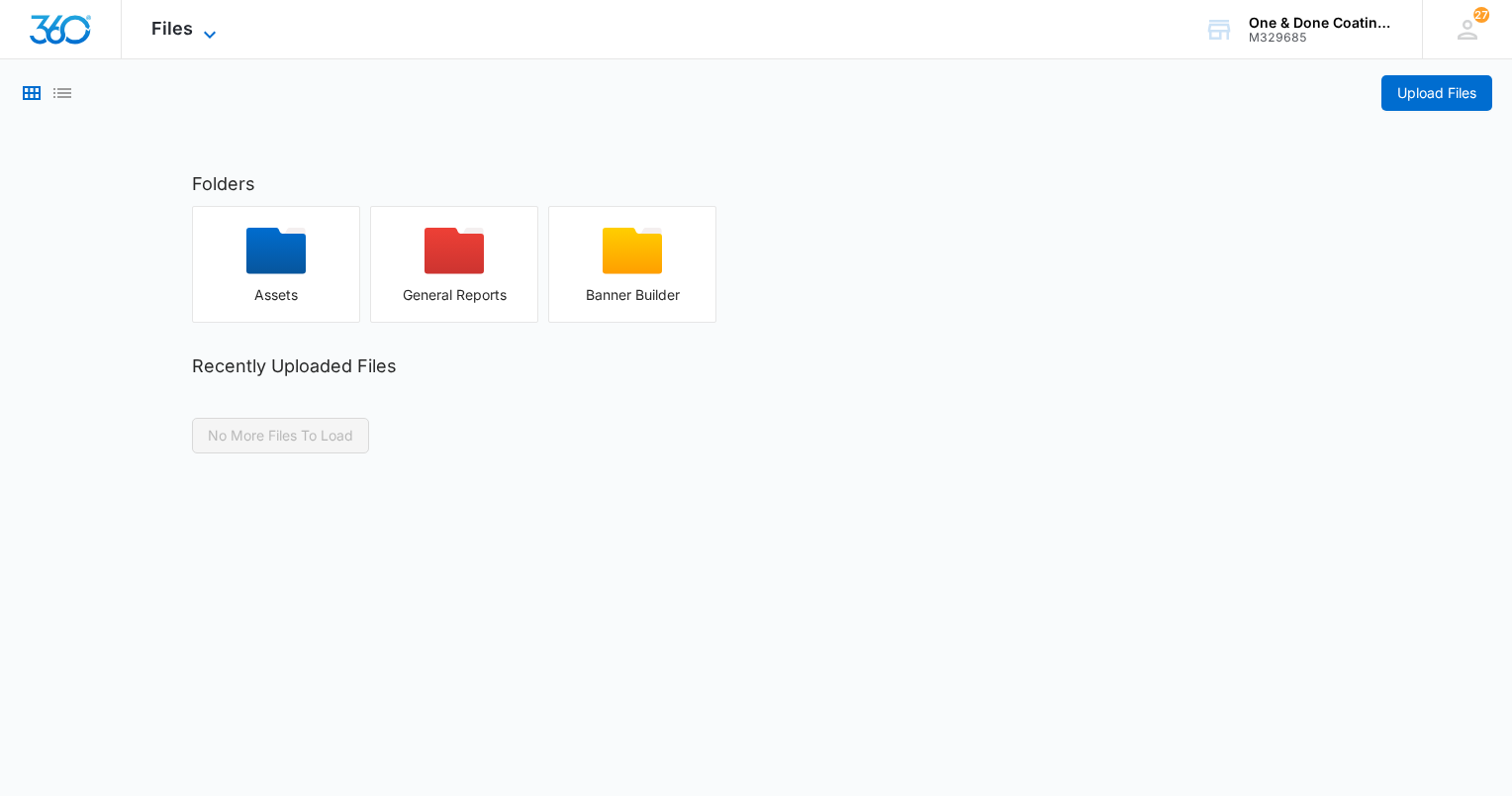 click 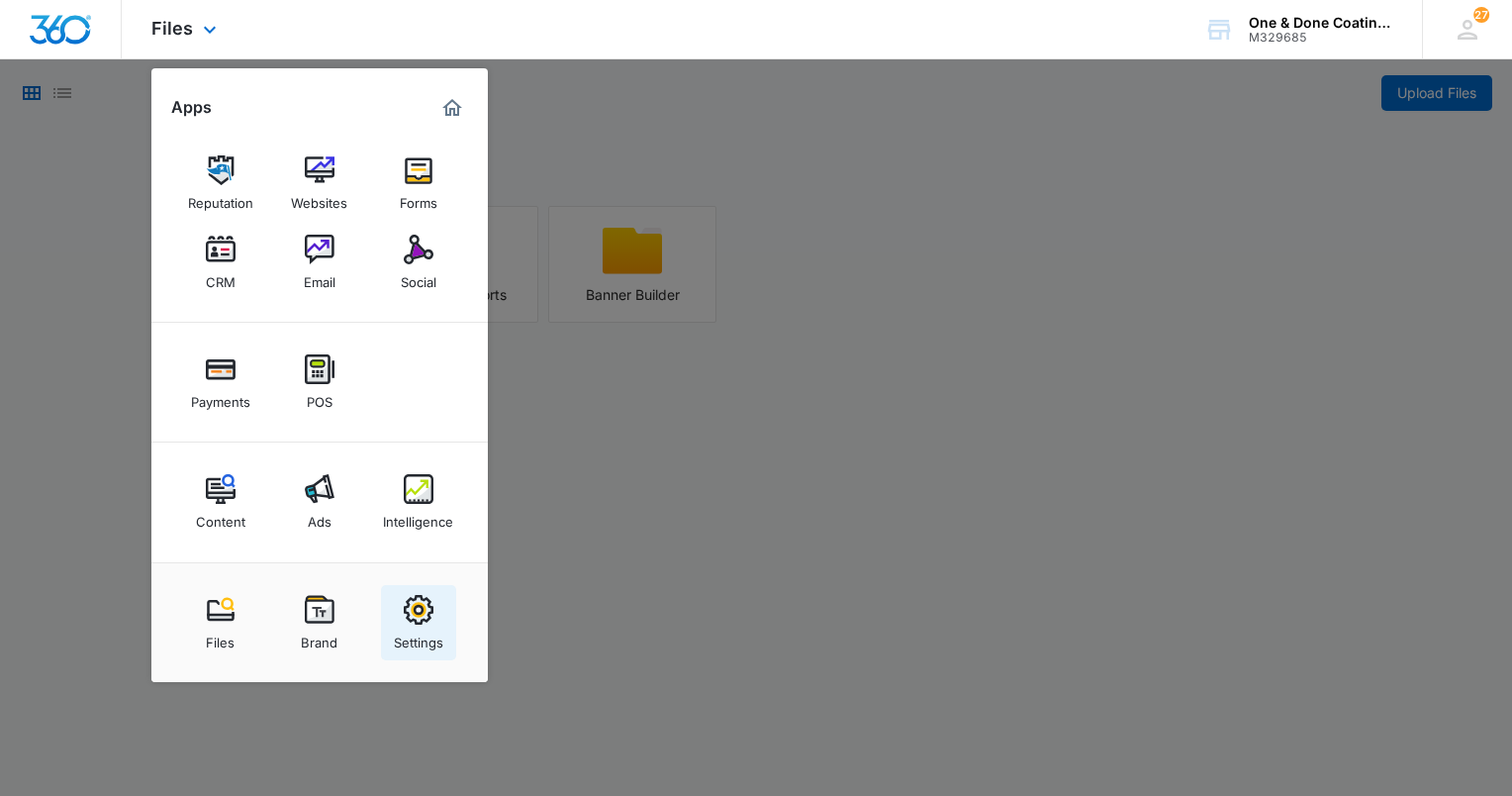 click at bounding box center (419, 610) 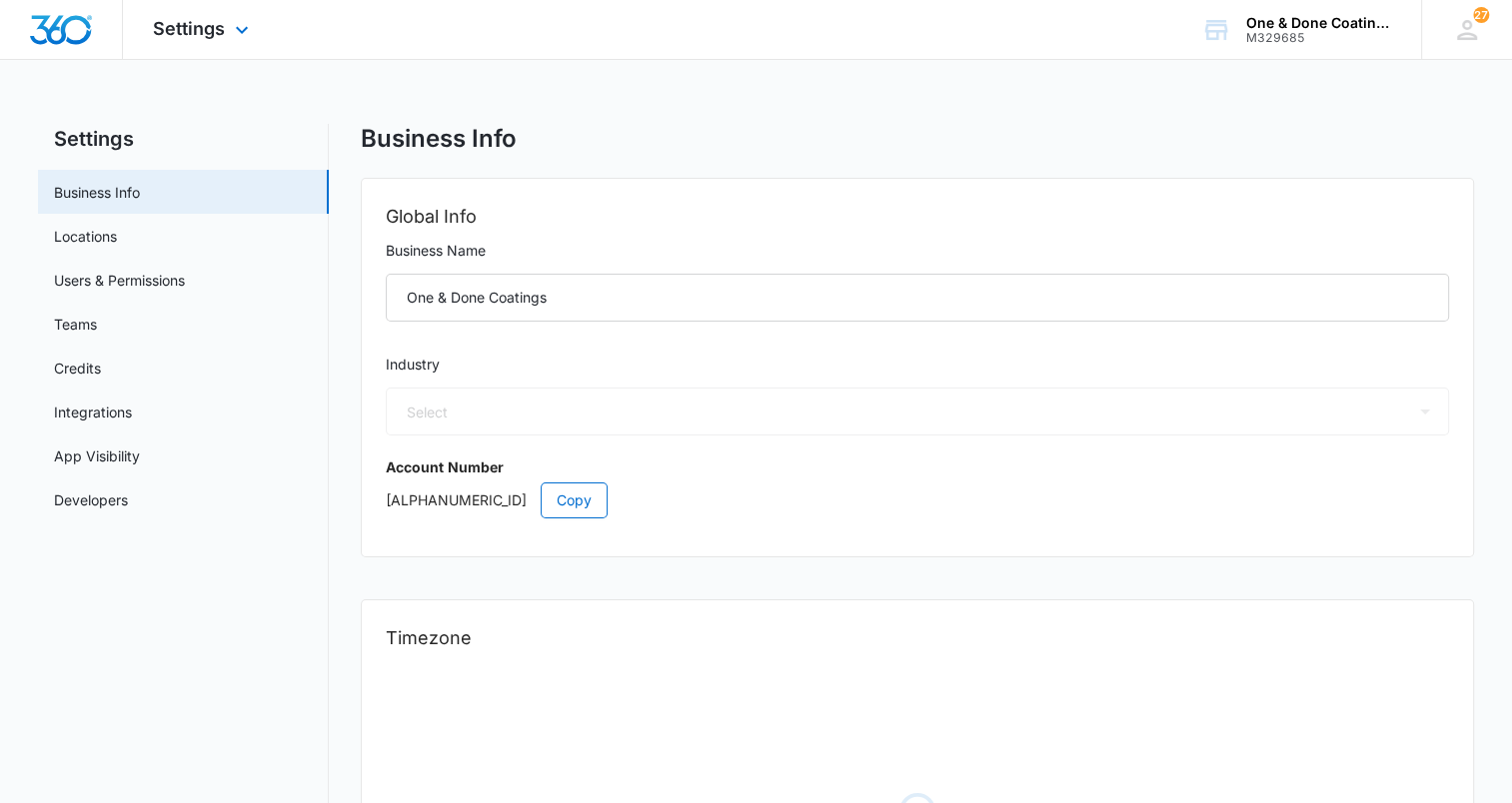 select on "US" 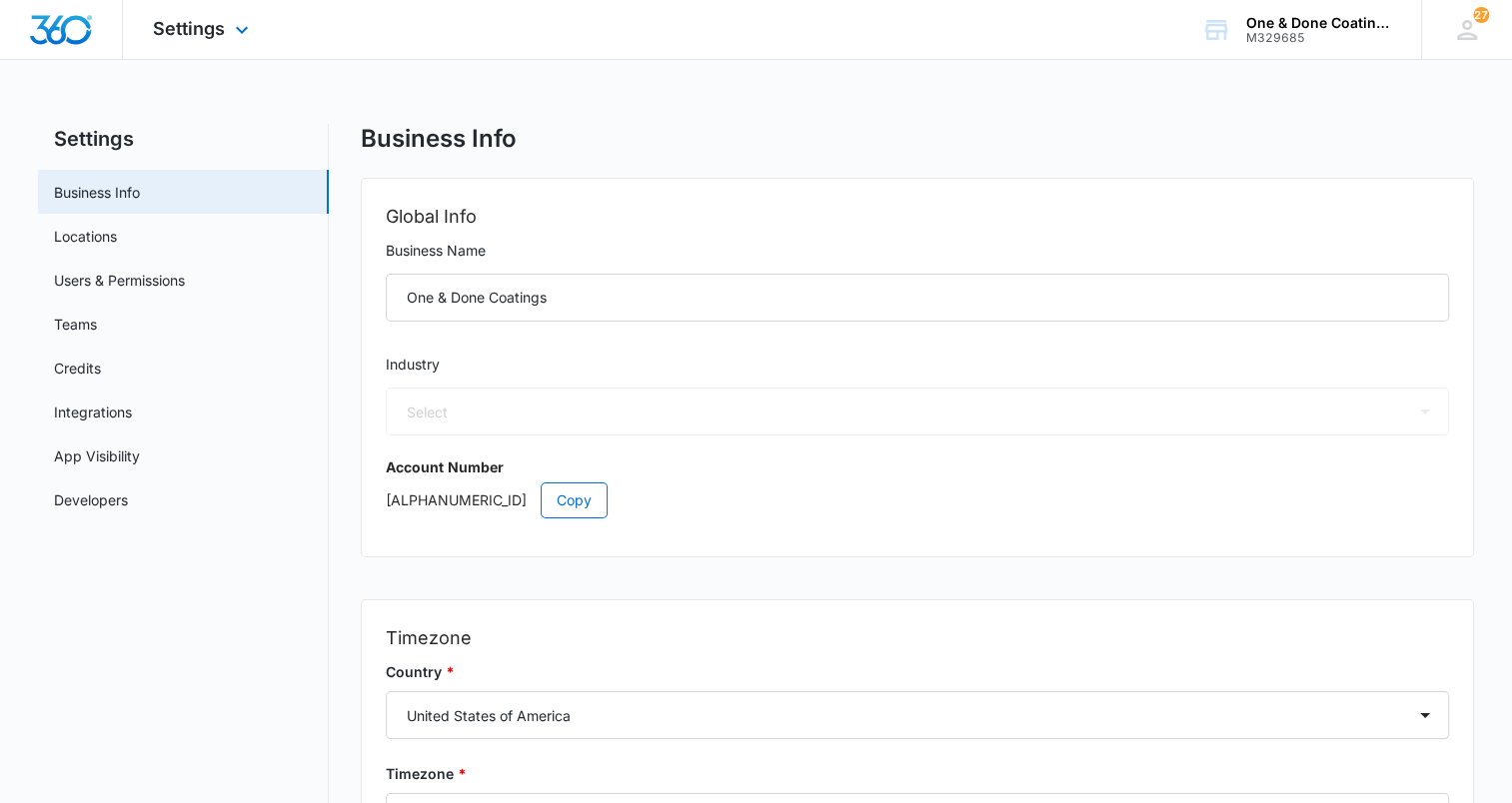 select on "9" 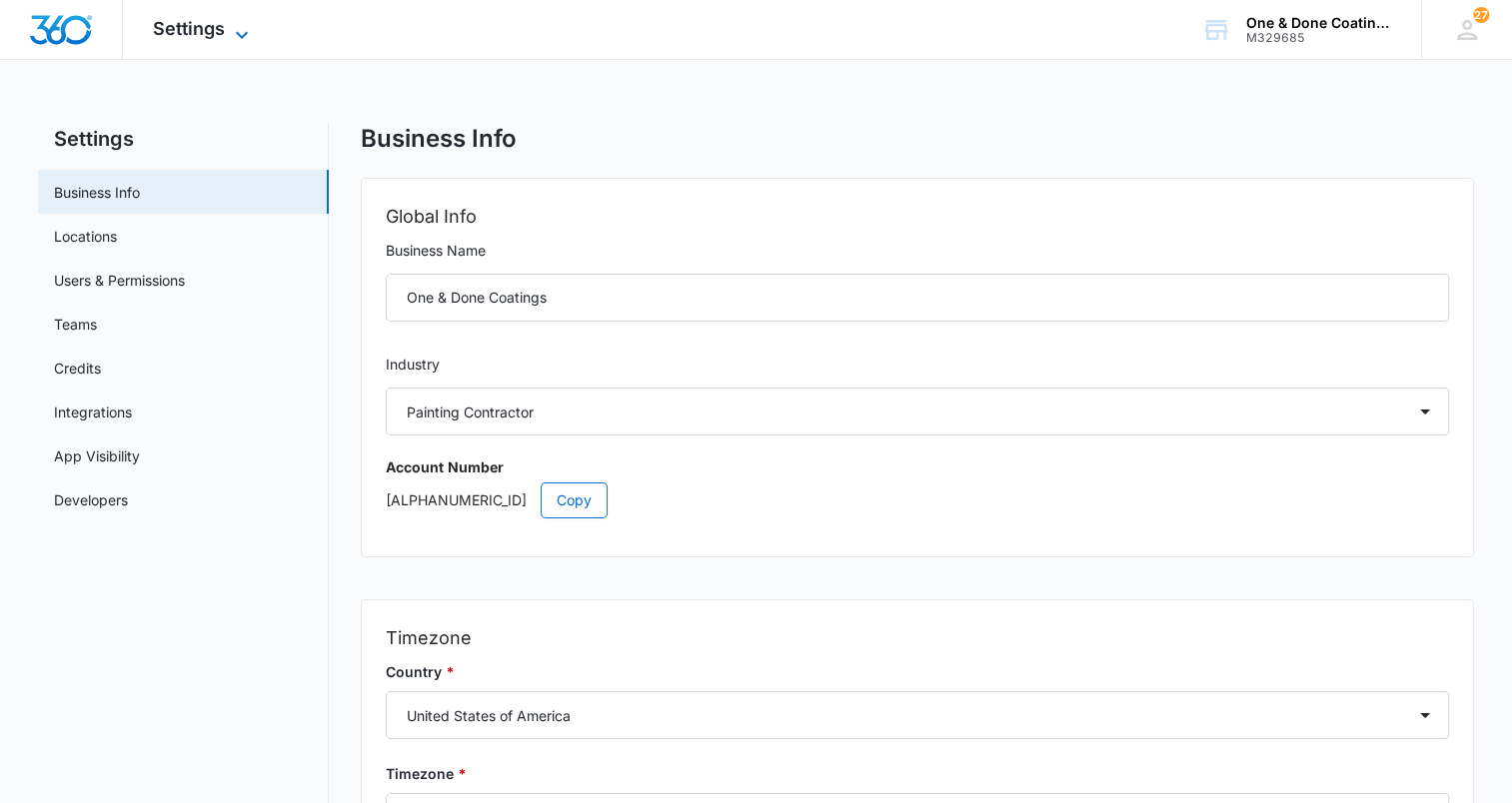 click on "Settings" at bounding box center [189, 28] 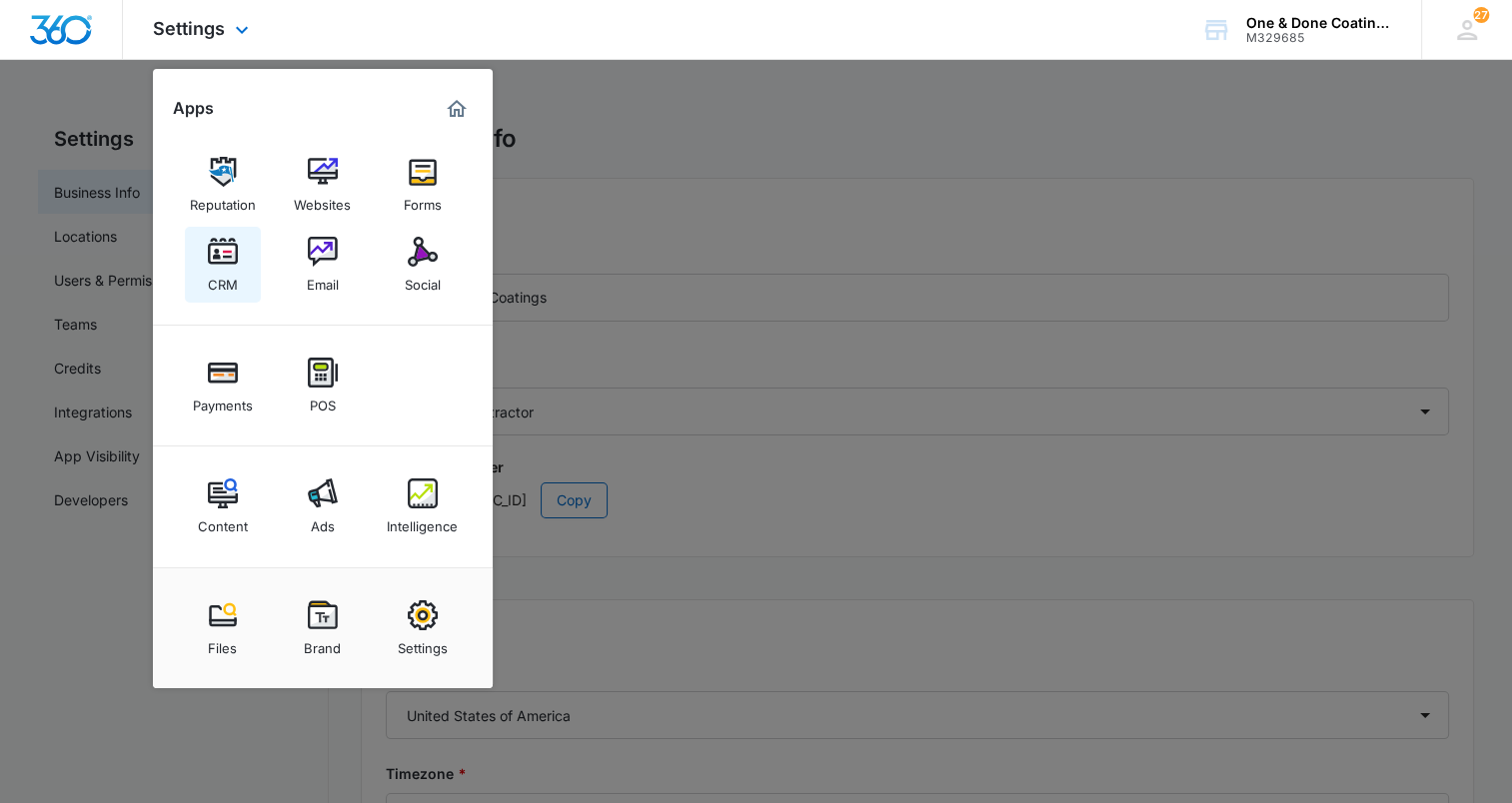 click on "CRM" at bounding box center [223, 280] 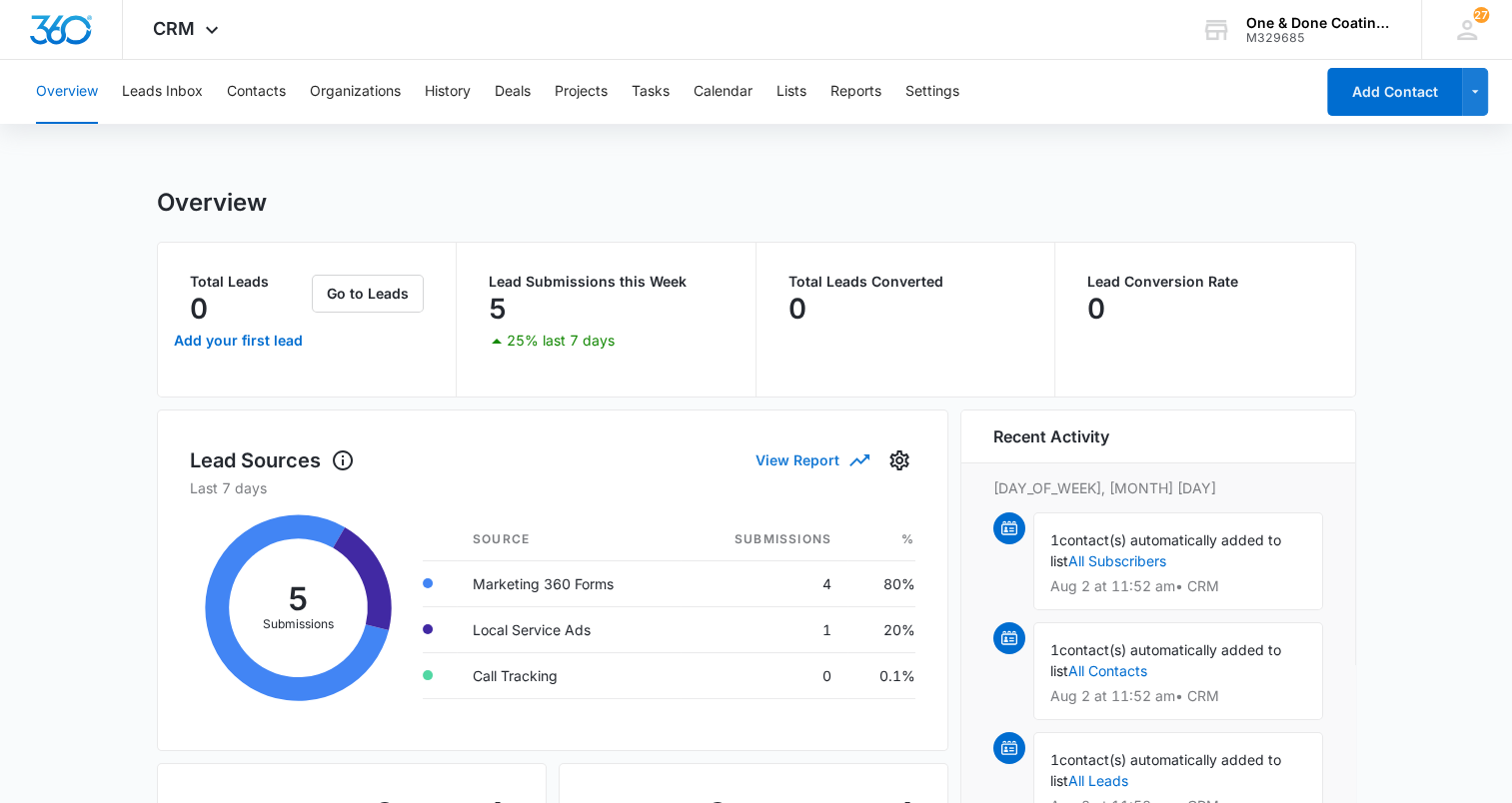 click on "View Report" at bounding box center [811, 459] 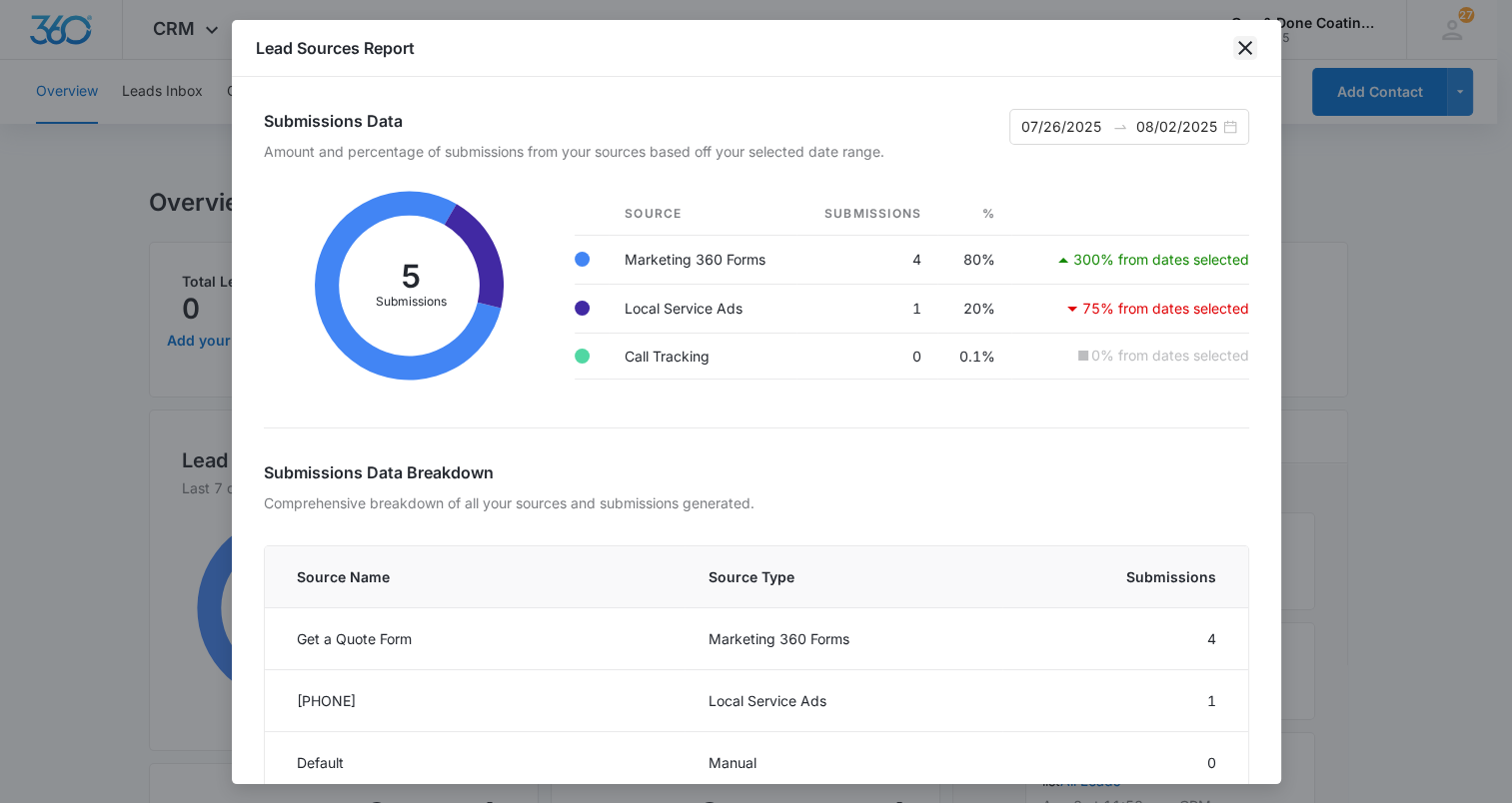 click 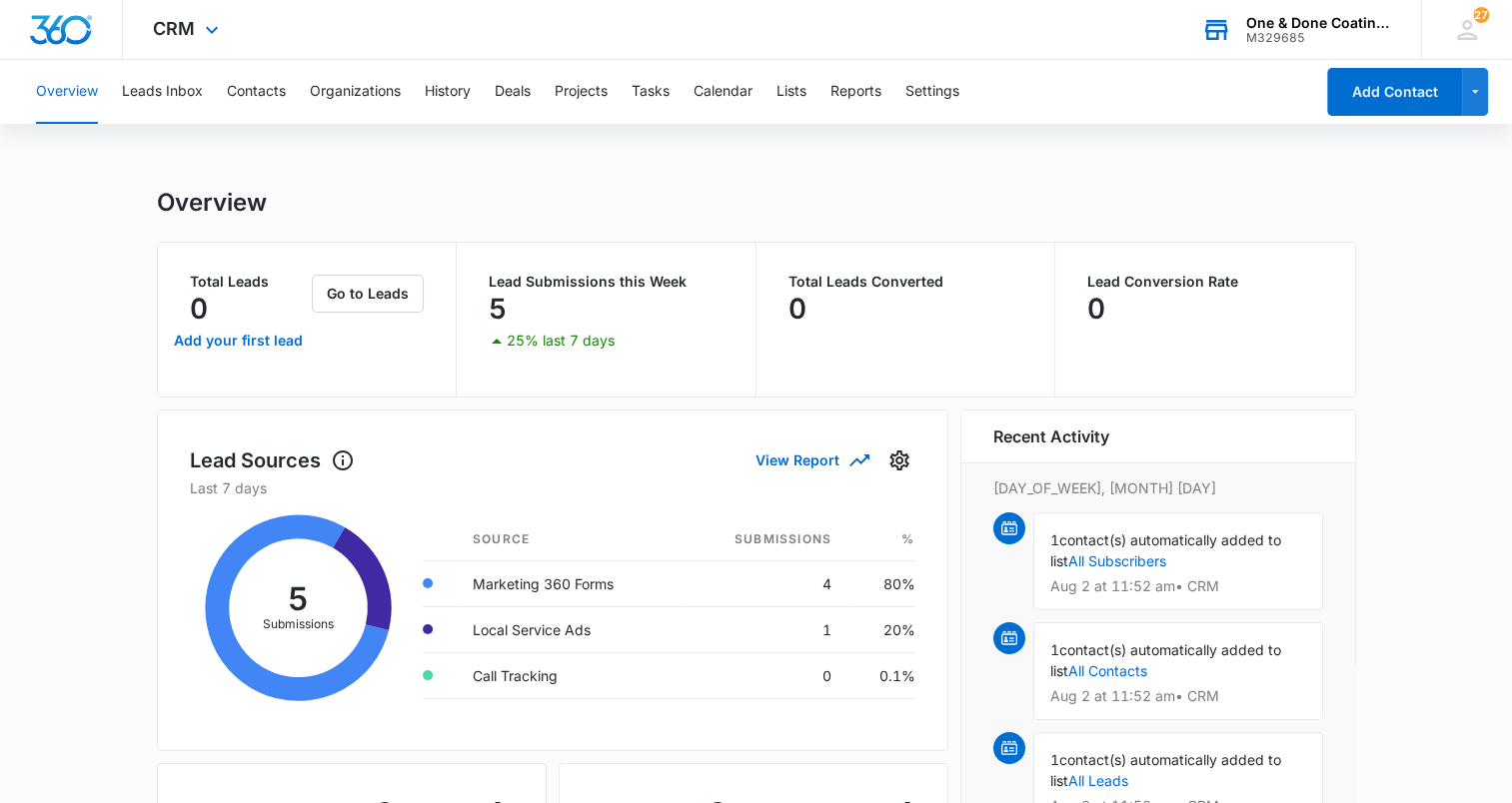 click on "M329685" at bounding box center [1319, 38] 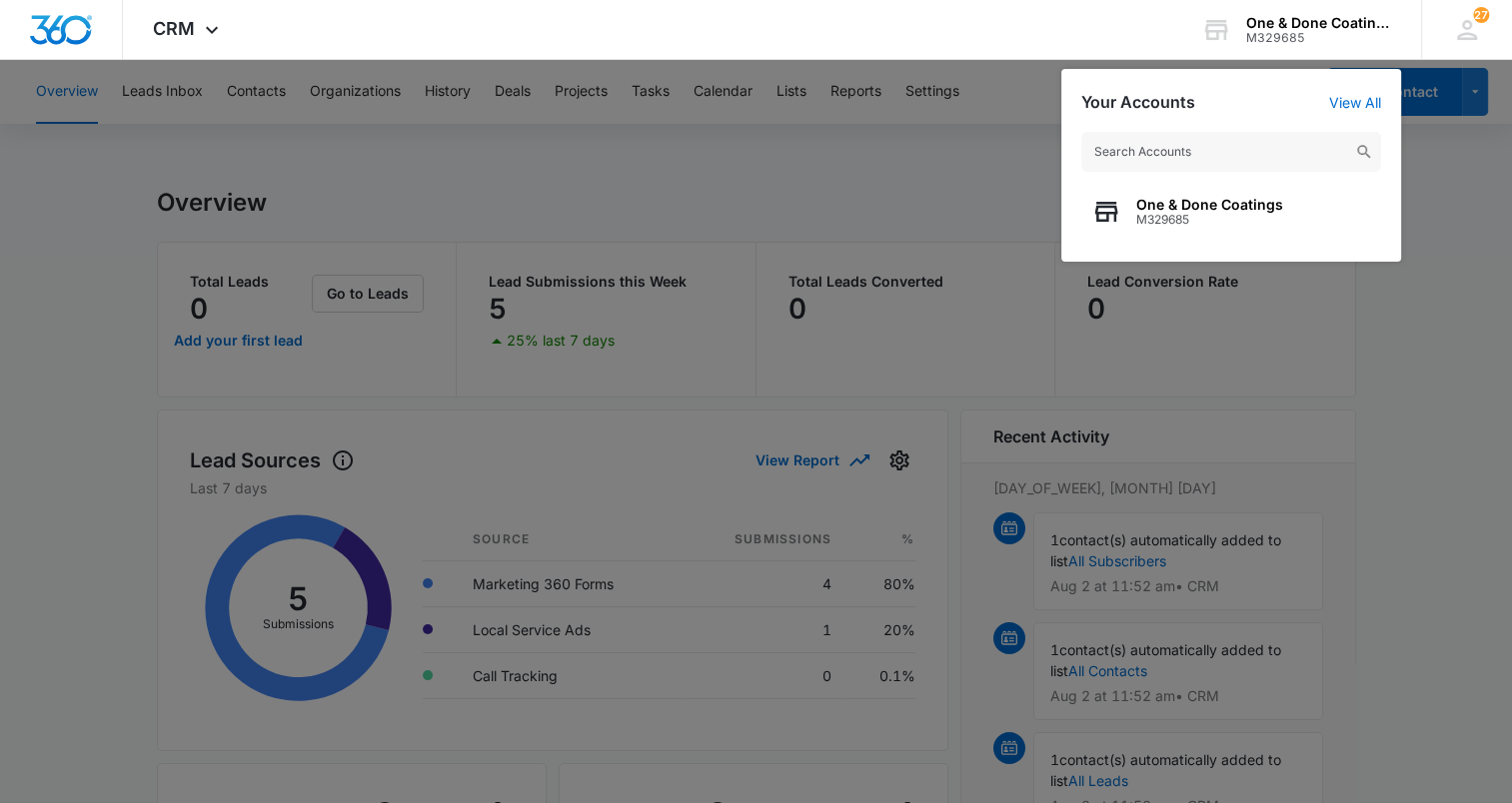 click at bounding box center [756, 402] 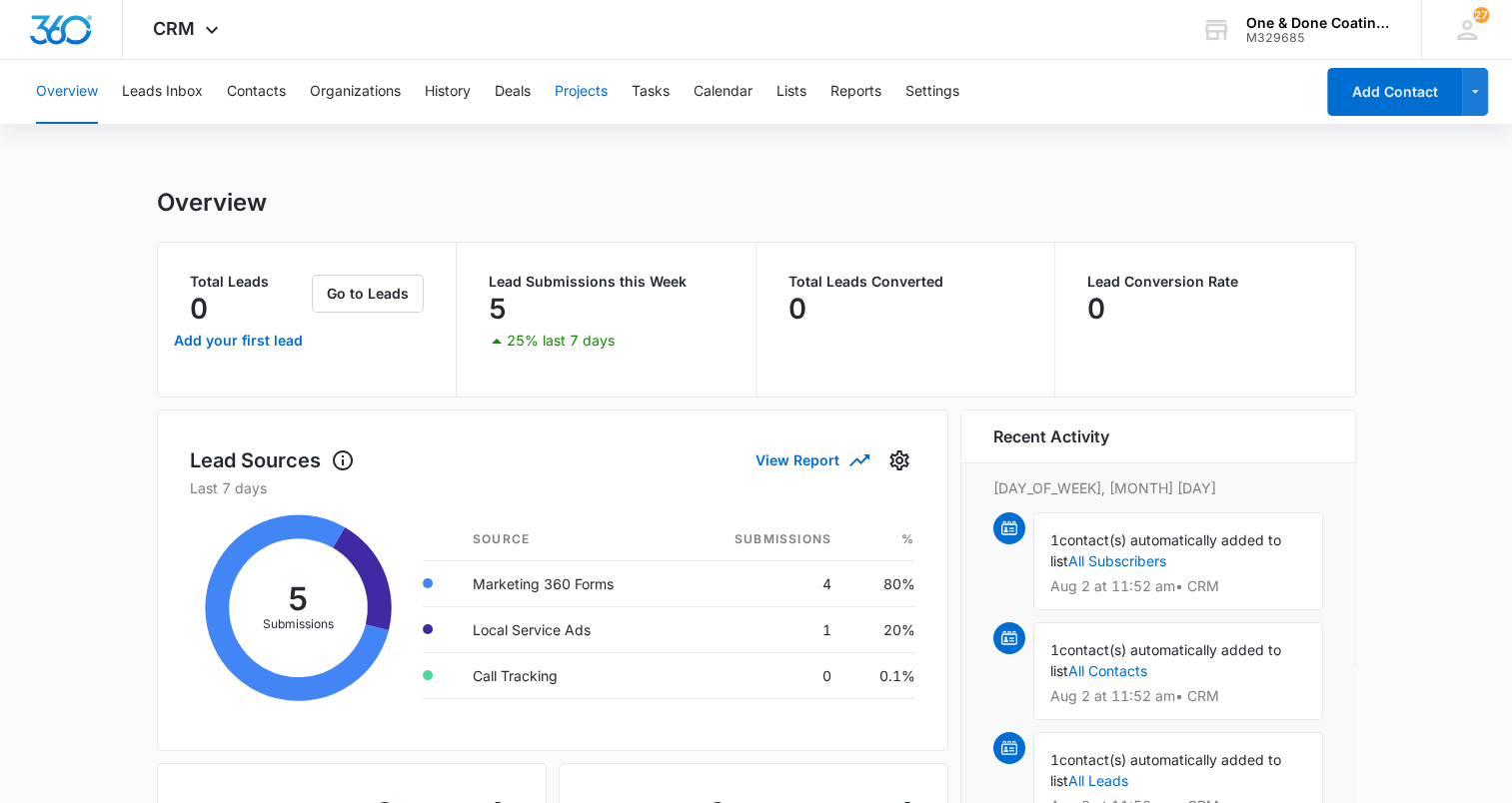 click on "Projects" at bounding box center [581, 92] 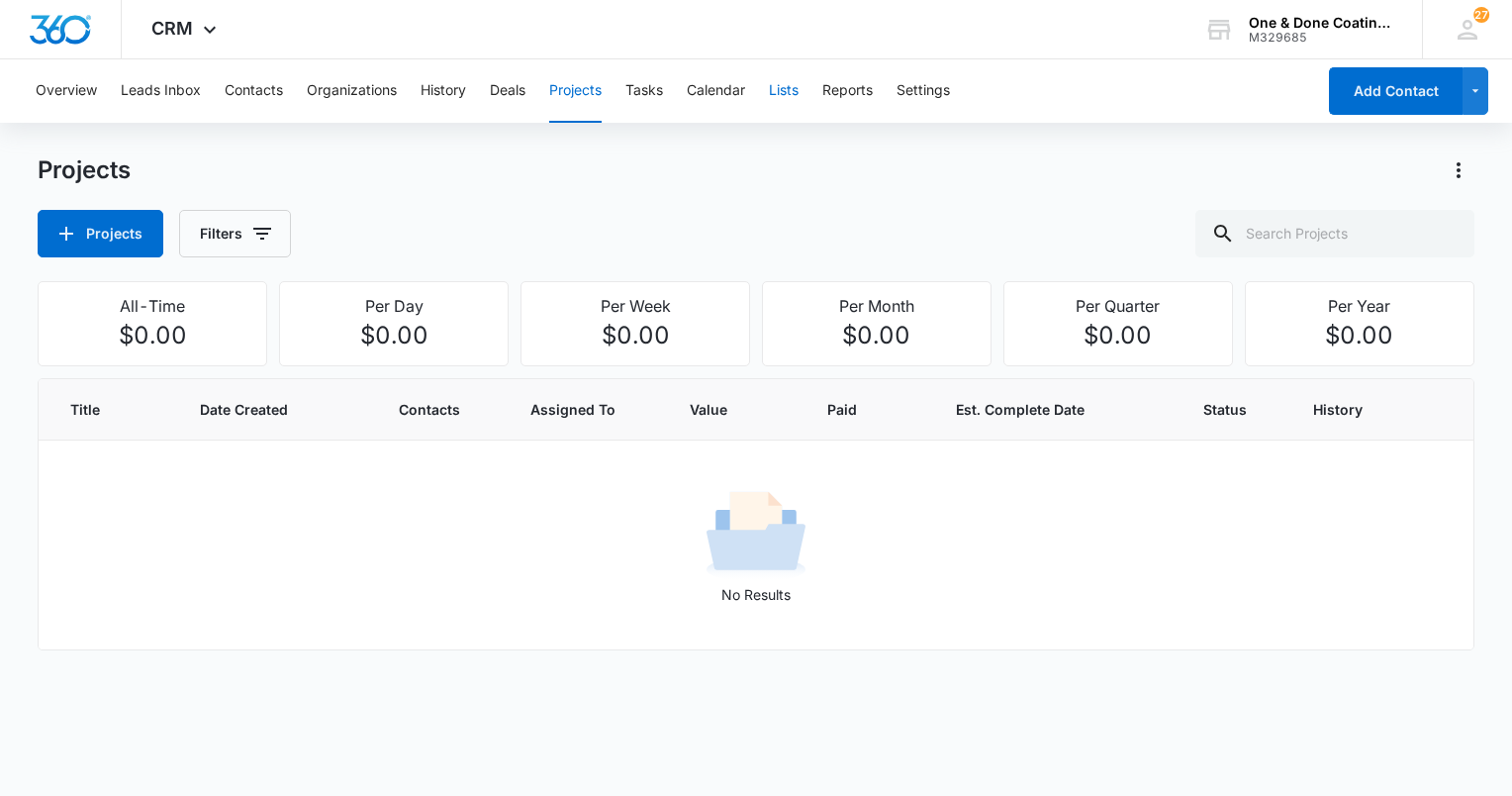 click on "Lists" at bounding box center [784, 91] 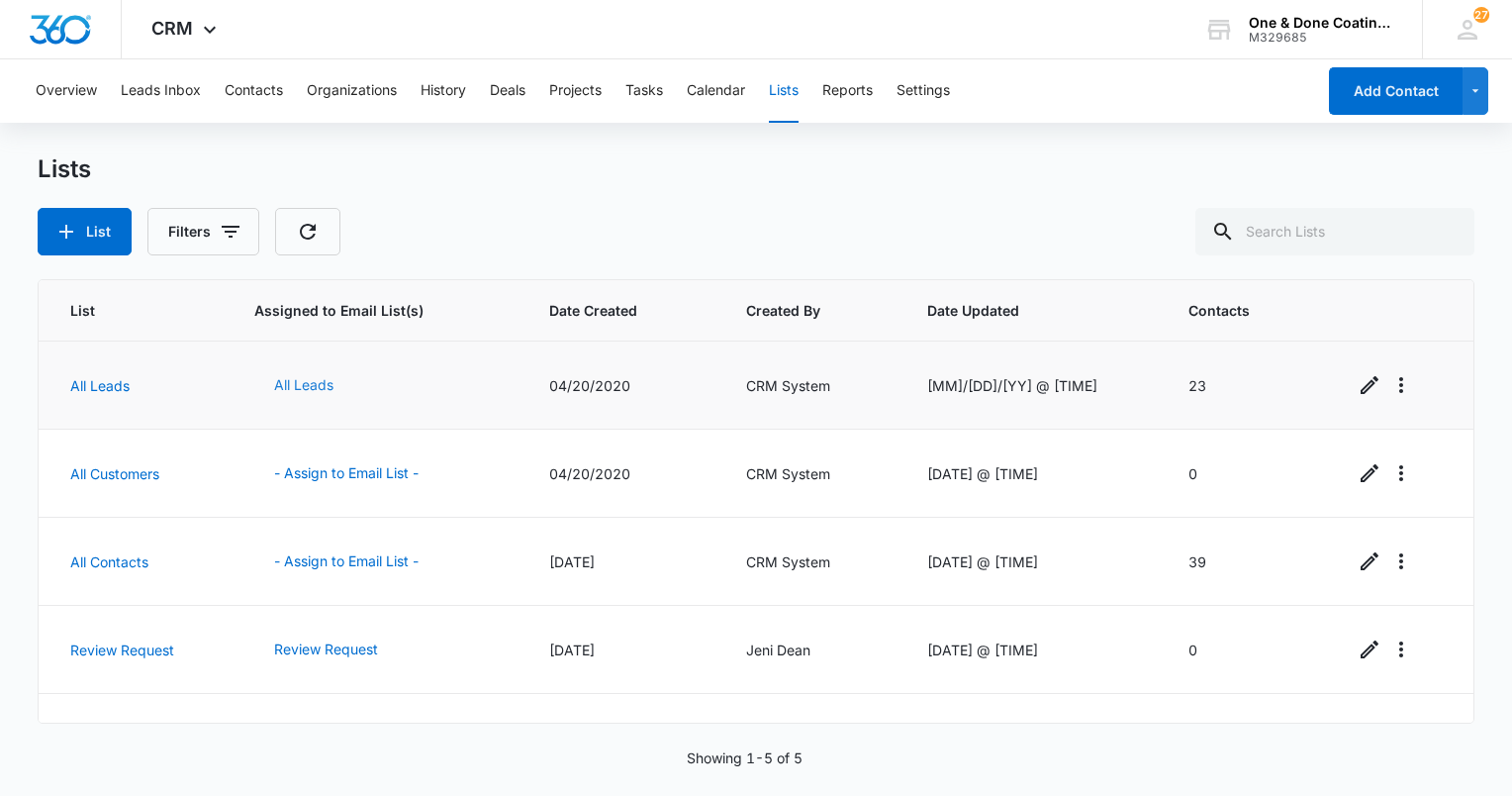 click on "All Leads" at bounding box center [304, 385] 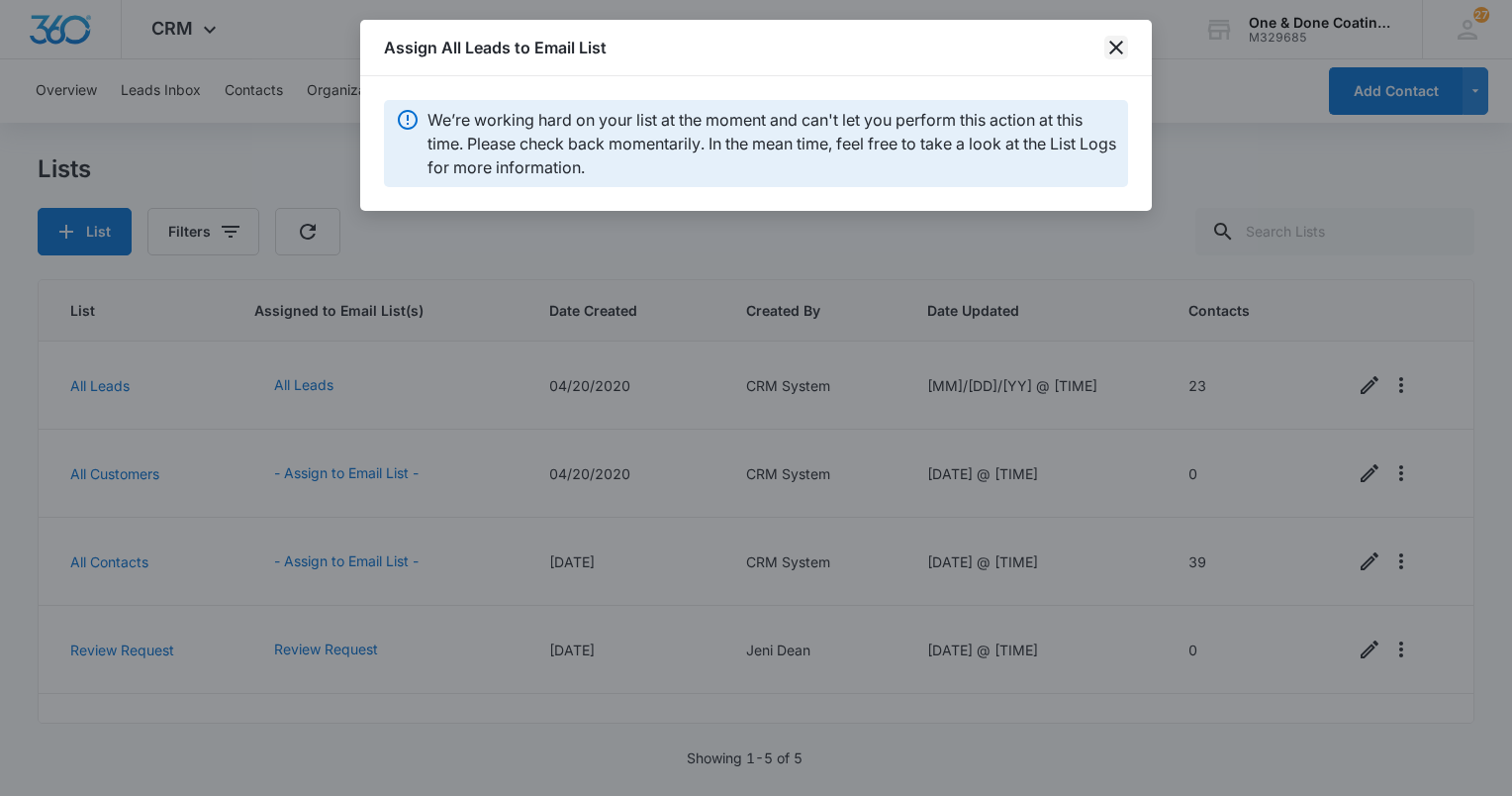 click 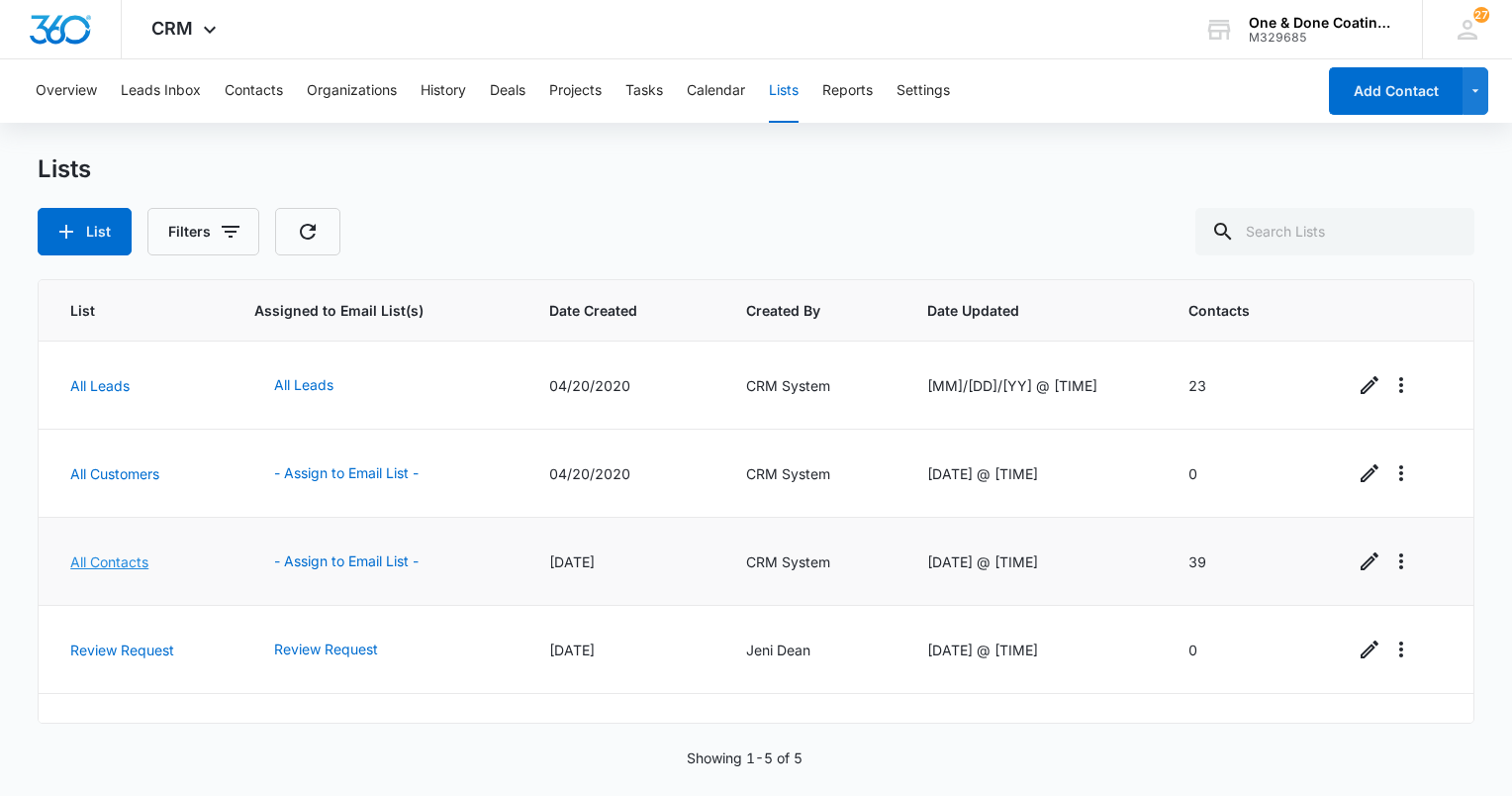 click on "All Contacts" at bounding box center [109, 561] 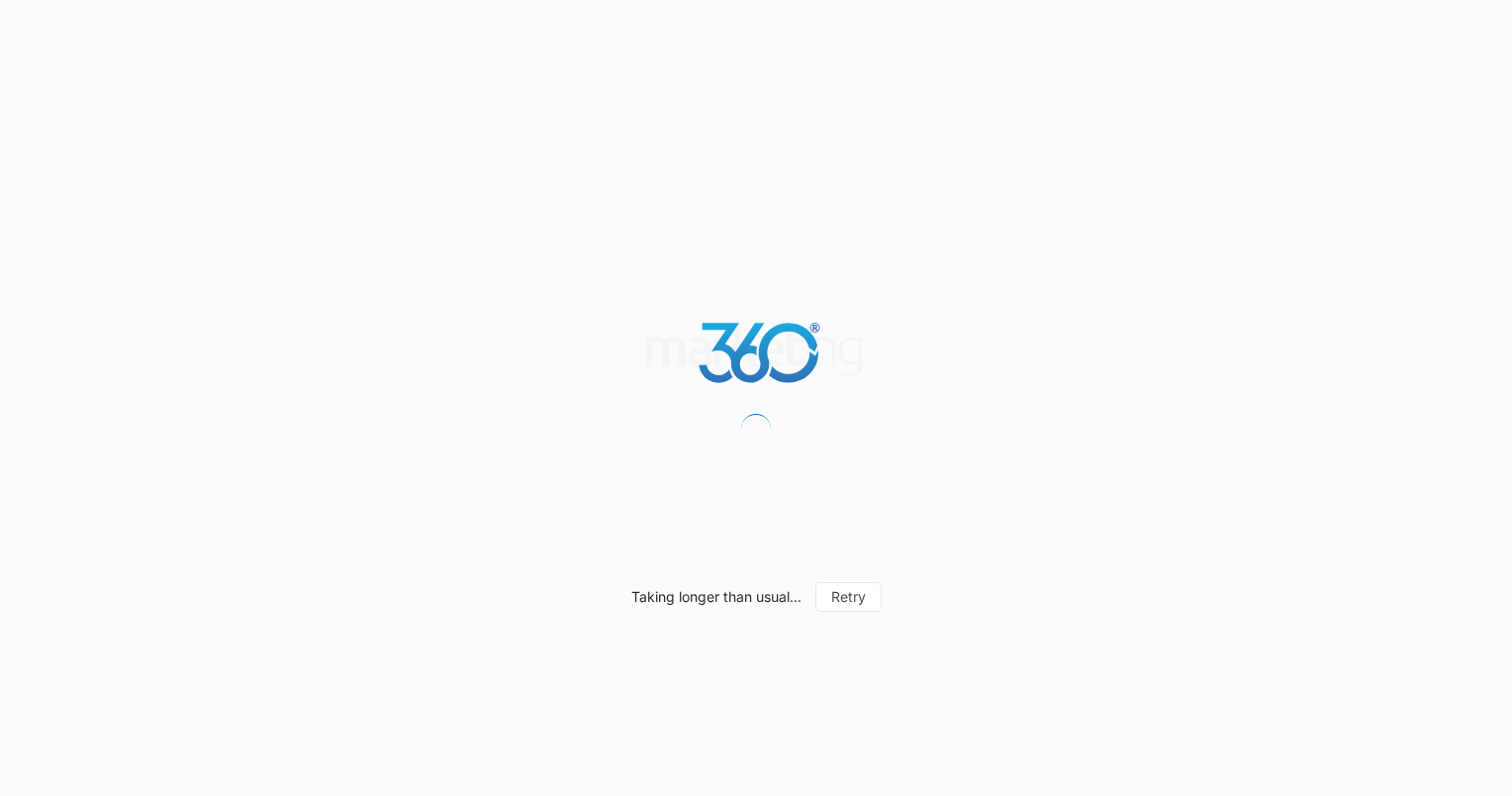 scroll, scrollTop: 0, scrollLeft: 0, axis: both 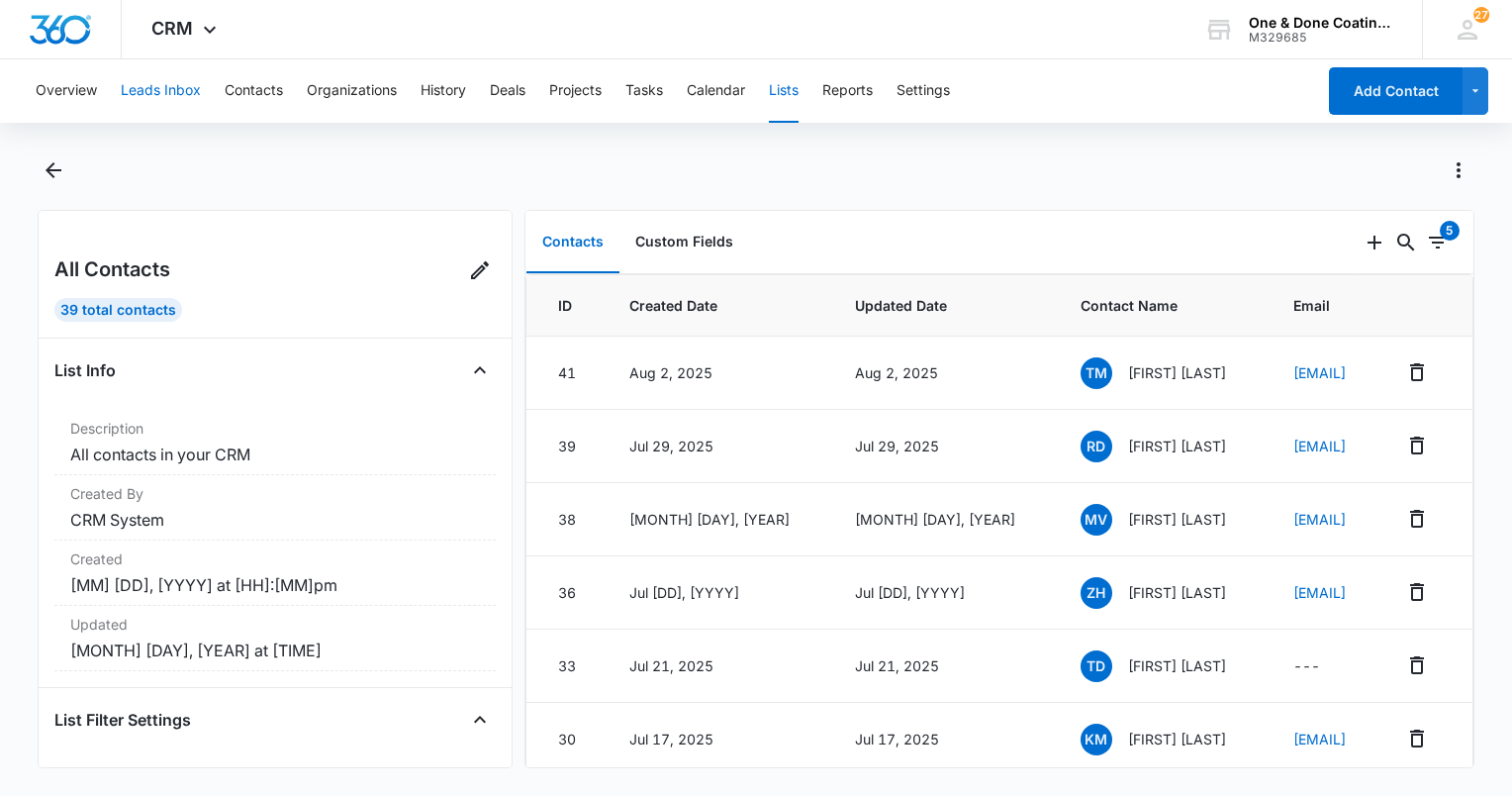 click on "Leads Inbox" at bounding box center [160, 91] 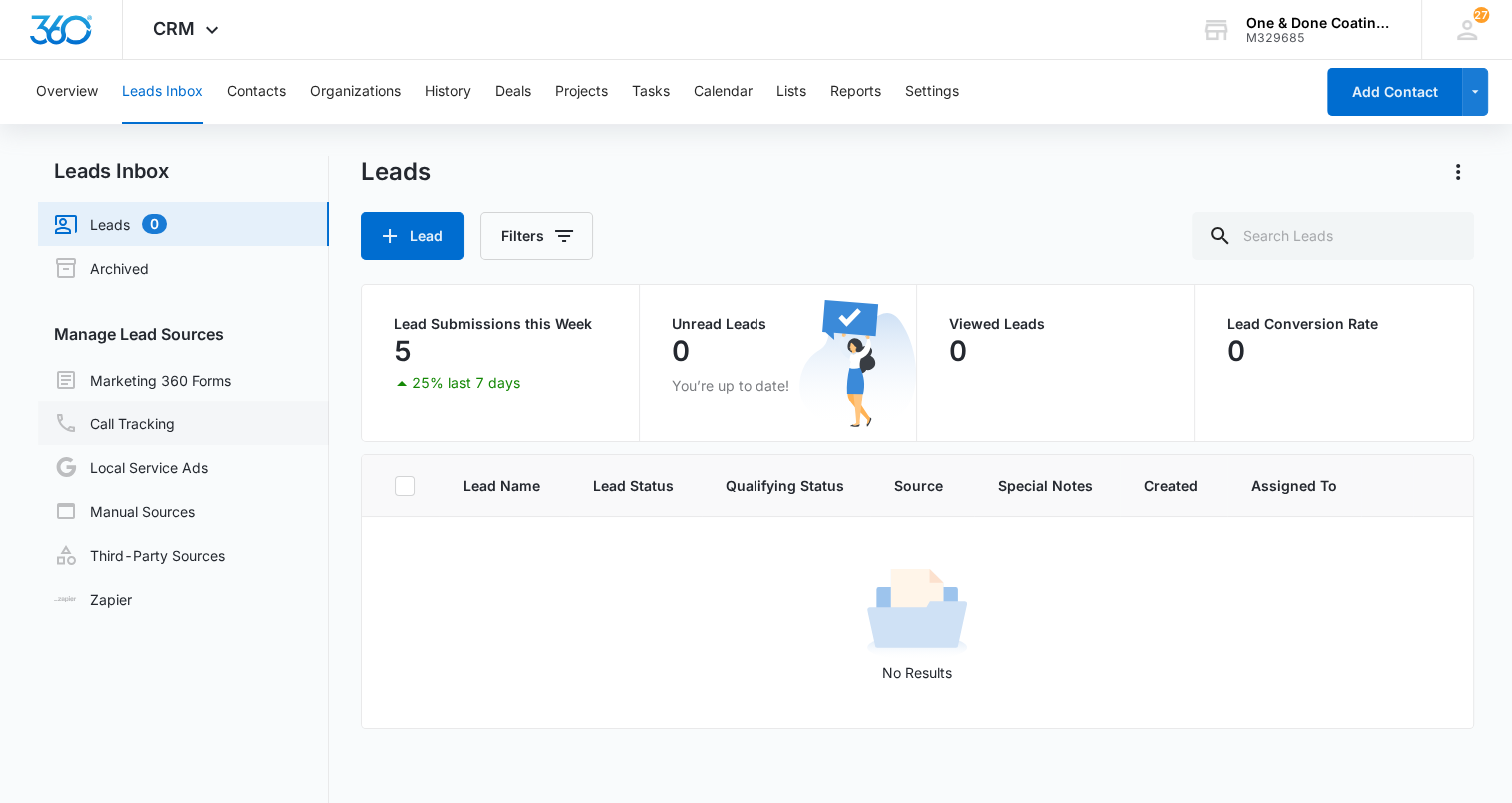click on "Call Tracking" at bounding box center (114, 423) 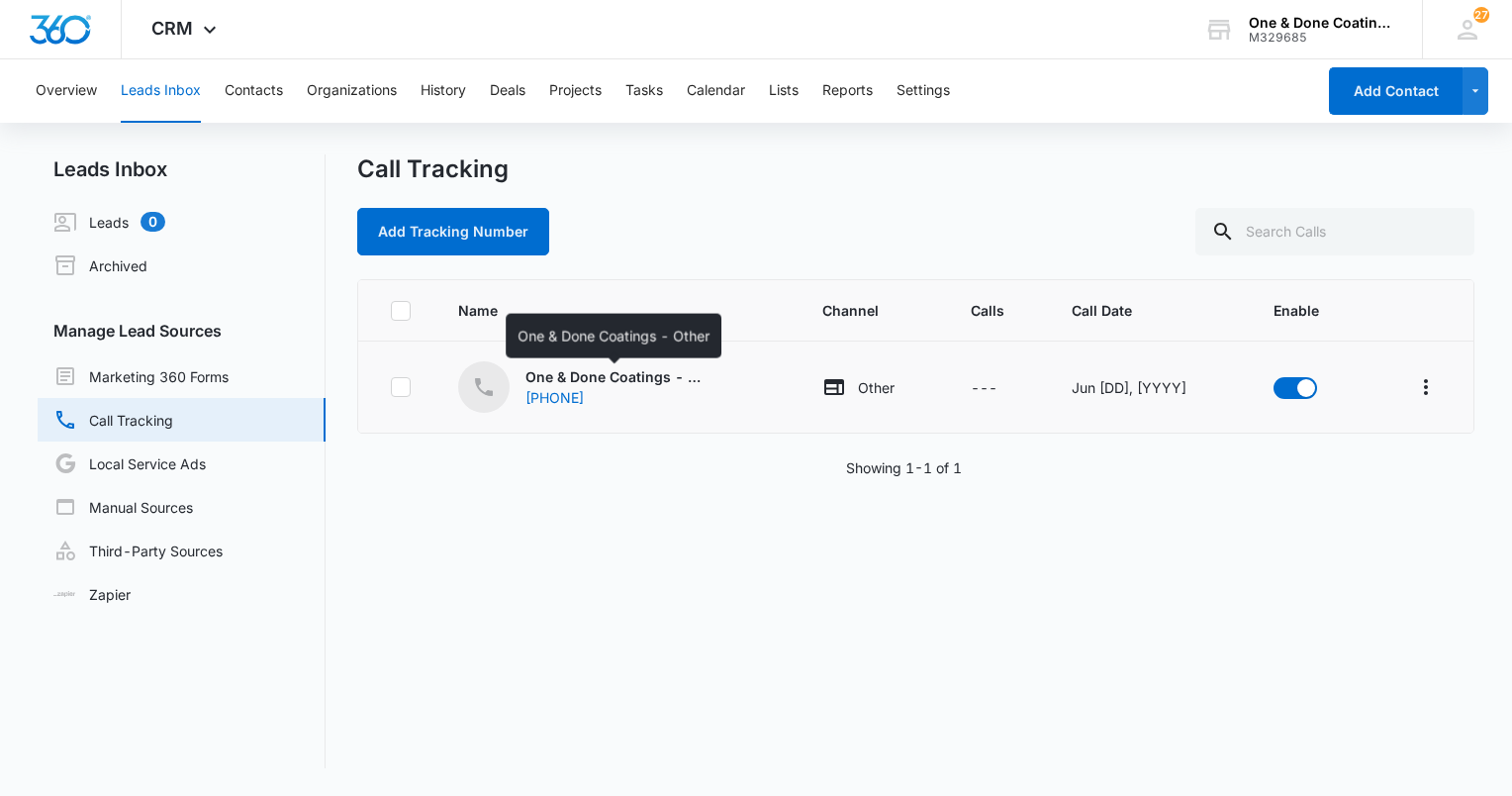 click on "One & Done Coatings - Other" at bounding box center (614, 376) 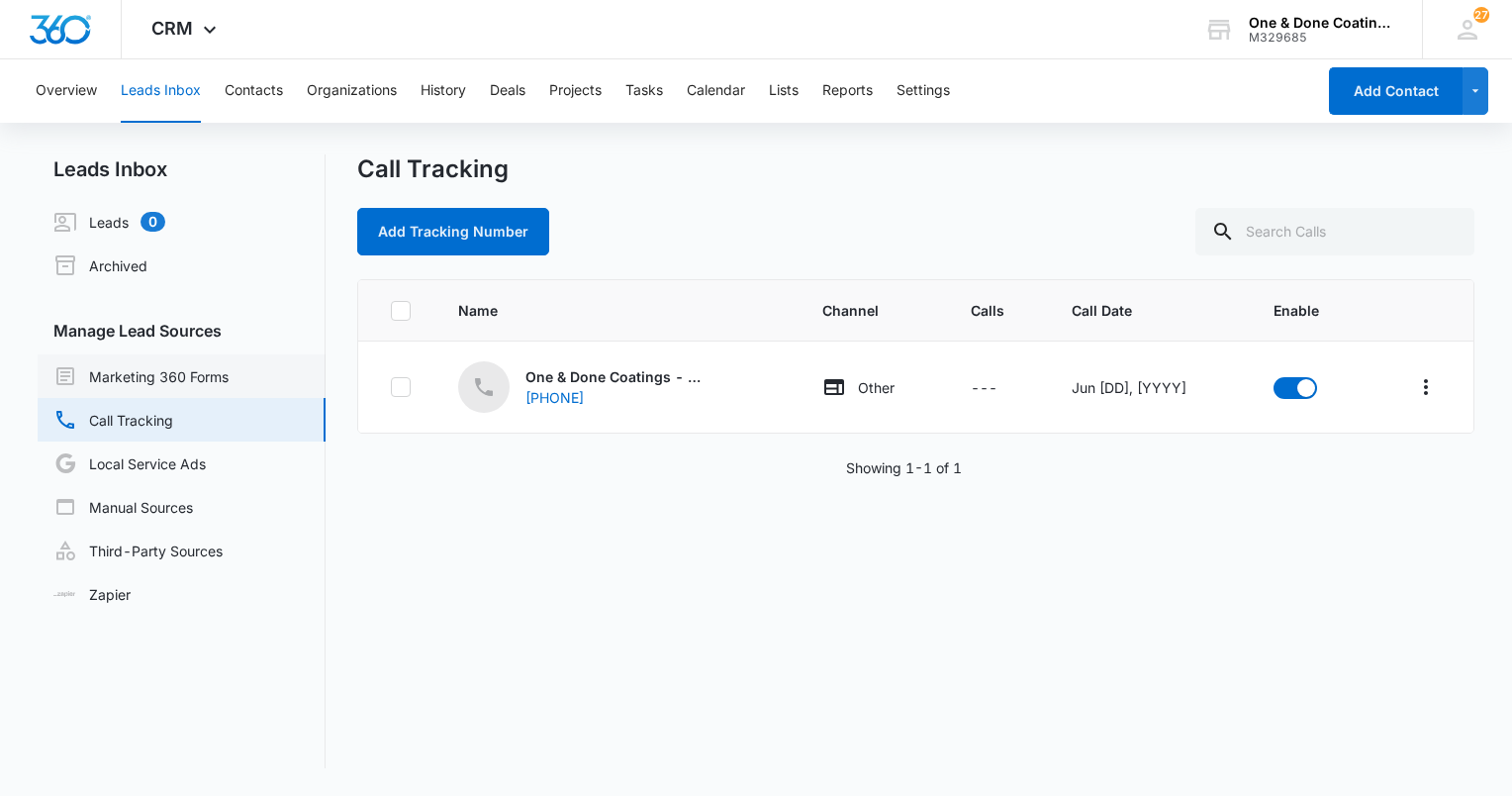 click on "Marketing 360 Forms" at bounding box center (141, 376) 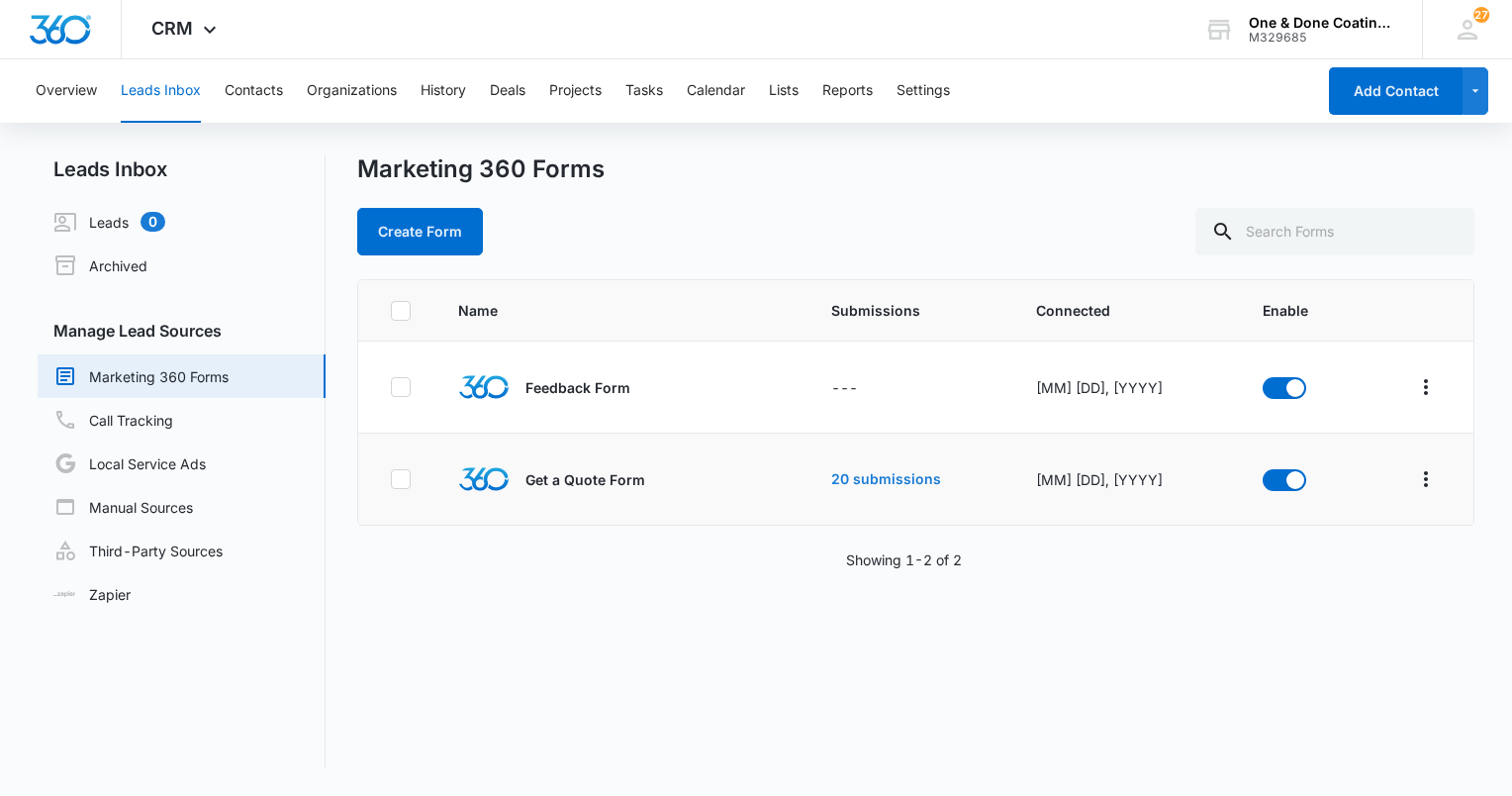 click on "20 submissions" at bounding box center [886, 479] 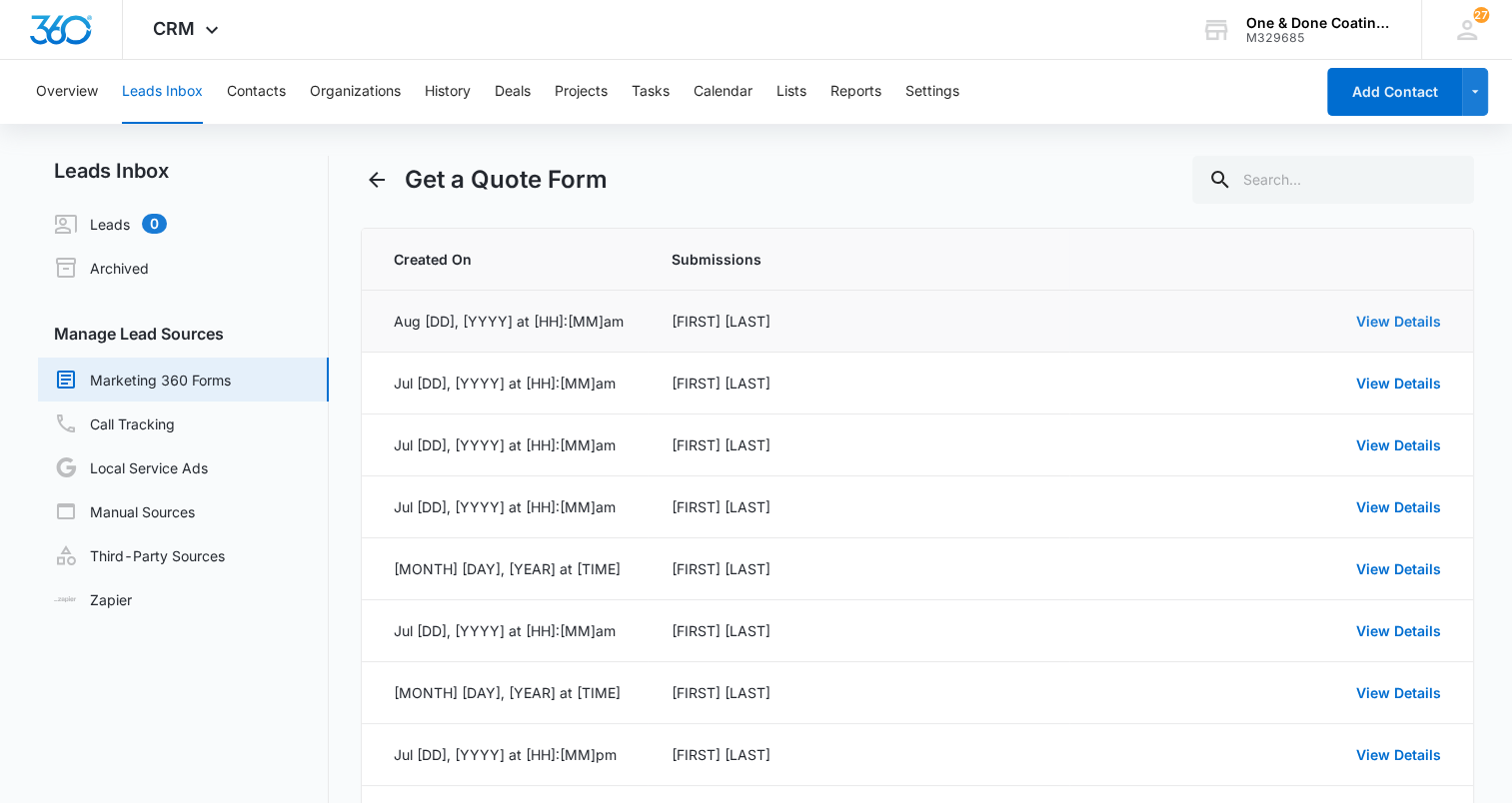 click on "View Details" at bounding box center [1398, 321] 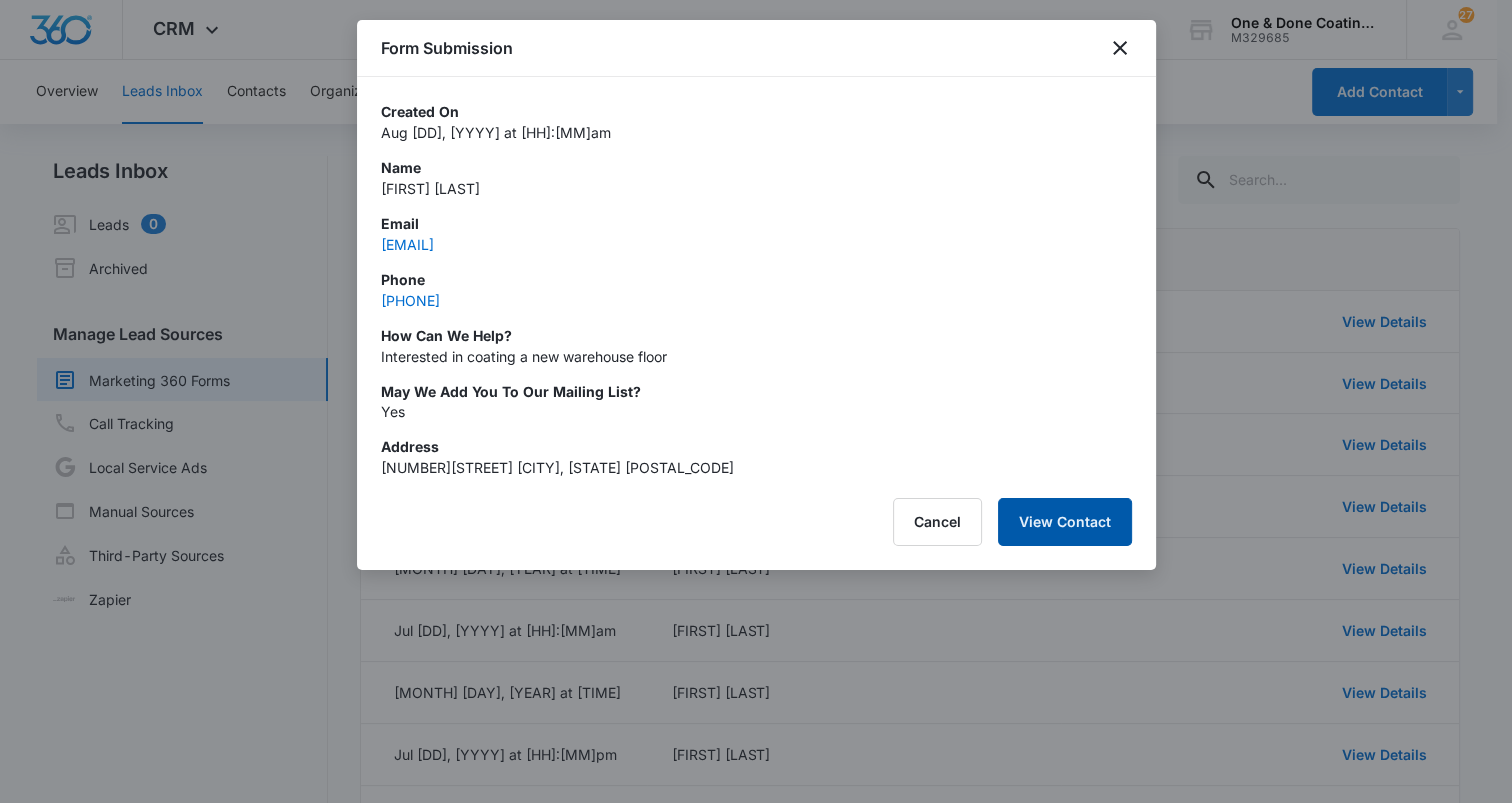 click on "View Contact" at bounding box center (1065, 522) 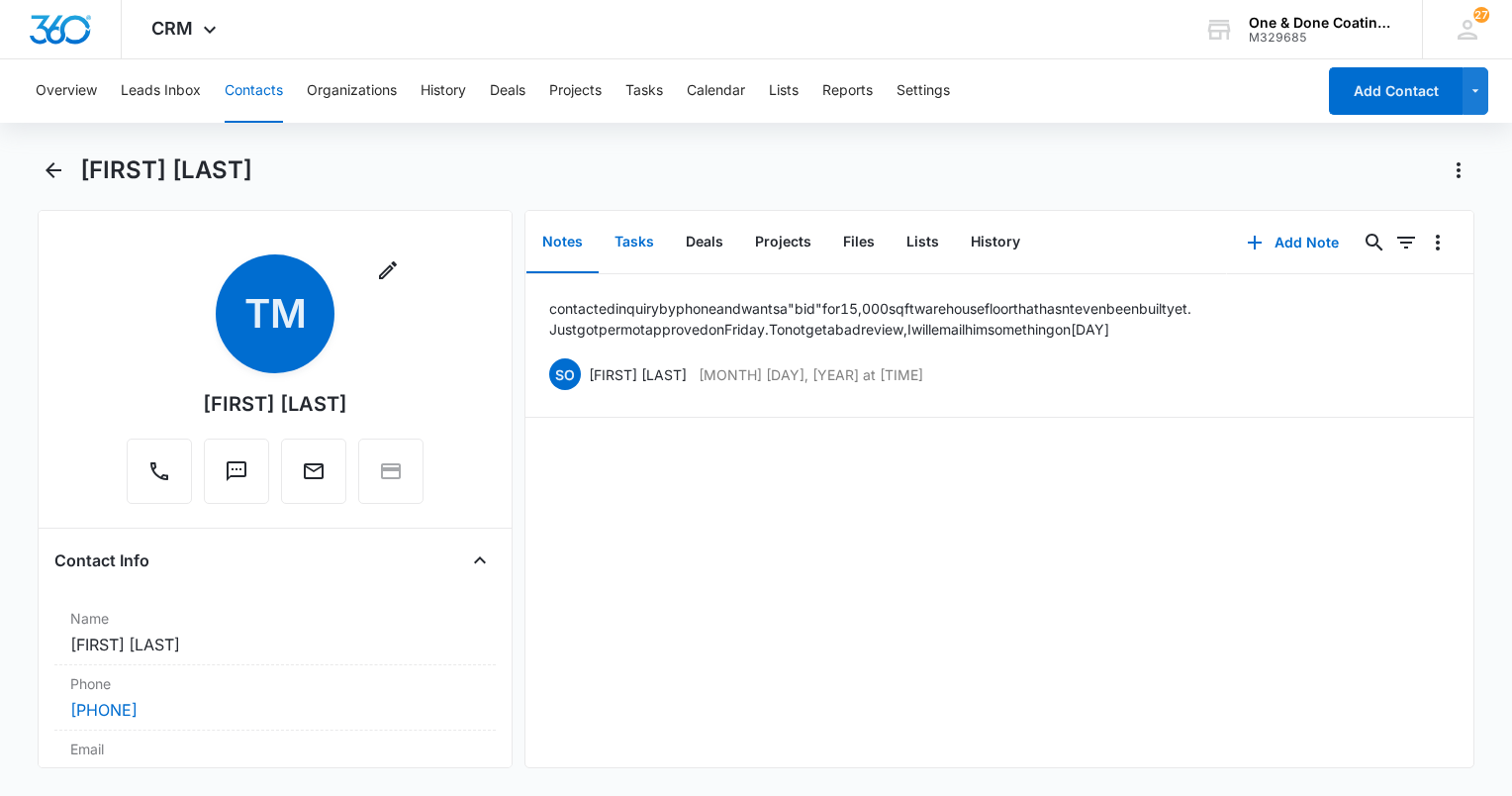 click on "Tasks" at bounding box center (634, 243) 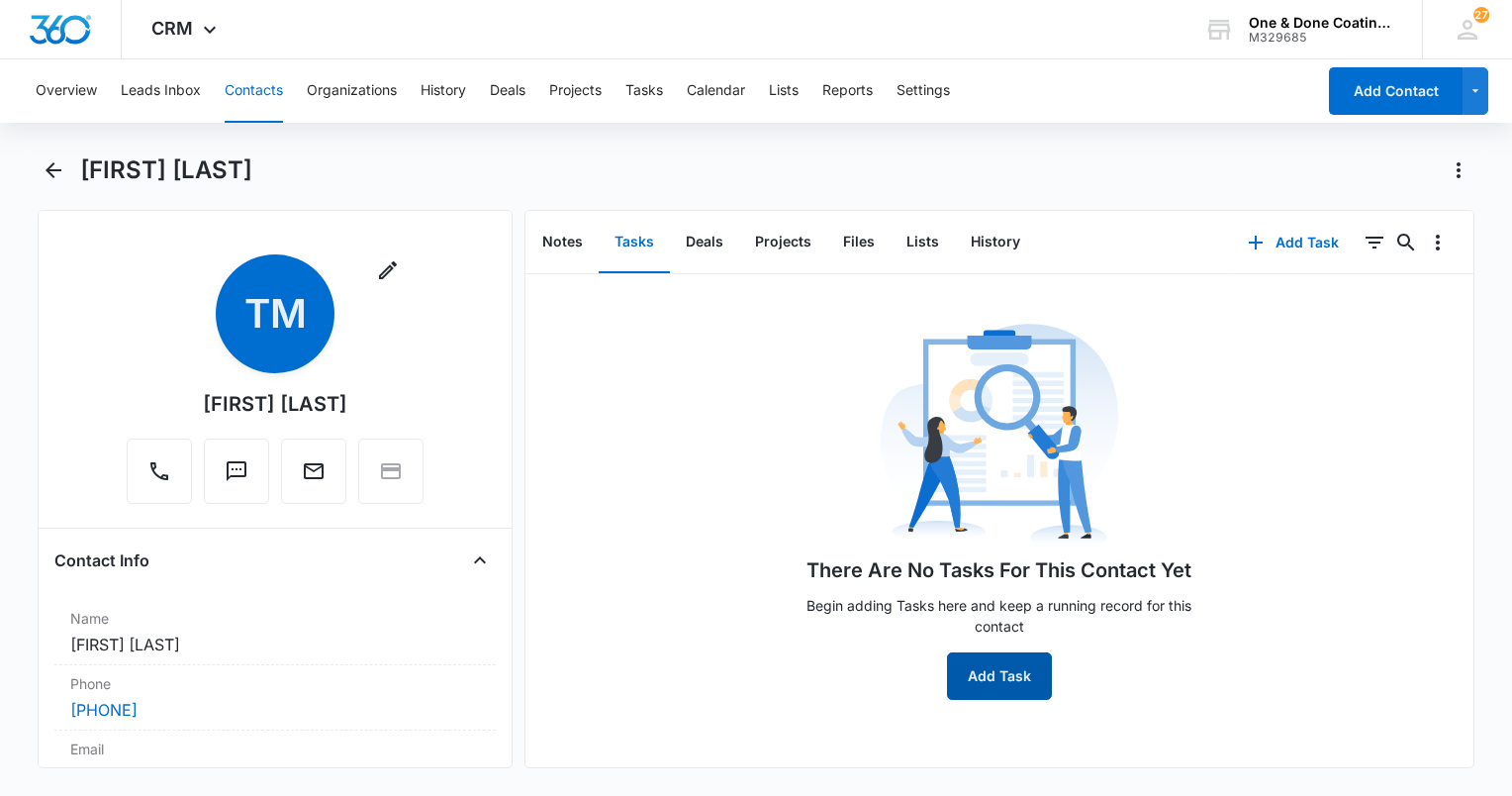 click on "Add Task" at bounding box center (999, 676) 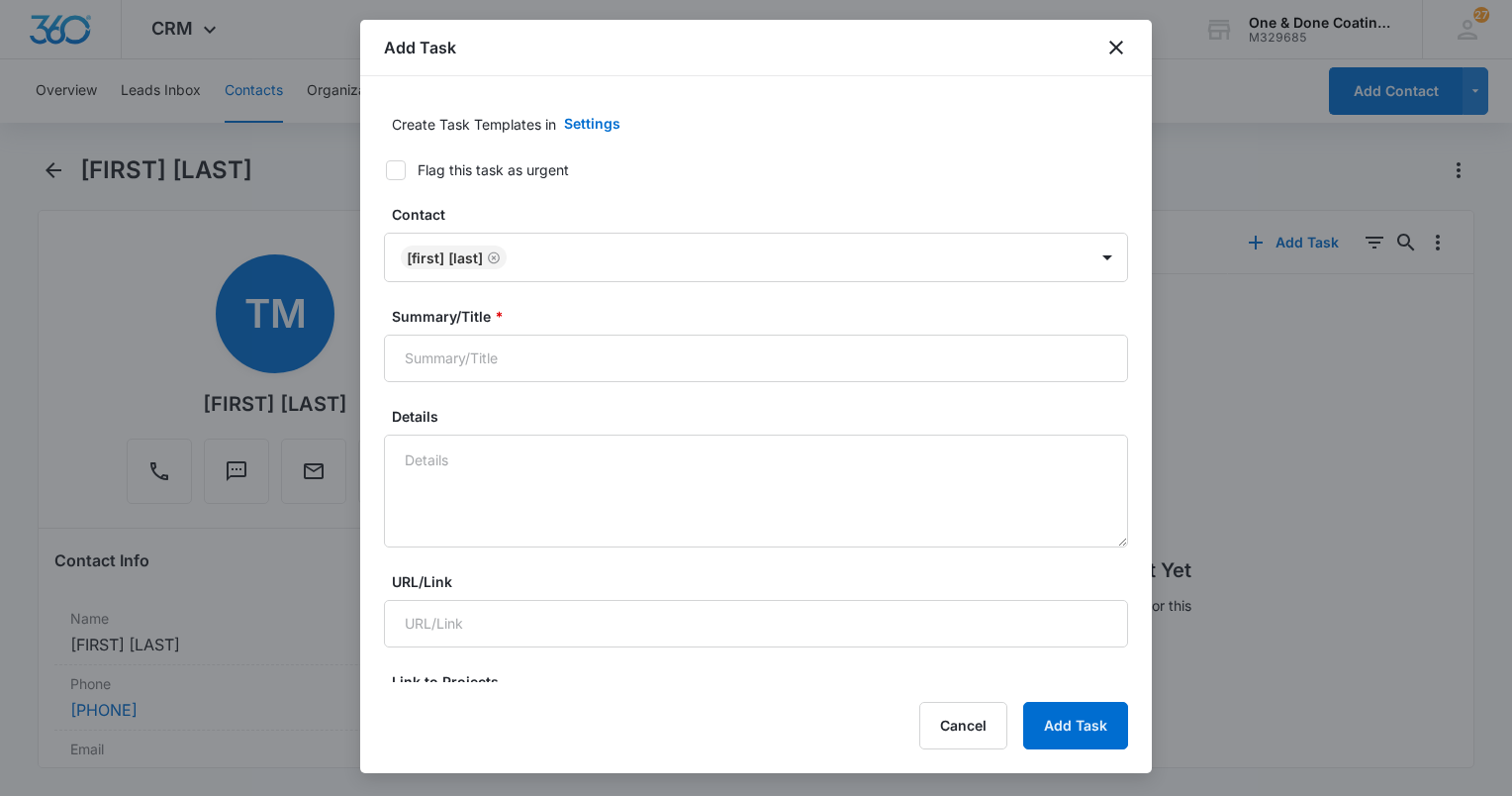 click 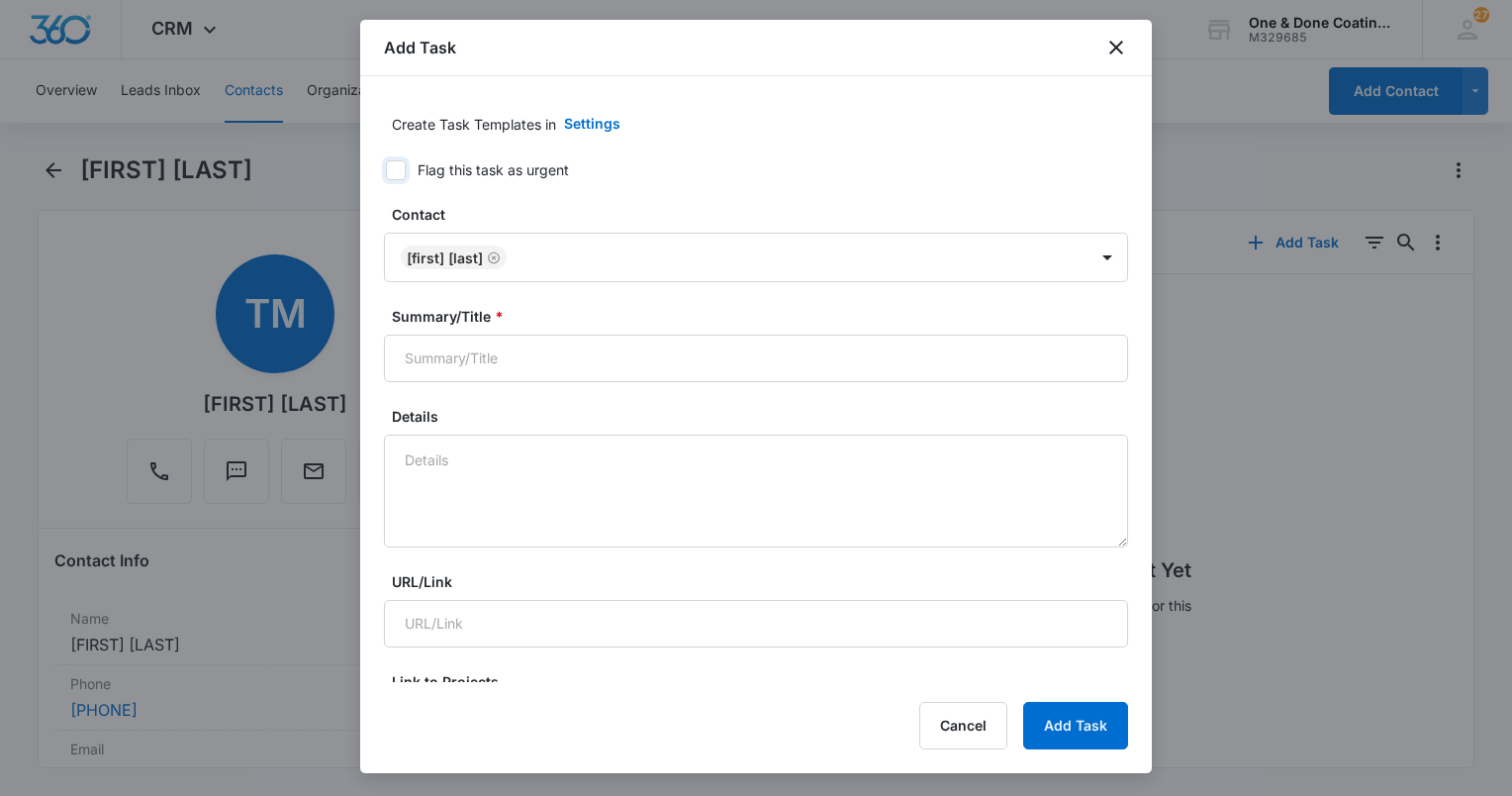 click on "Flag this task as urgent" at bounding box center [379, 170] 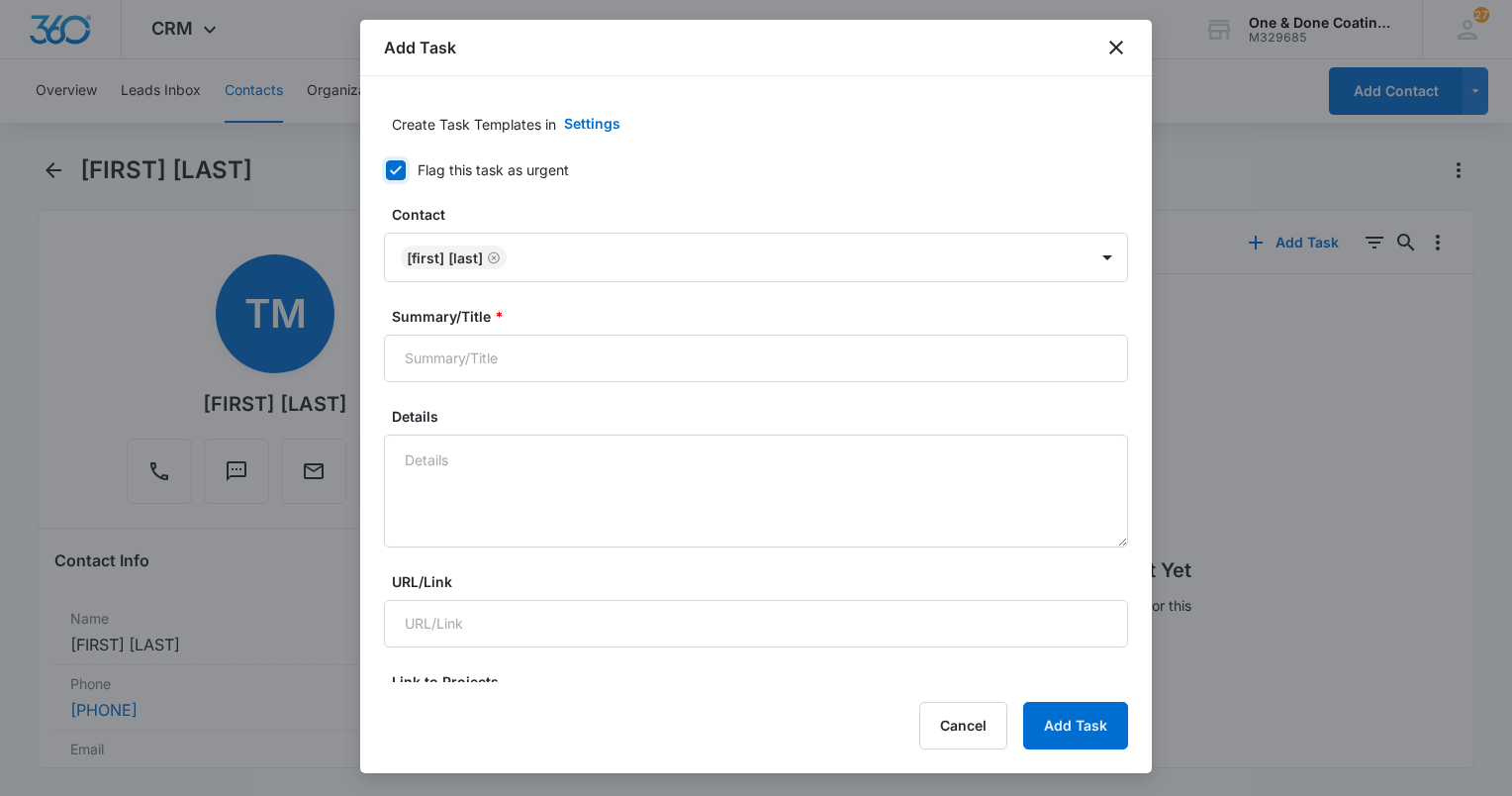 checkbox on "true" 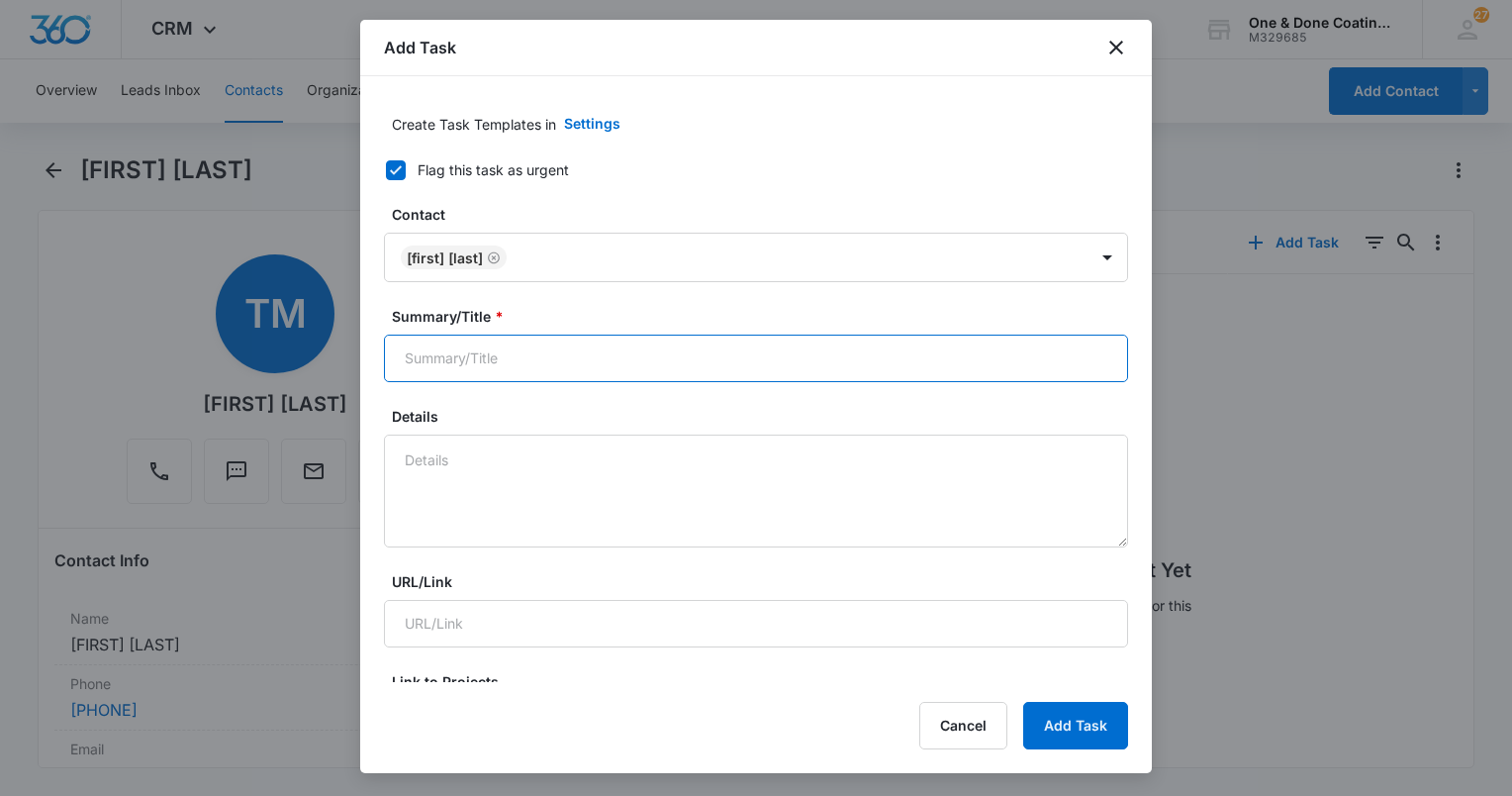 click on "Summary/Title *" at bounding box center (756, 358) 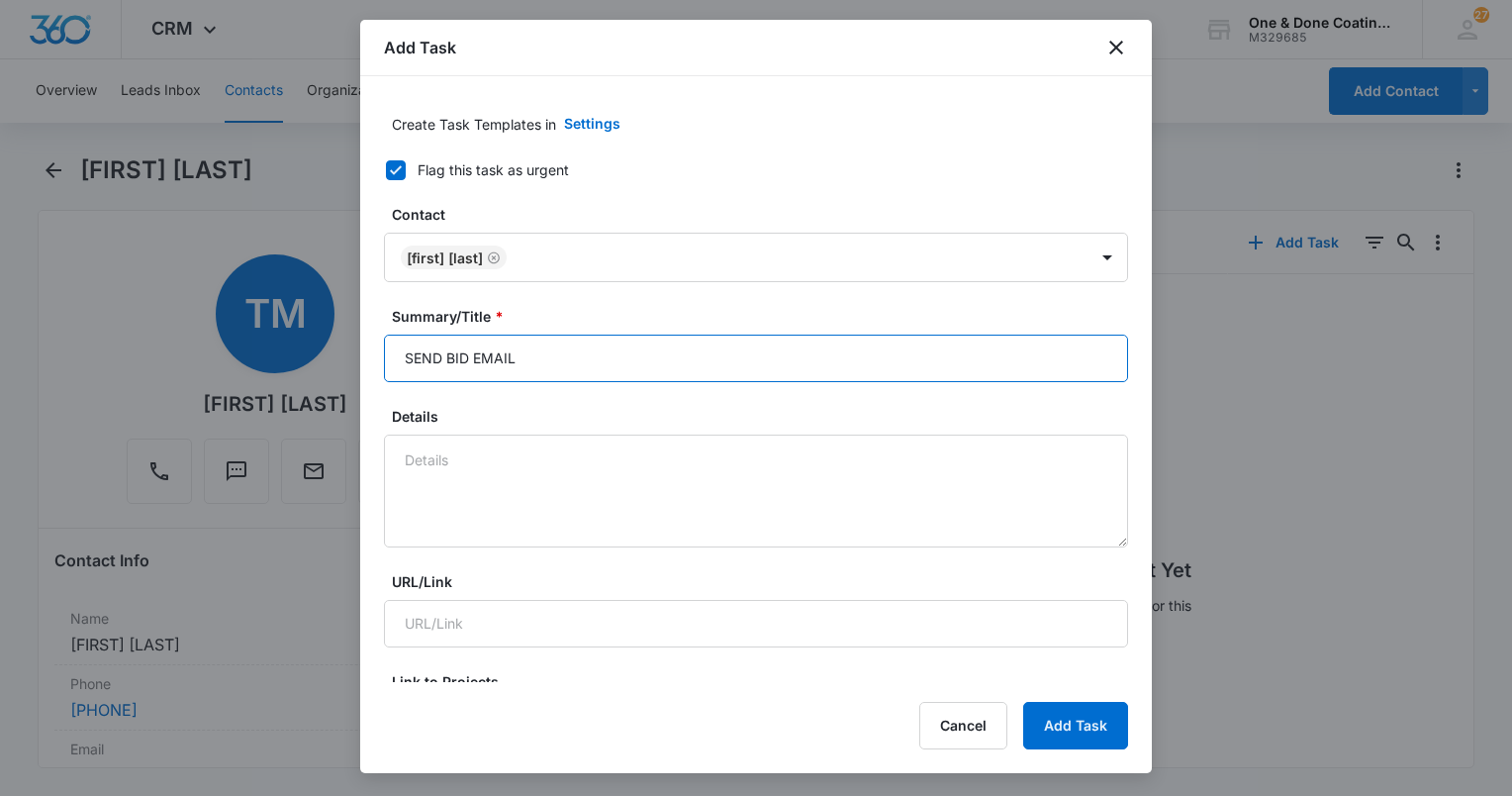 type on "SEND BID EMAIL" 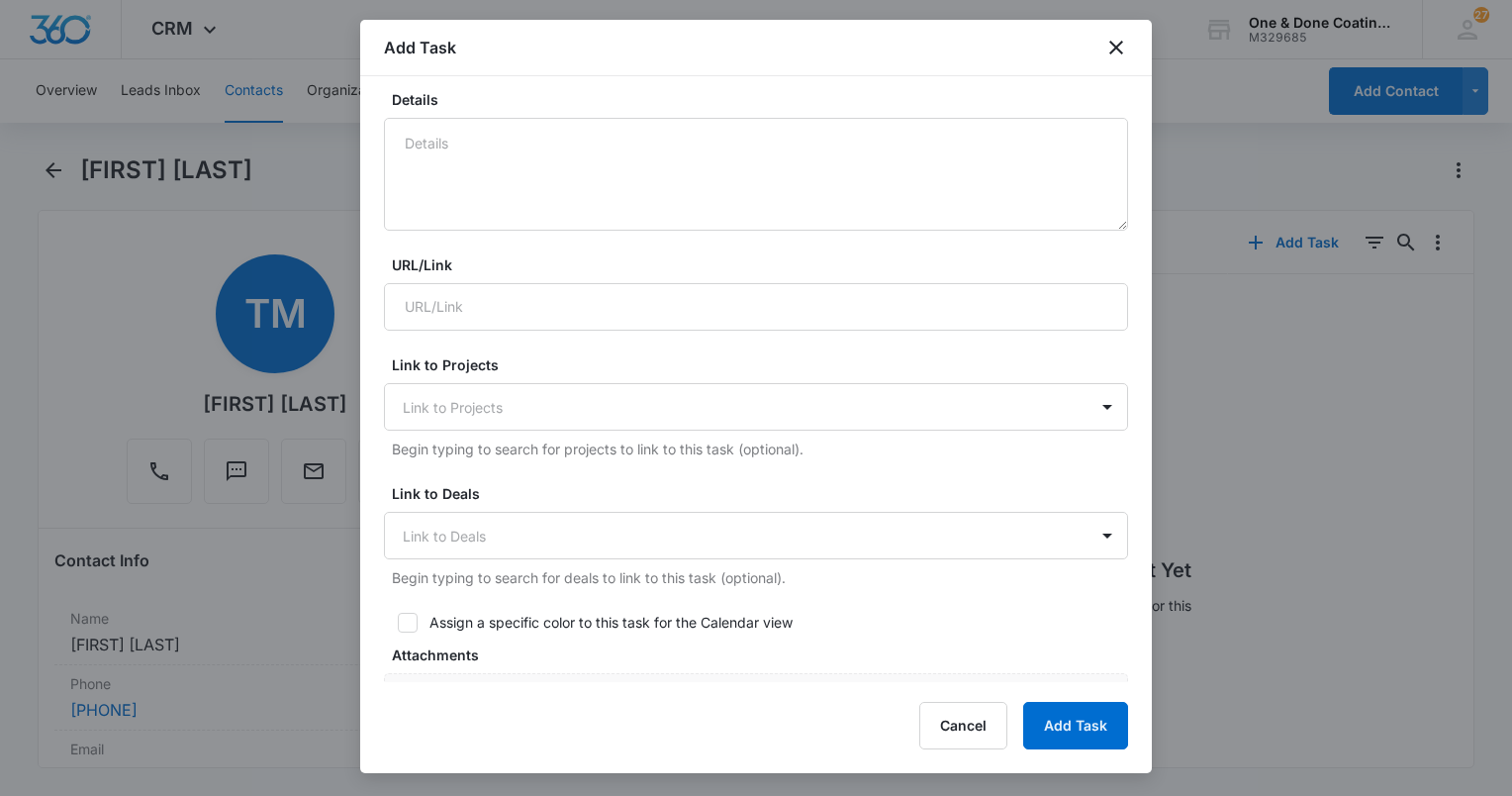 scroll, scrollTop: 382, scrollLeft: 0, axis: vertical 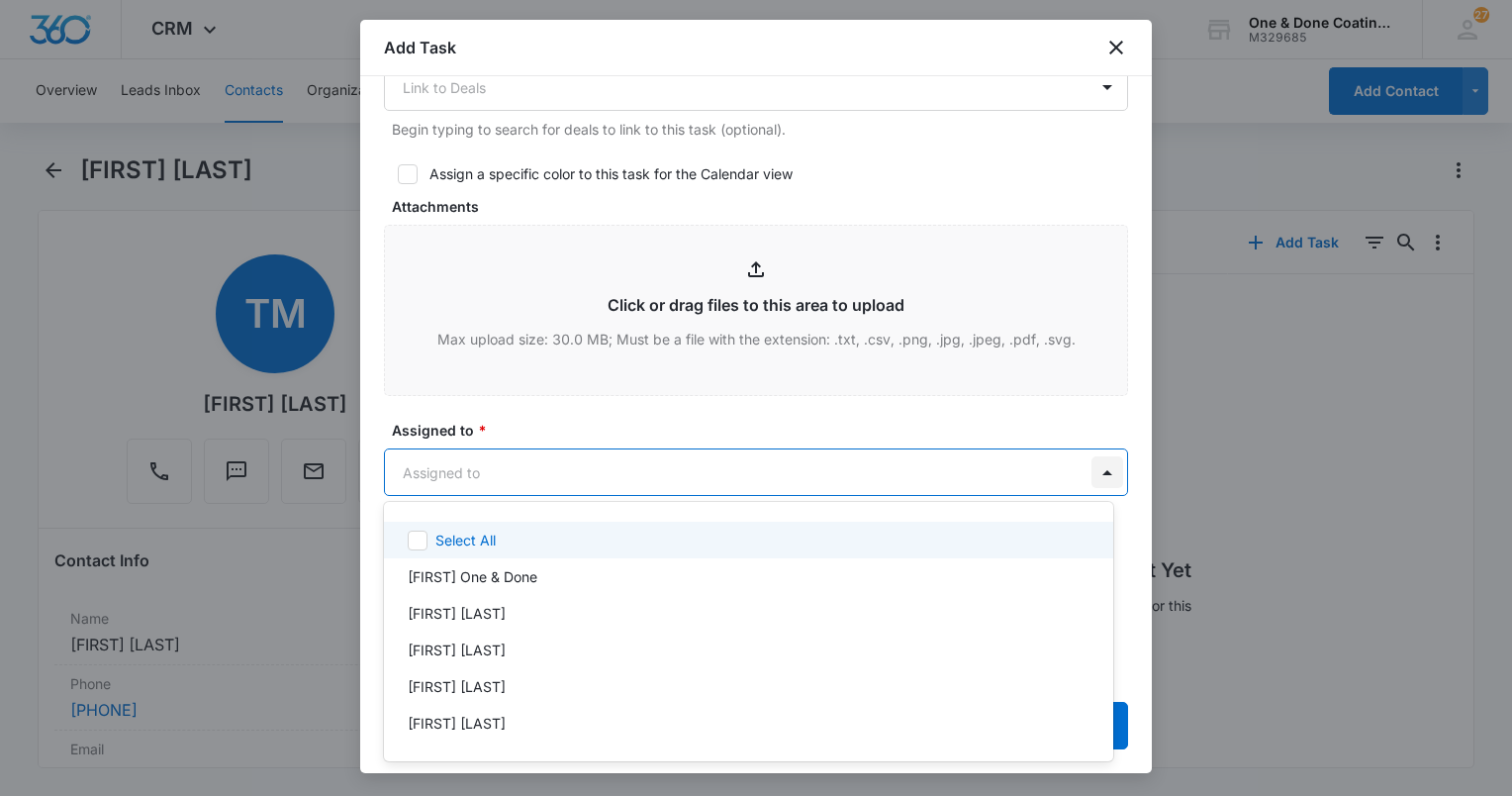 click on "CRM Apps Reputation Websites Forms CRM Email Social Payments POS Content Ads Intelligence Files Brand Settings One & Done Coatings M329685 Your Accounts View All 27 SO Shad One&Done shad.oneanddone@gmail.com My Profile 27 Notifications Support Logout Terms & Conditions   •   Privacy Policy Overview Leads Inbox Contacts Organizations History Deals Projects Tasks Calendar Lists Reports Settings Add Contact Tom McKee Remove TM Tom McKee Contact Info Name Cancel Save Changes Tom McKee Phone Cancel Save Changes (732) 425-2944 Email Cancel Save Changes tommydentbuster@yahoo.com Organization Cancel Save Changes --- Address Cancel Save Changes 411N 14th St Suite 160 Leesburg Florida 34748 Details Lead Source Cancel Save Changes Get a Quote Form Contact Type Cancel Save Changes Lead Contact Status Cancel Save Changes Lead Assigned To Cancel Save Changes --- Tags Cancel Save Changes --- Next Contact Date Cancel Save Changes --- Color Tag Current Color: Cancel Save Changes Payments ID ID 41 Created Cancel --- Cancel" at bounding box center [756, 398] 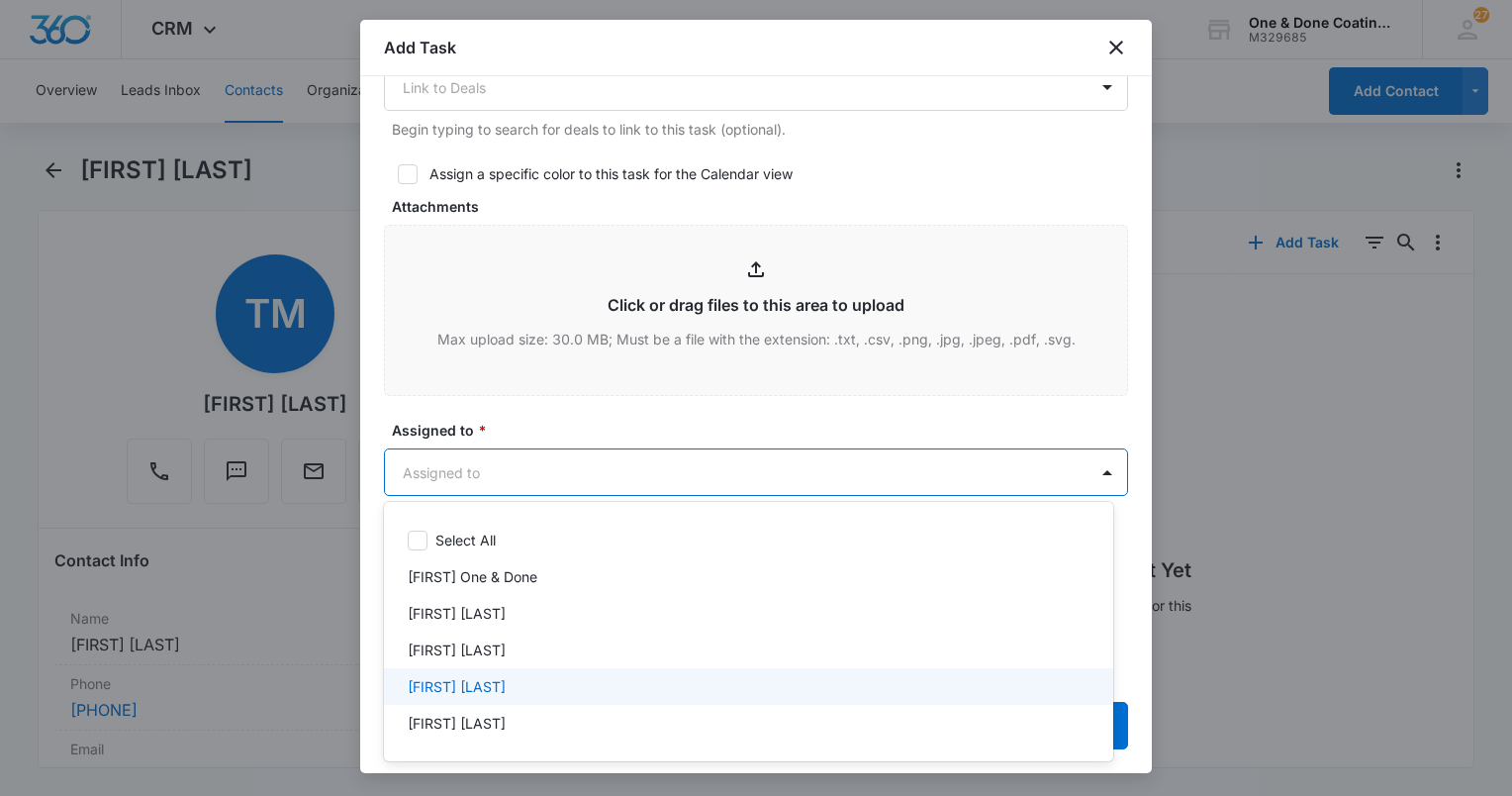 click on "[FIRST] [LAST]" at bounding box center [746, 686] 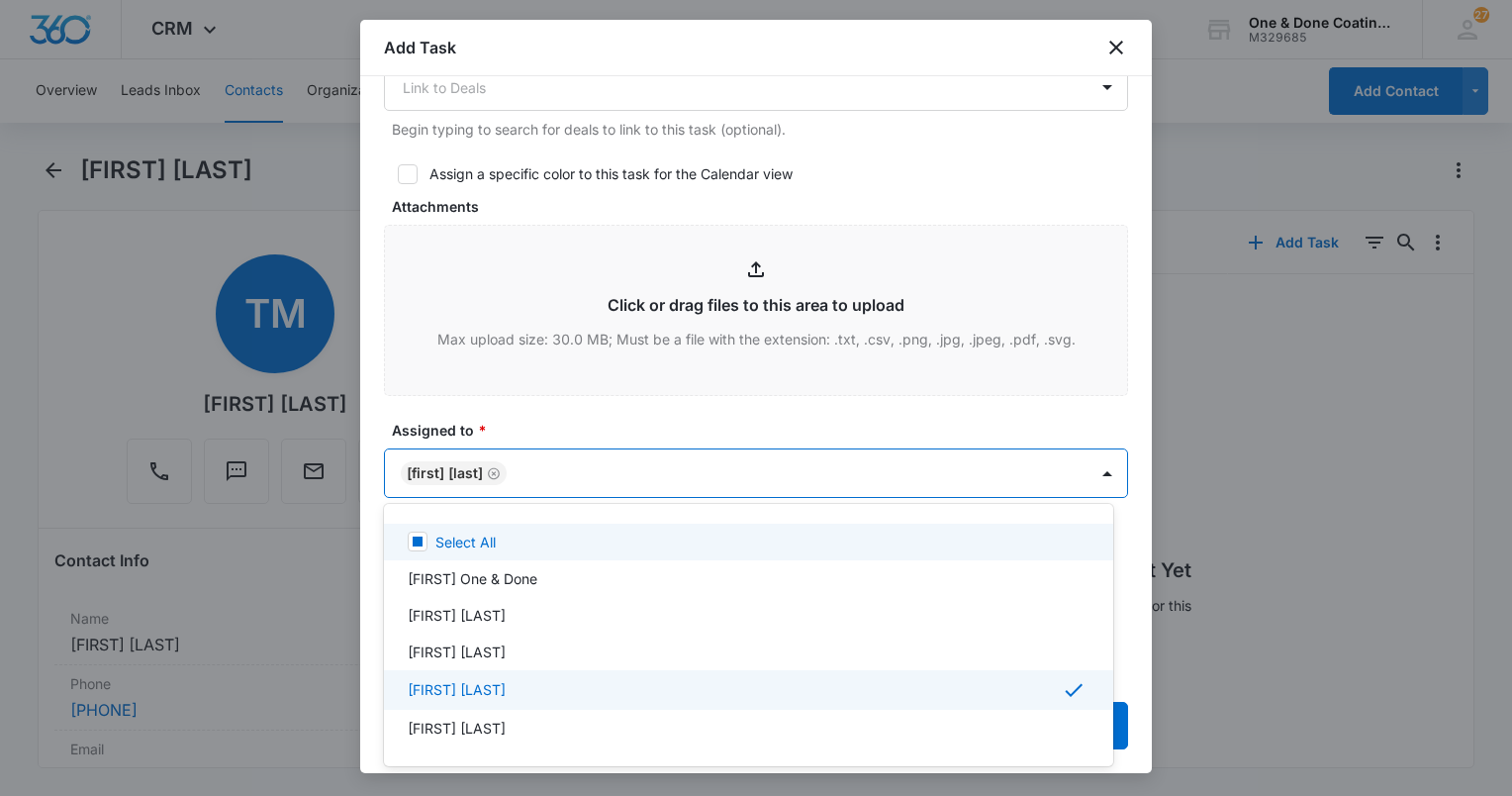 click on "Select All" at bounding box center [465, 542] 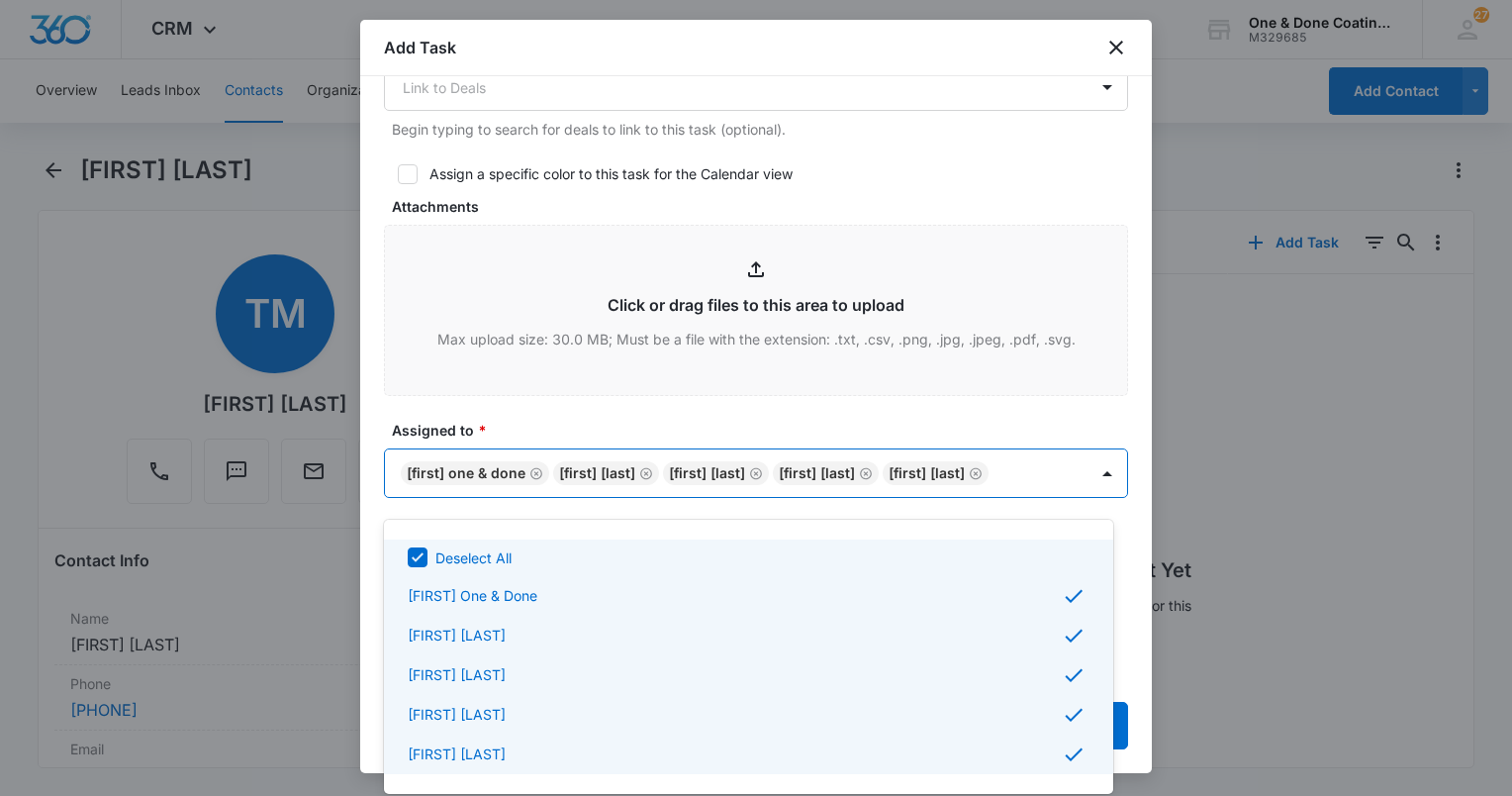 click on "Deselect All" at bounding box center [473, 557] 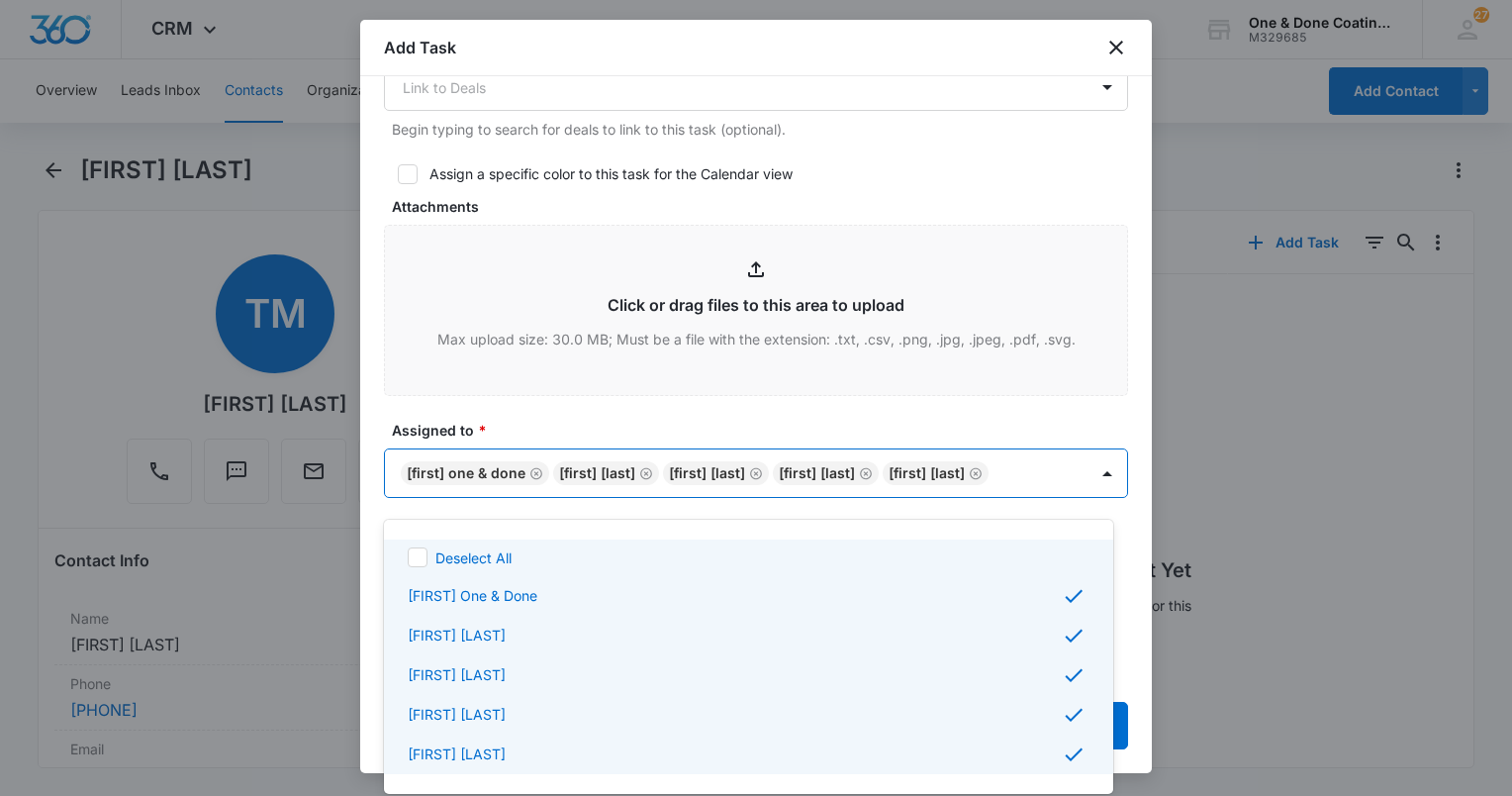 checkbox on "false" 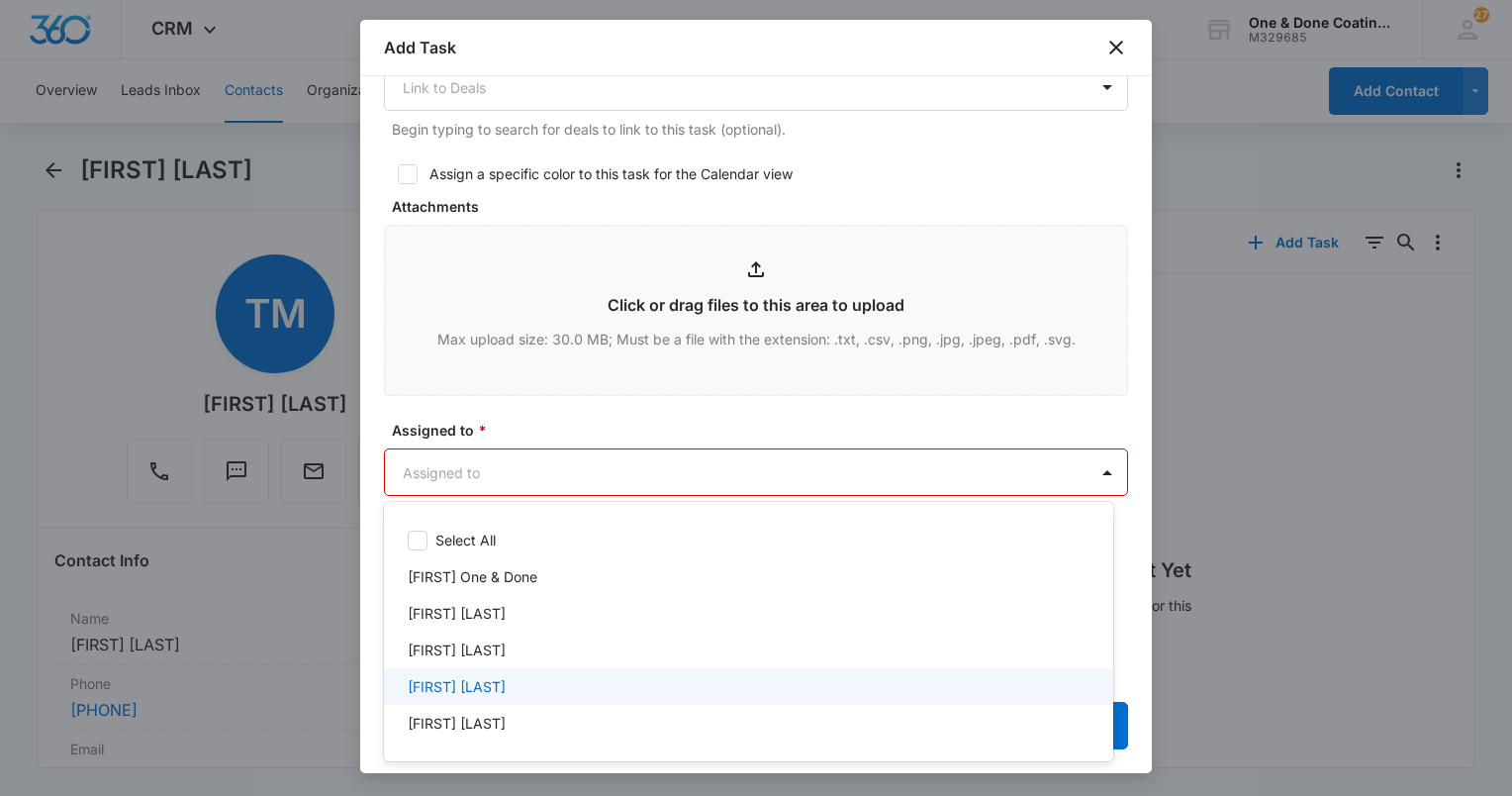 click on "[FIRST] [LAST]" at bounding box center [456, 686] 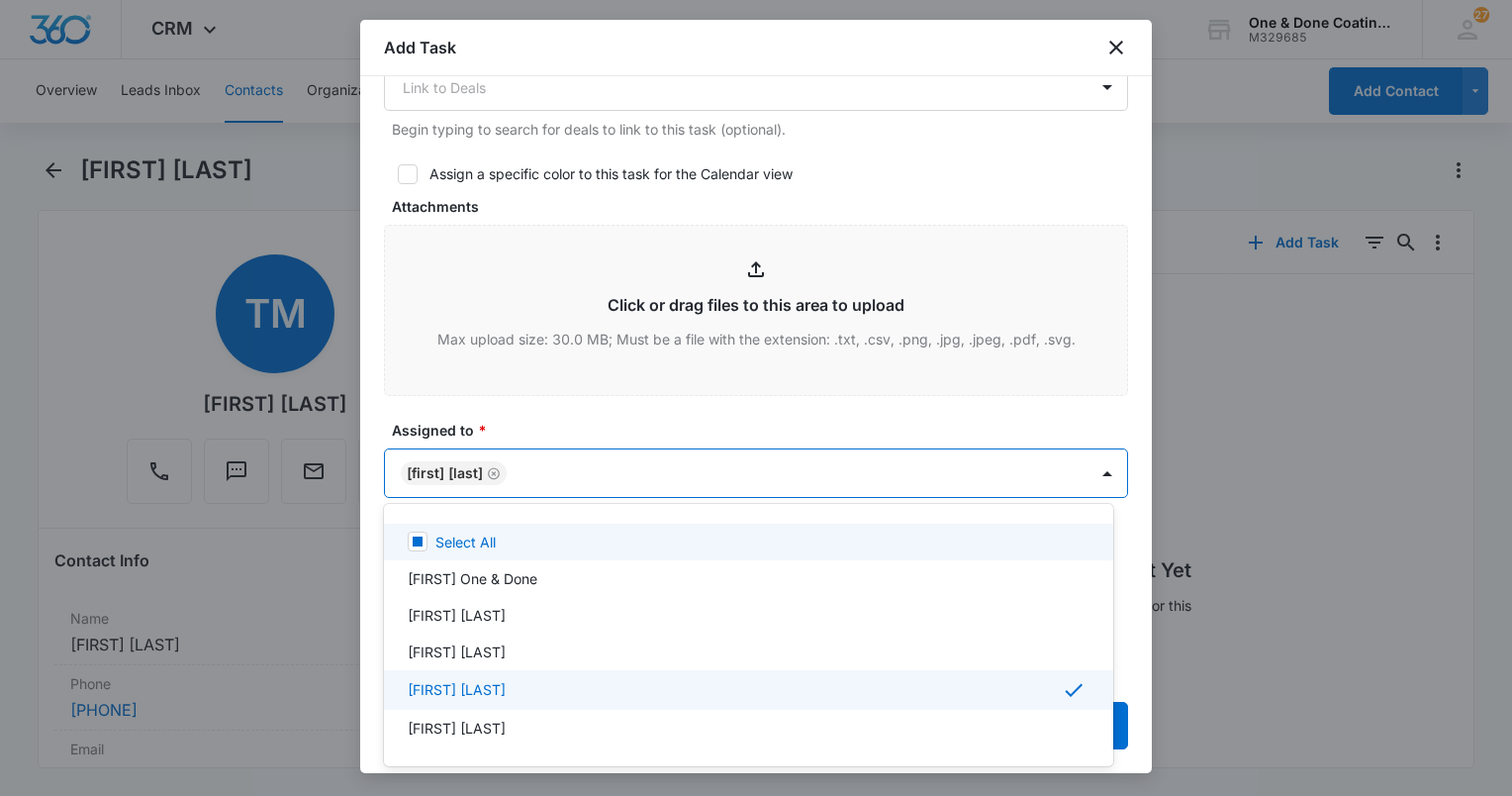 click at bounding box center [756, 398] 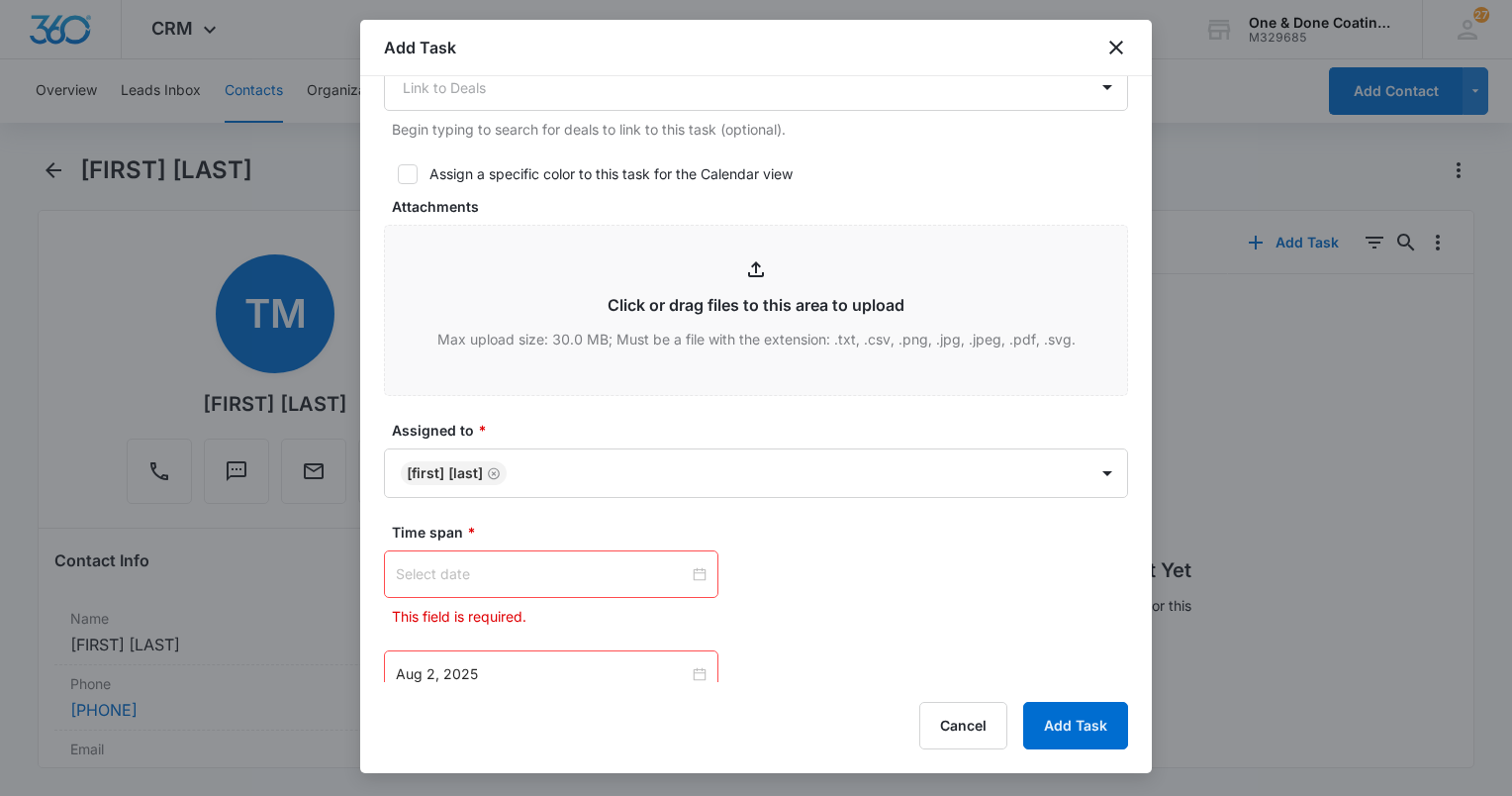 click at bounding box center [551, 574] 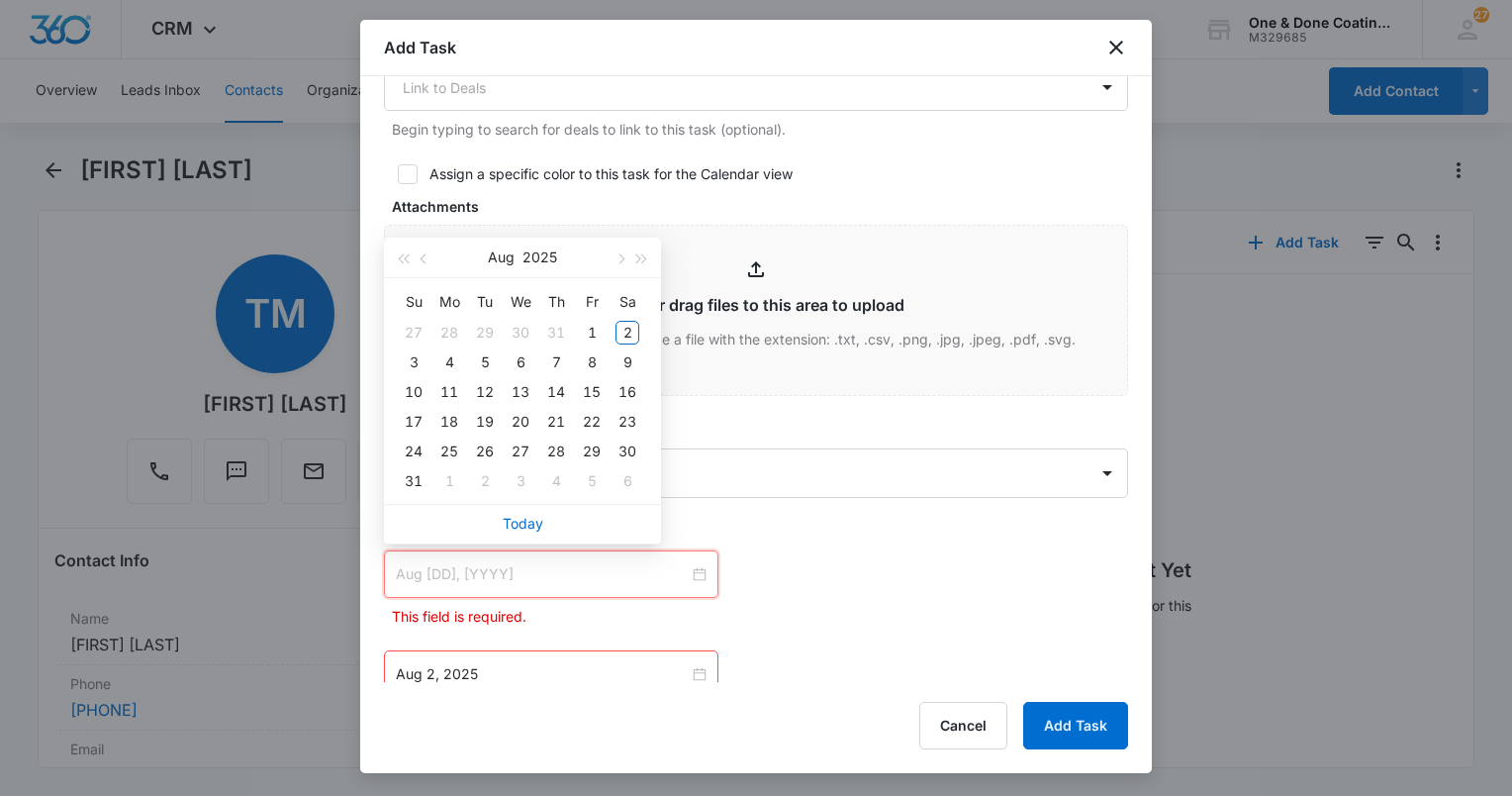 type on "Jul 29, 2025" 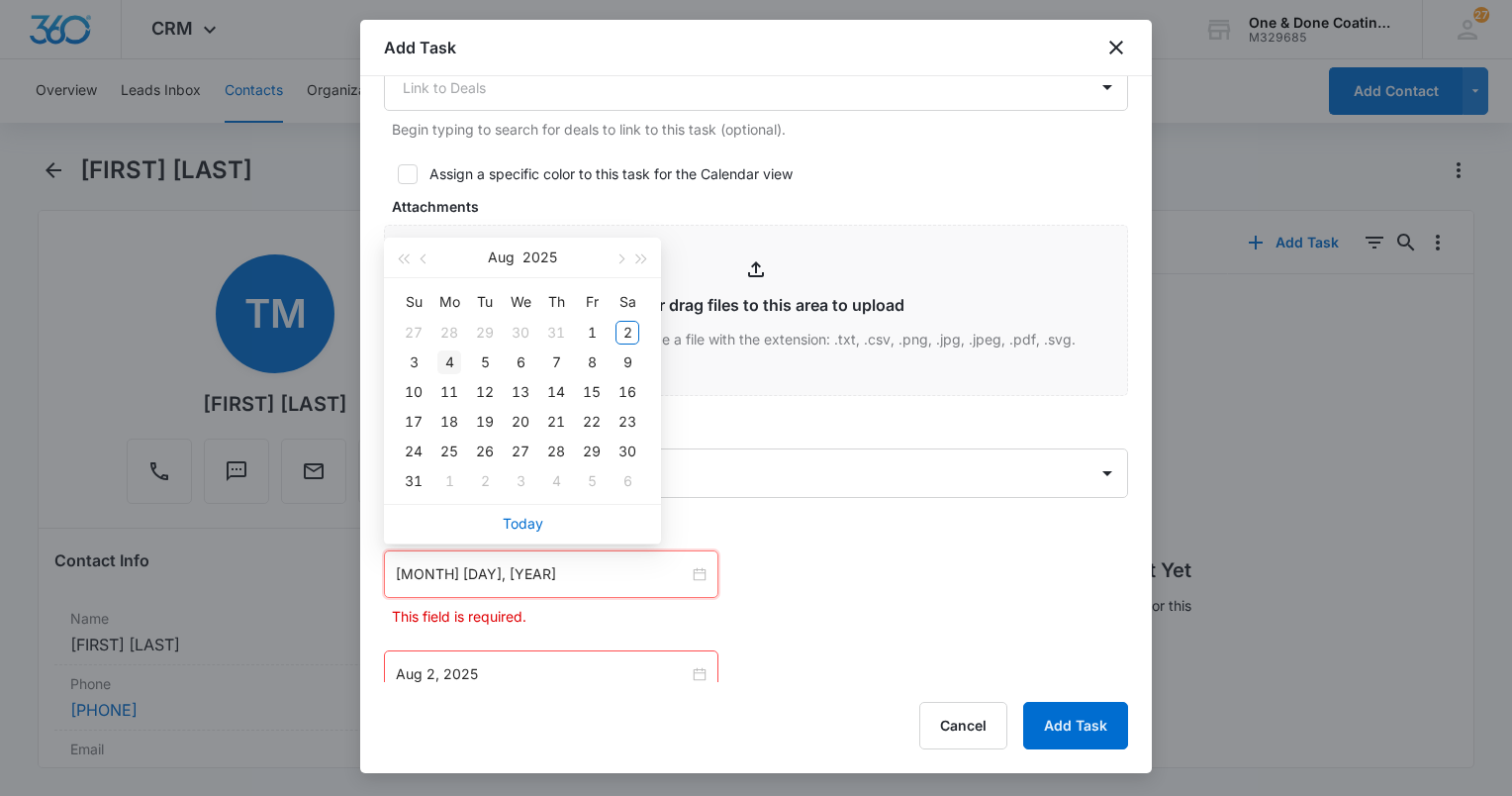 type on "Aug 4, 2025" 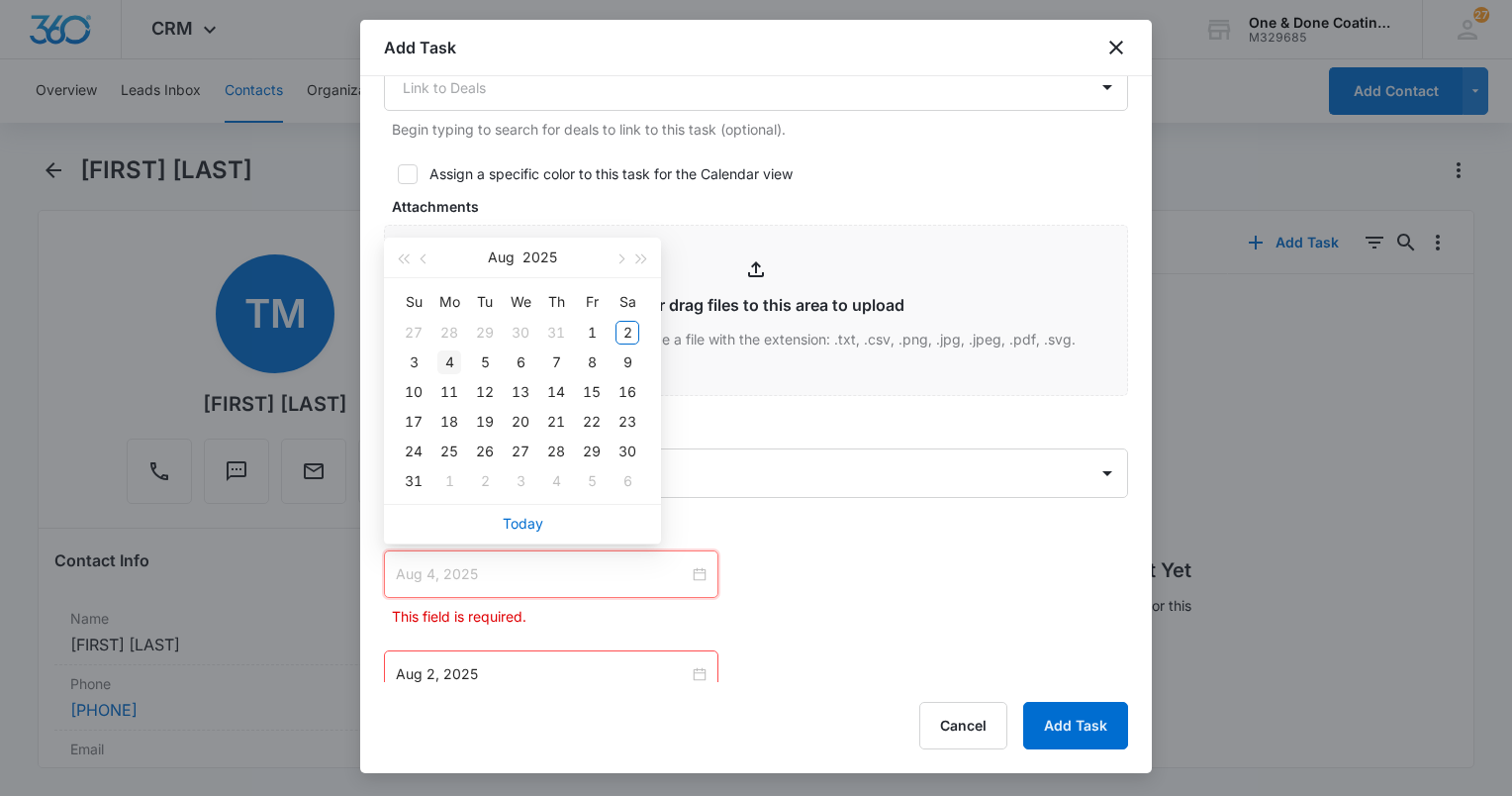 click on "4" at bounding box center (449, 362) 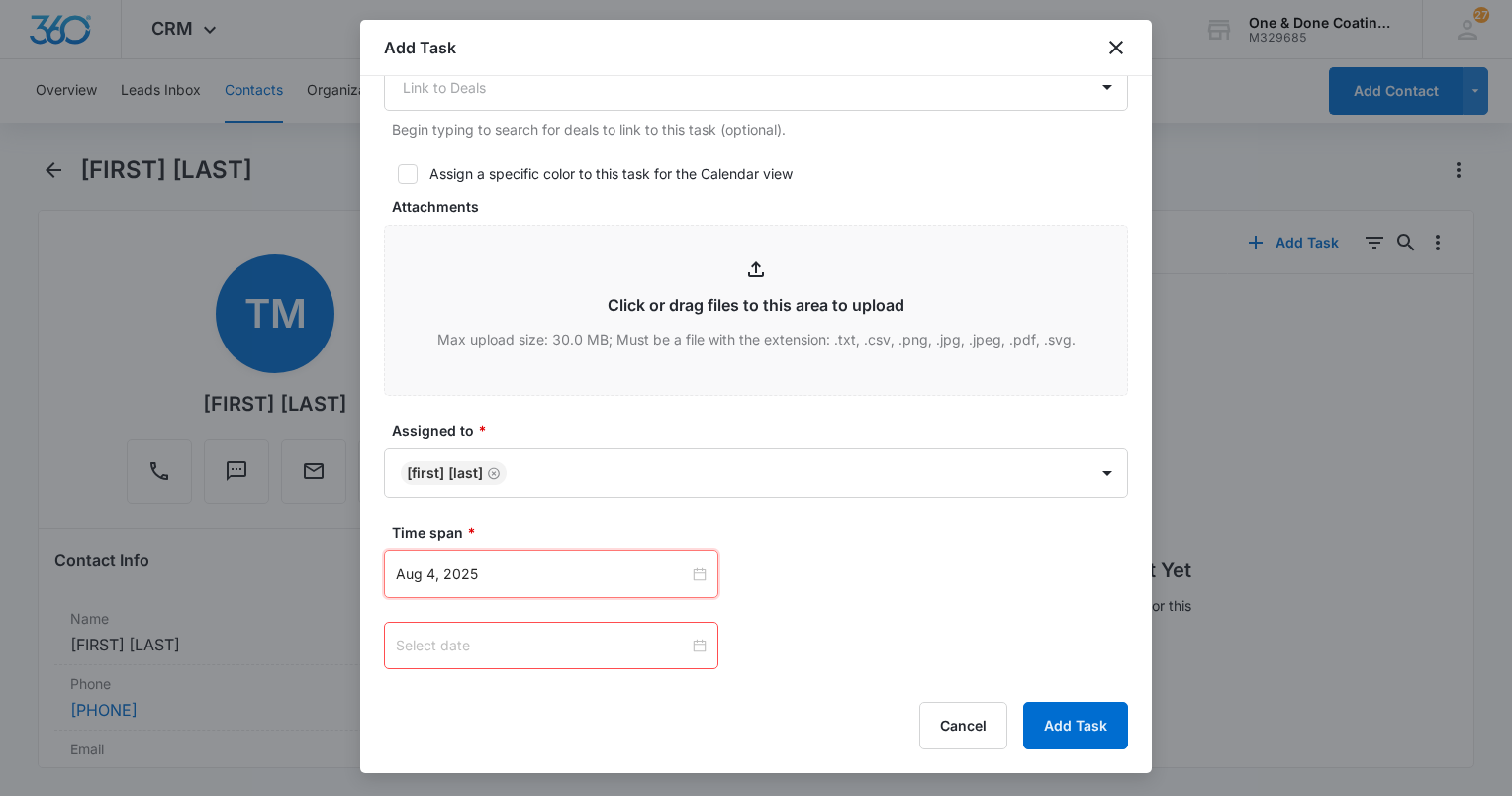 click at bounding box center (542, 646) 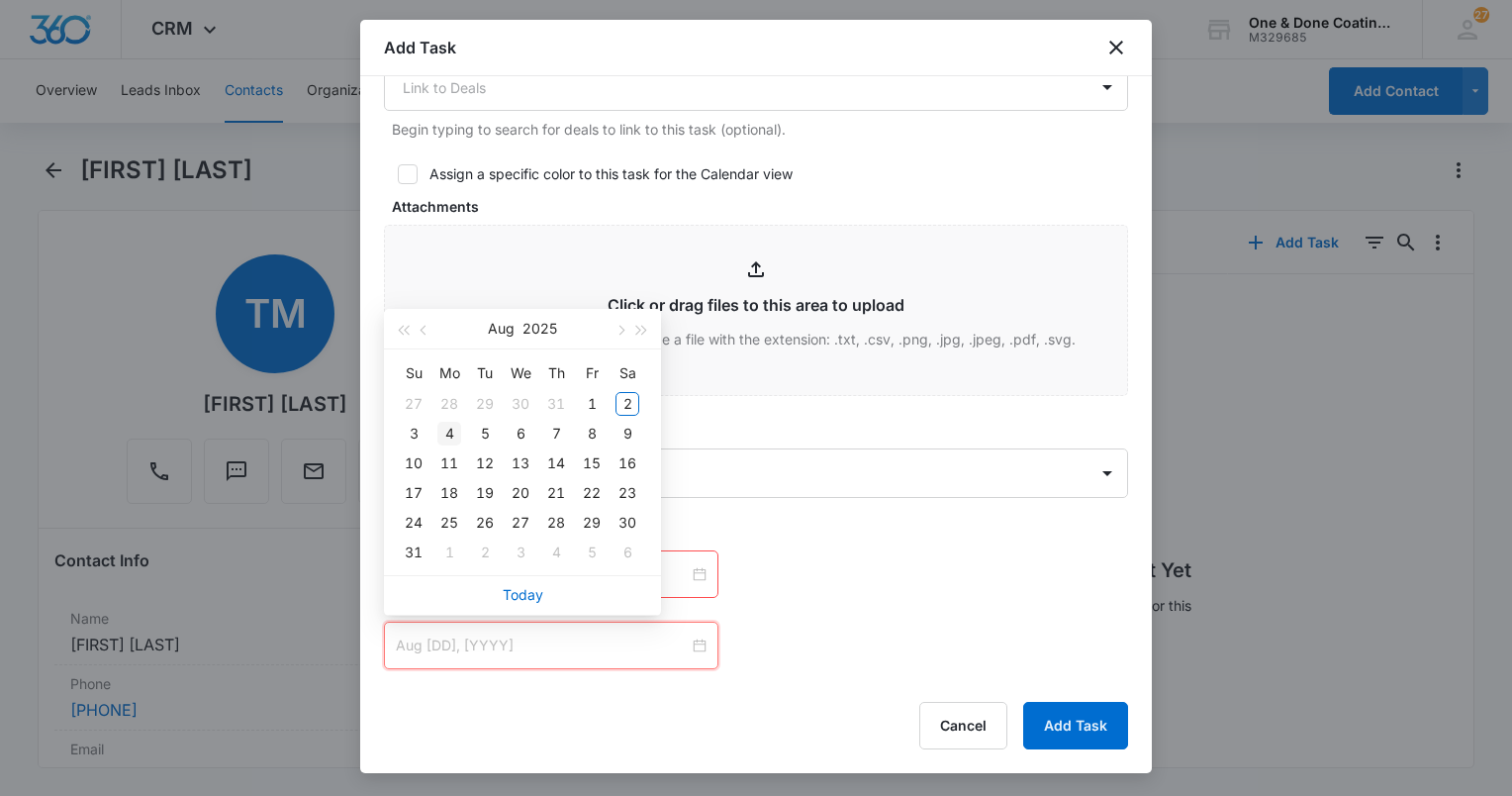type on "Aug 4, 2025" 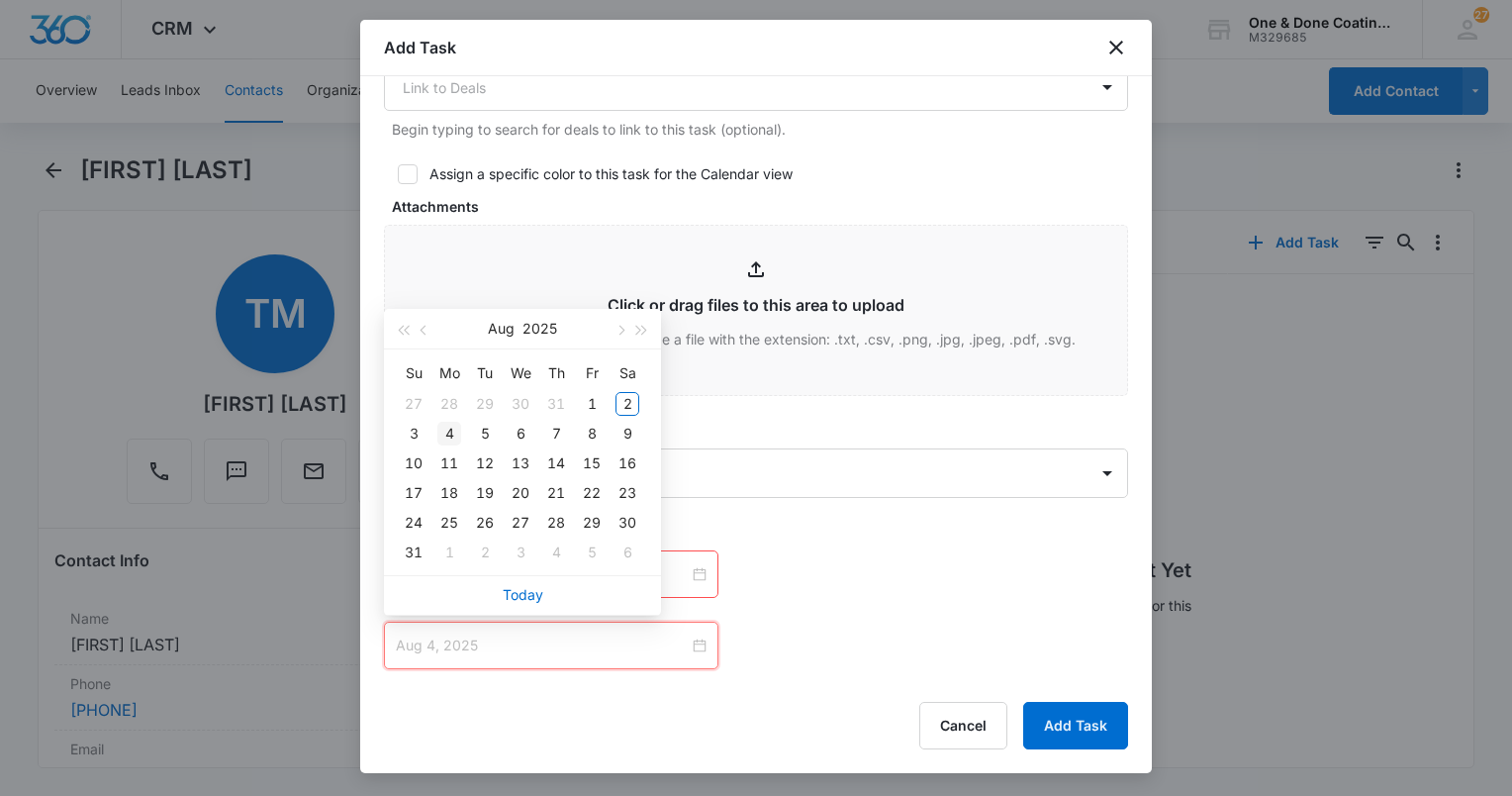 click on "4" at bounding box center [449, 434] 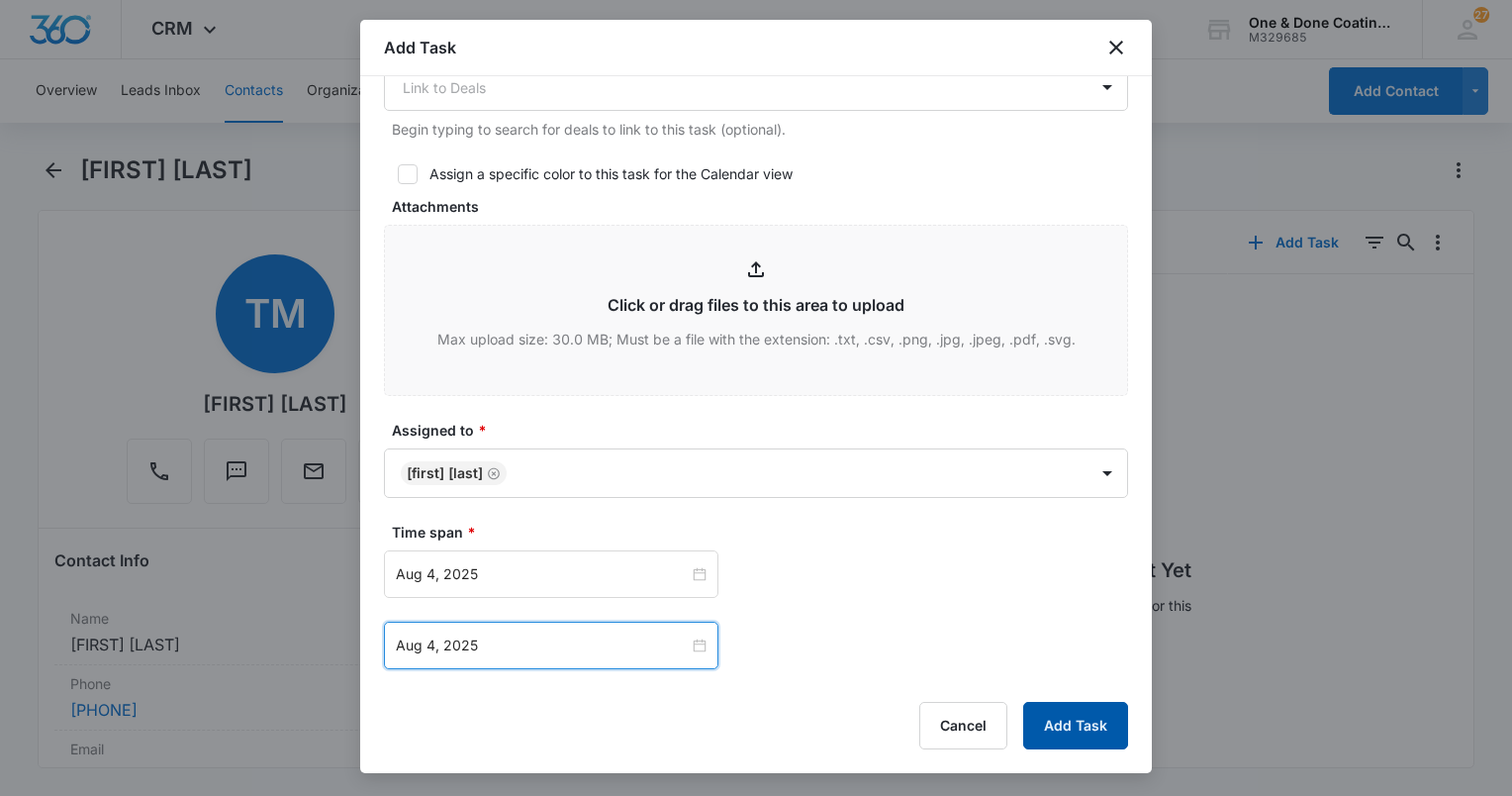 click on "Add Task" at bounding box center (1076, 726) 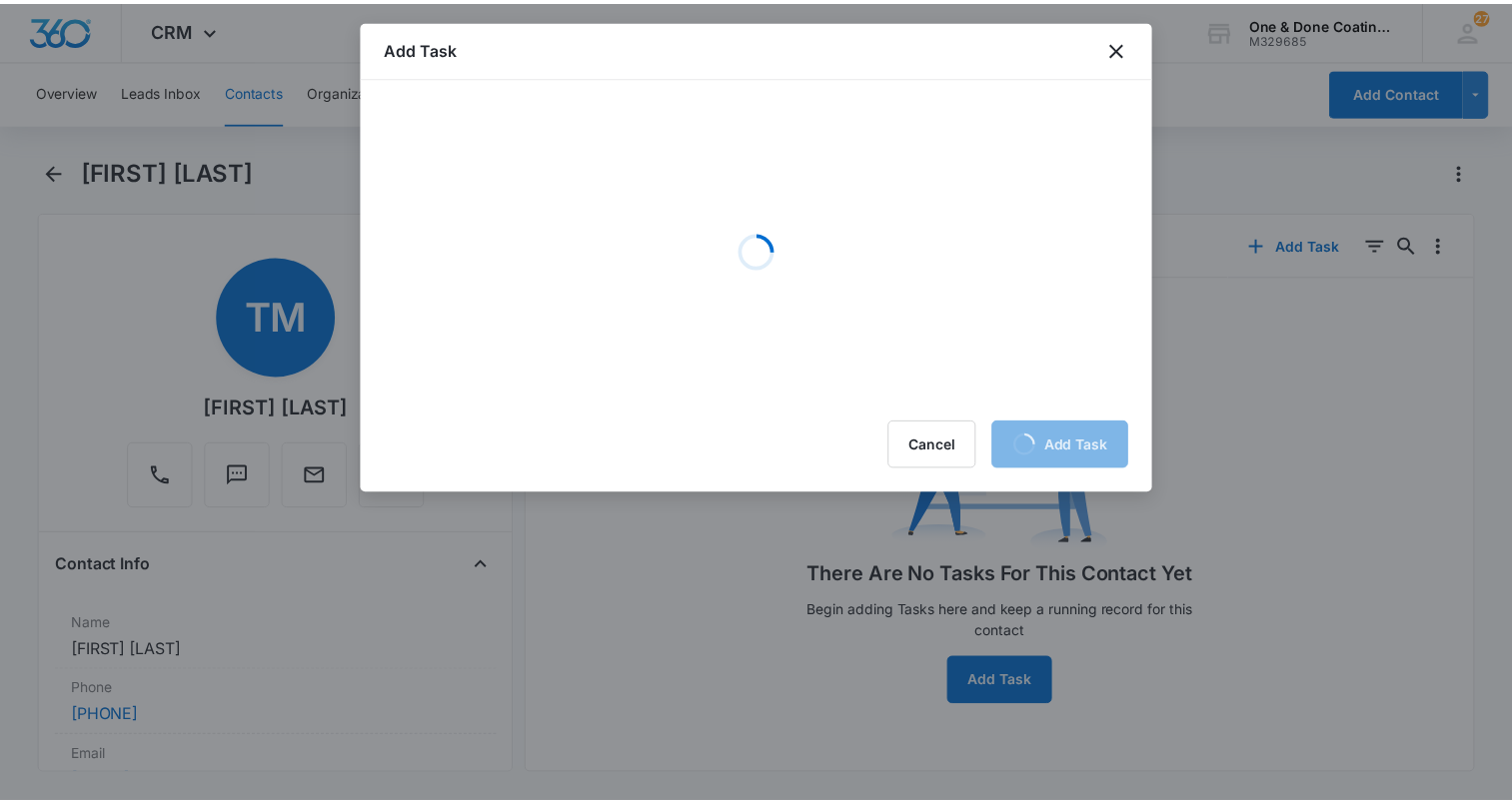 scroll, scrollTop: 0, scrollLeft: 0, axis: both 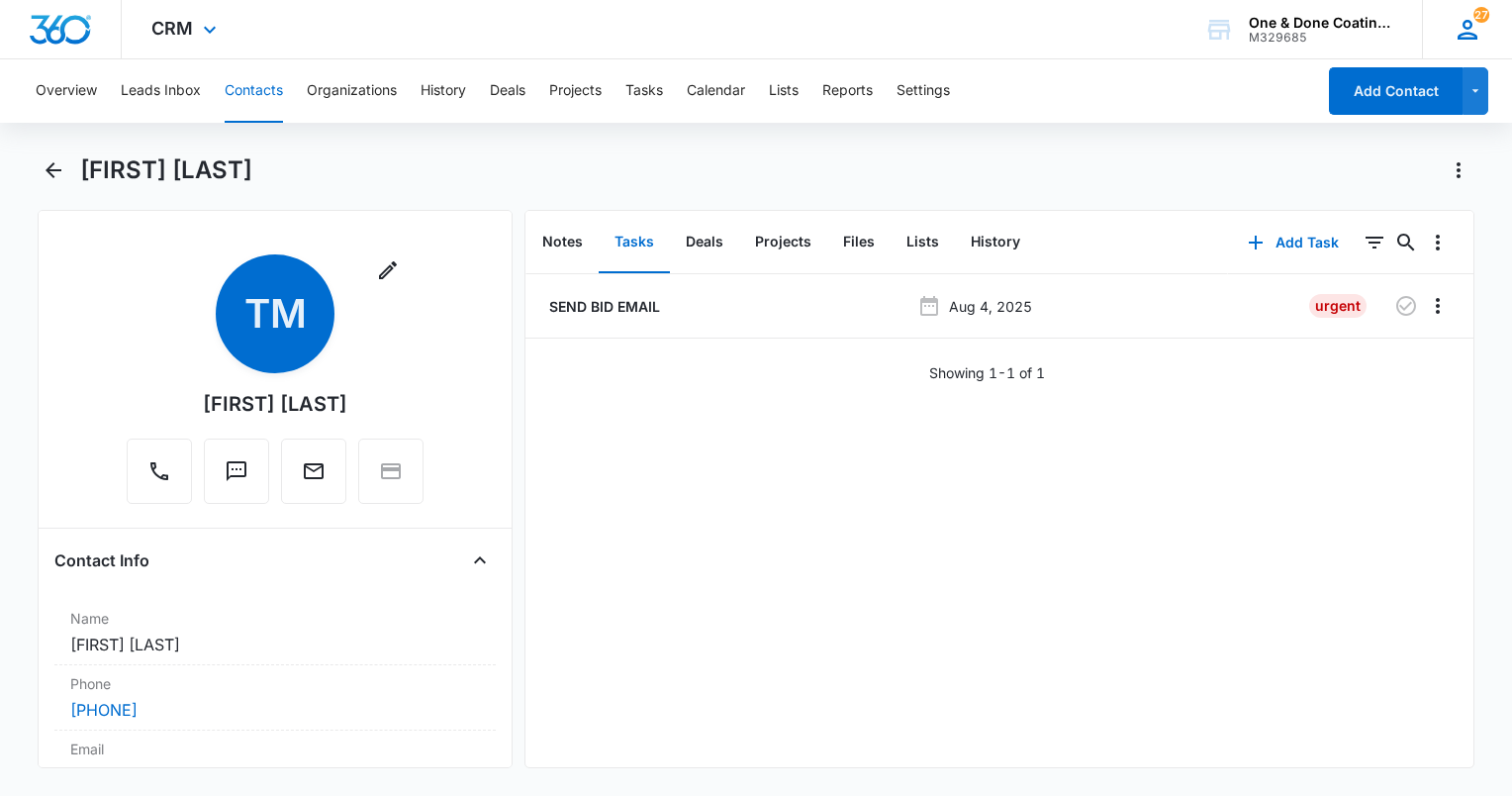 click on "27" at bounding box center [1481, 15] 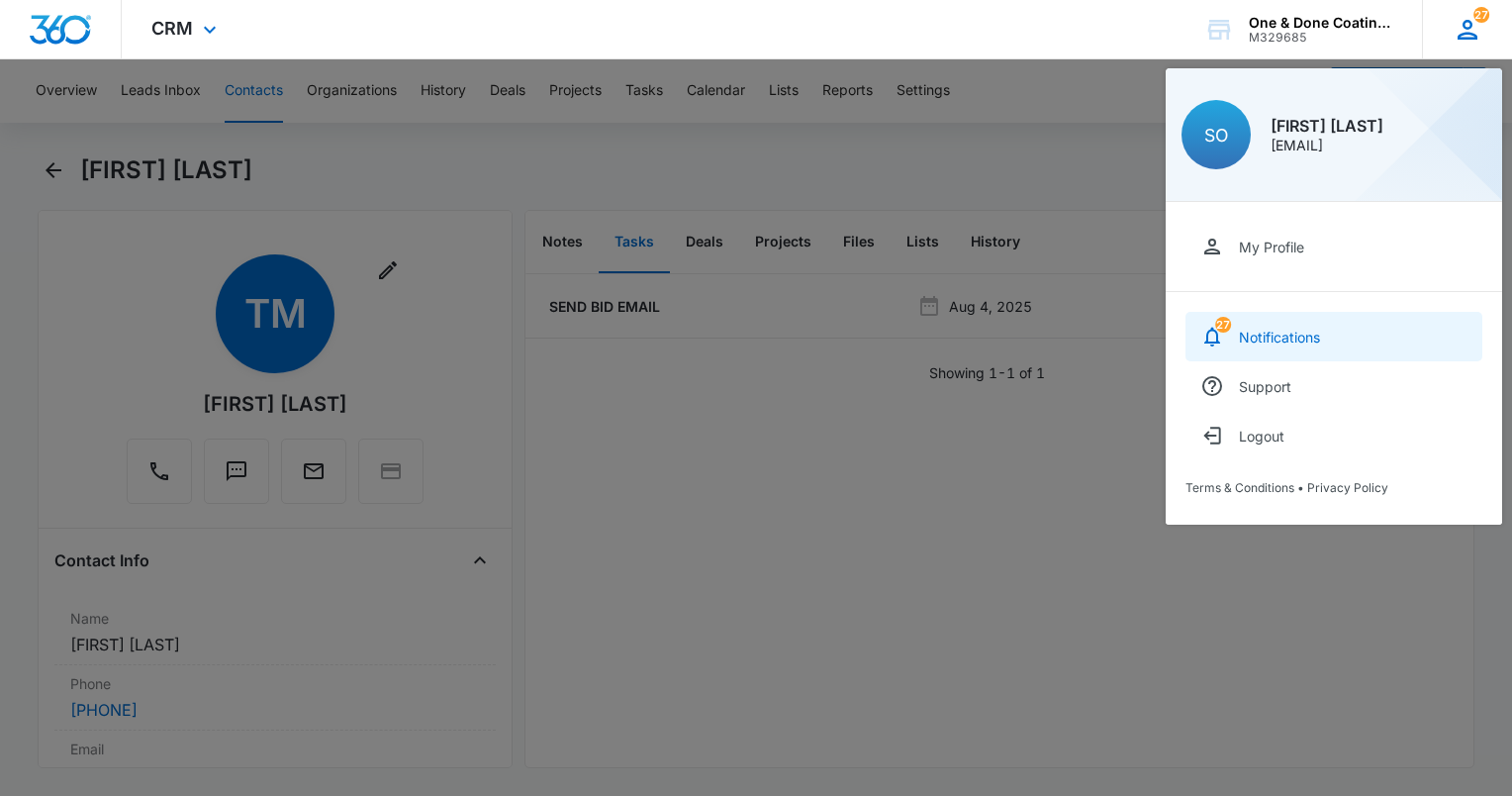click on "Notifications" at bounding box center [1279, 337] 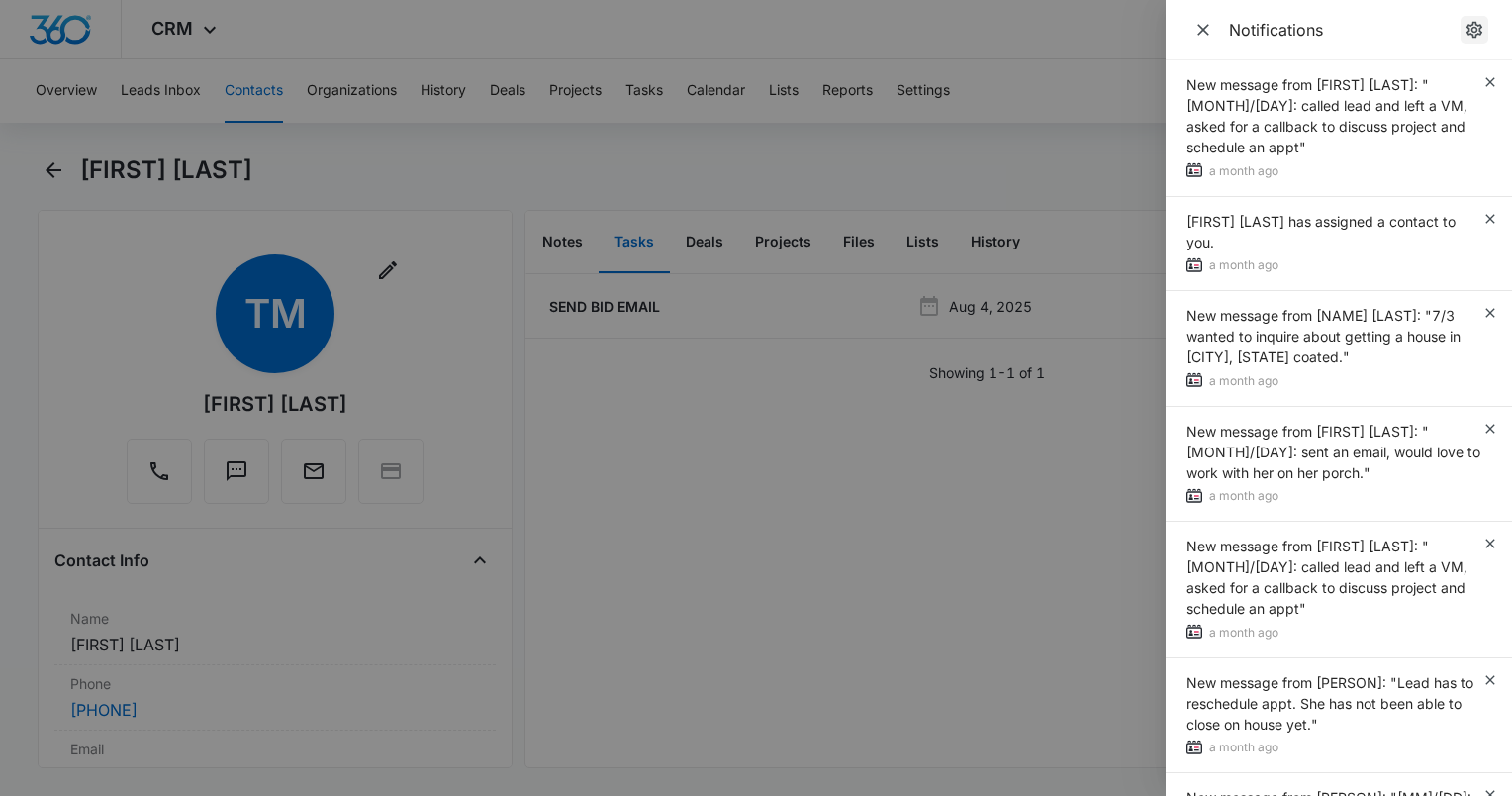 click 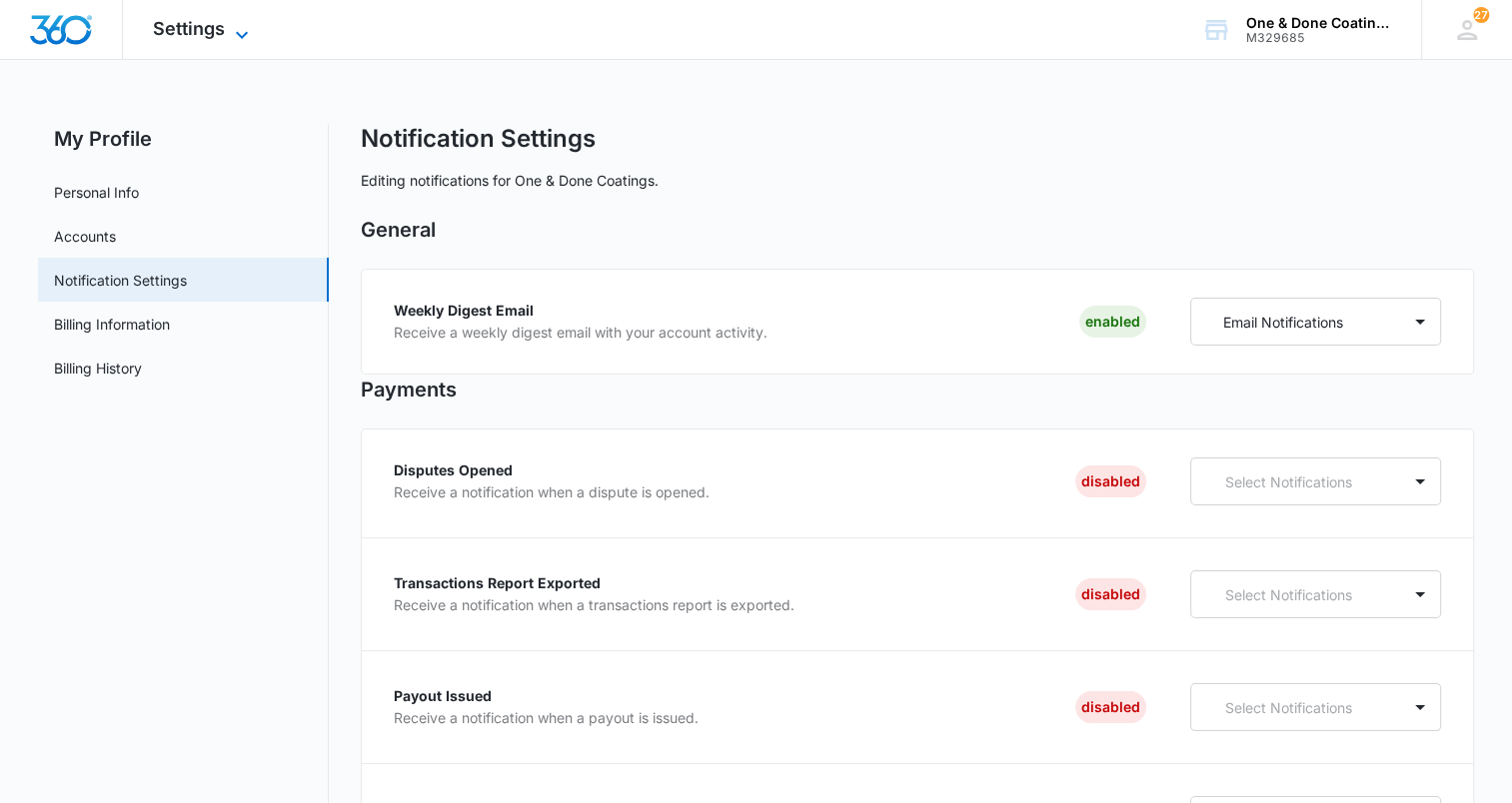 click on "Settings" at bounding box center (189, 28) 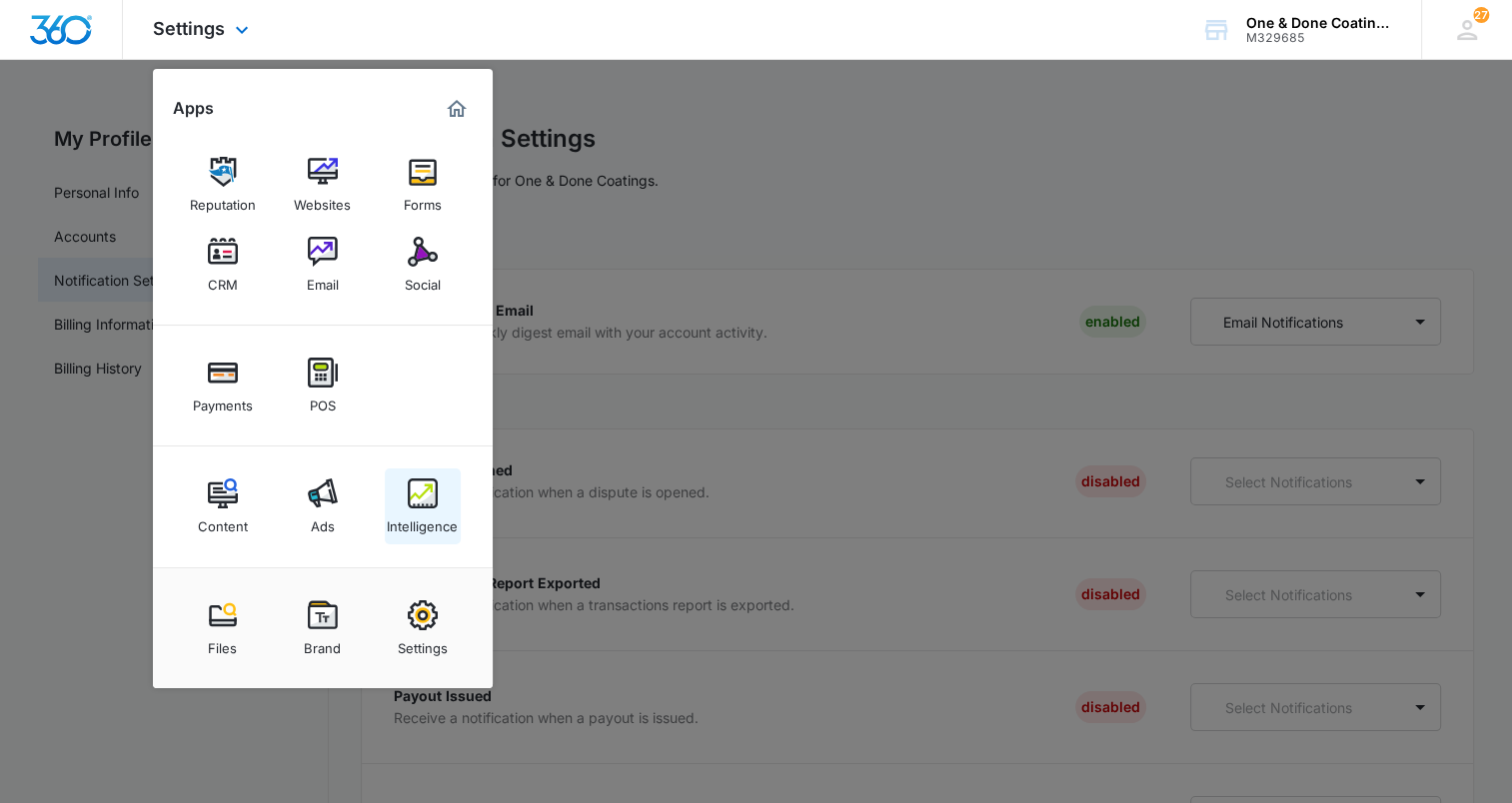 click at bounding box center (423, 493) 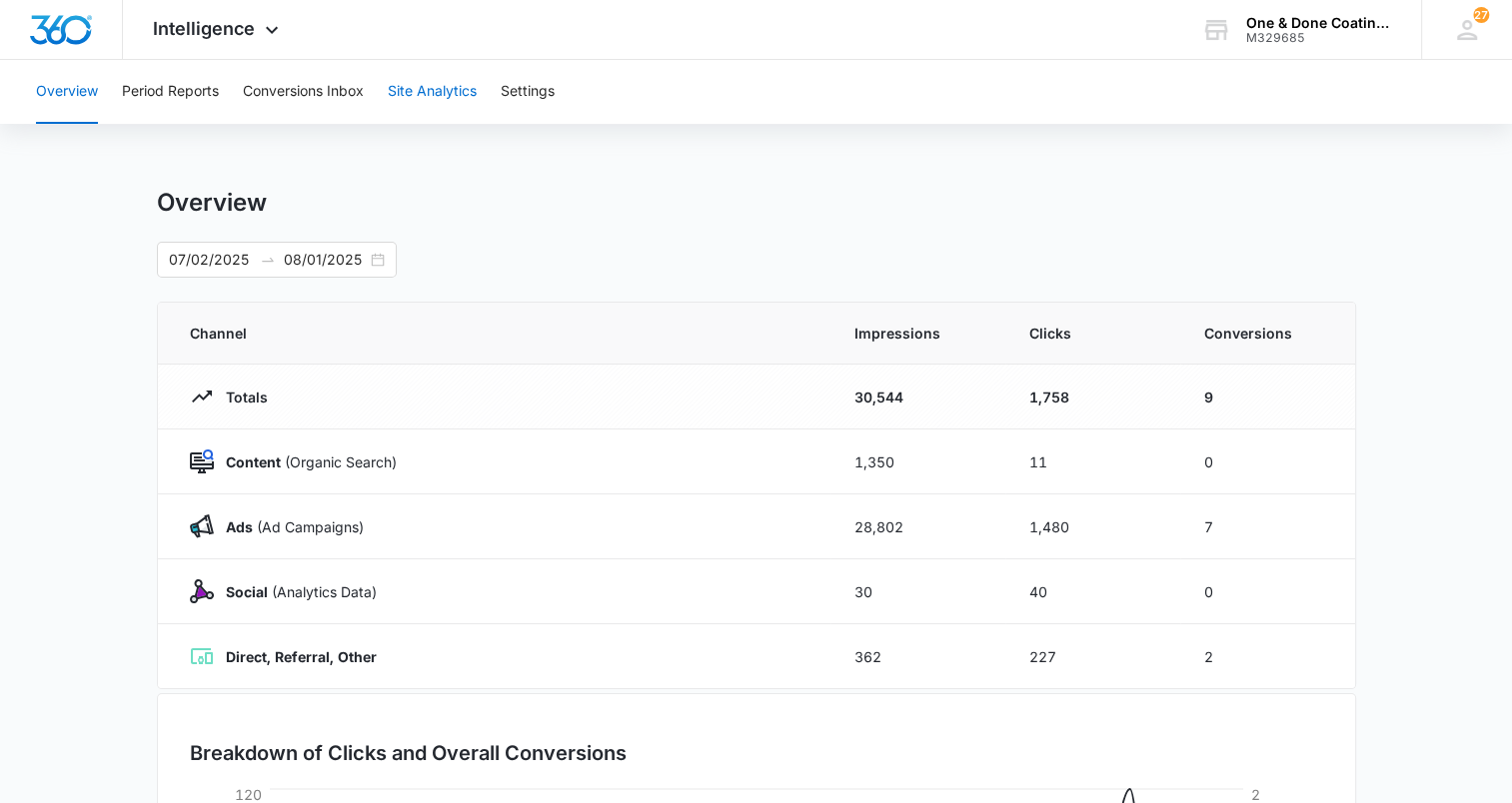 click on "Site Analytics" at bounding box center [432, 92] 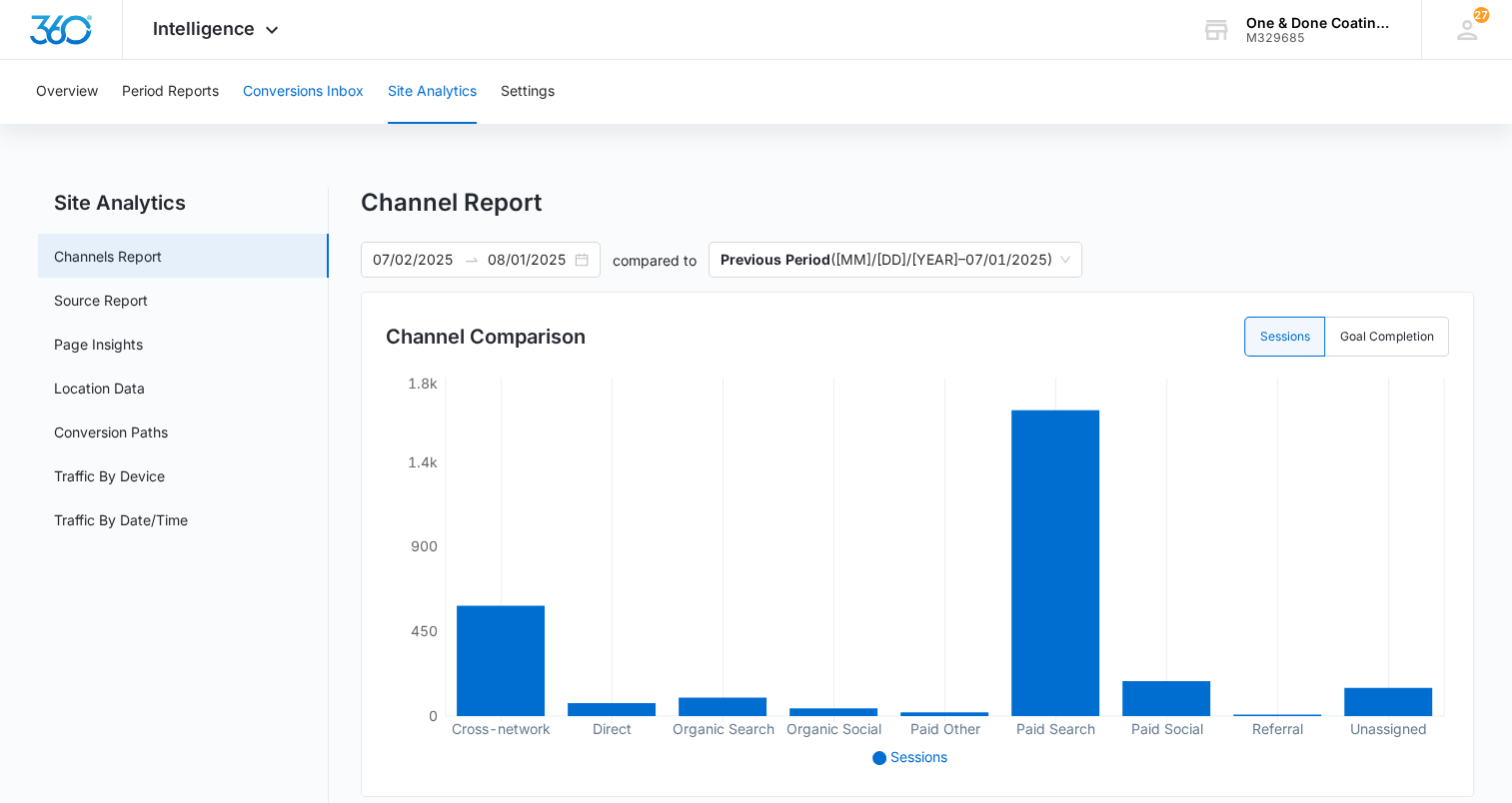 click on "Conversions Inbox" at bounding box center [303, 92] 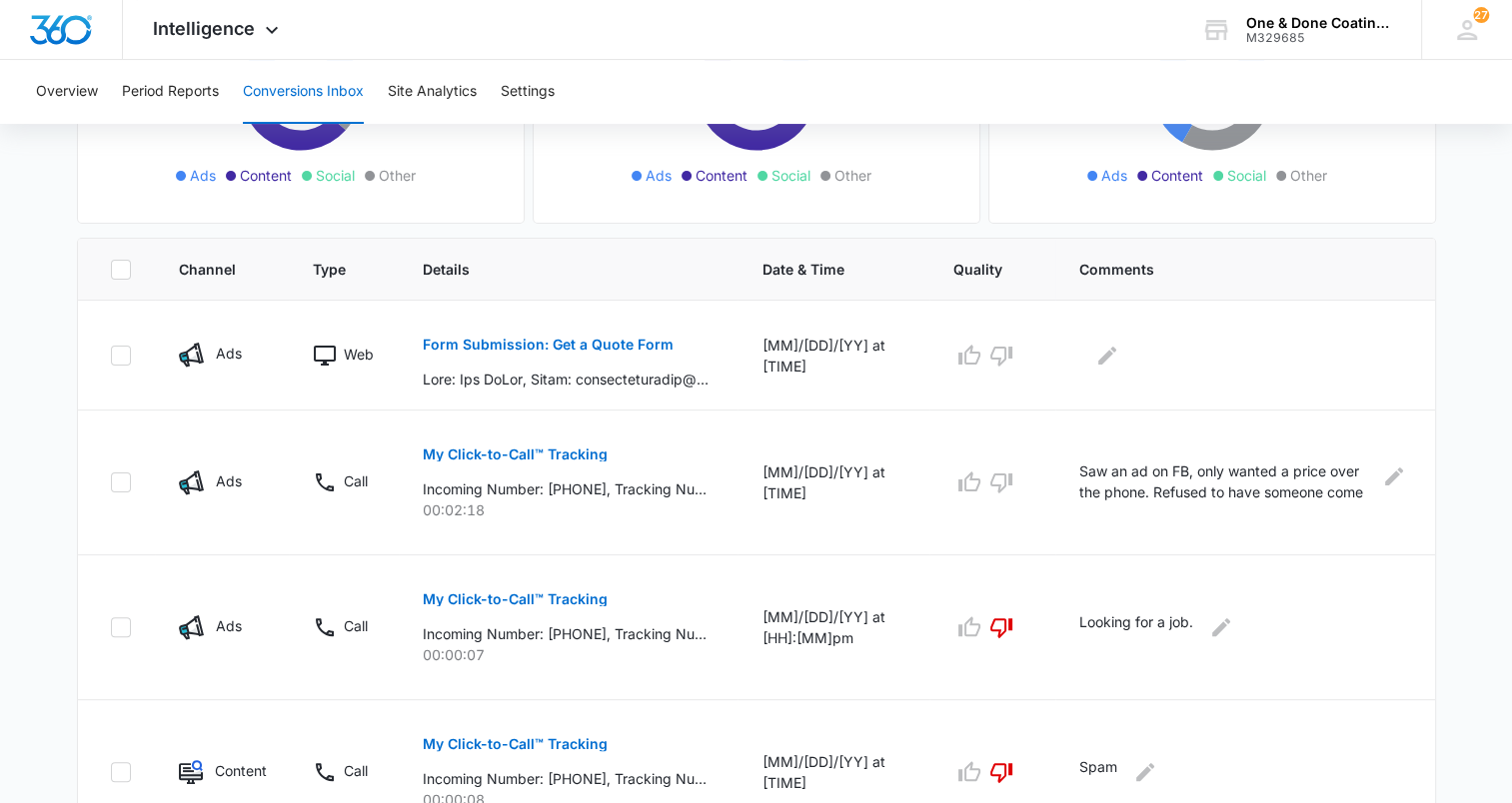 scroll, scrollTop: 363, scrollLeft: 0, axis: vertical 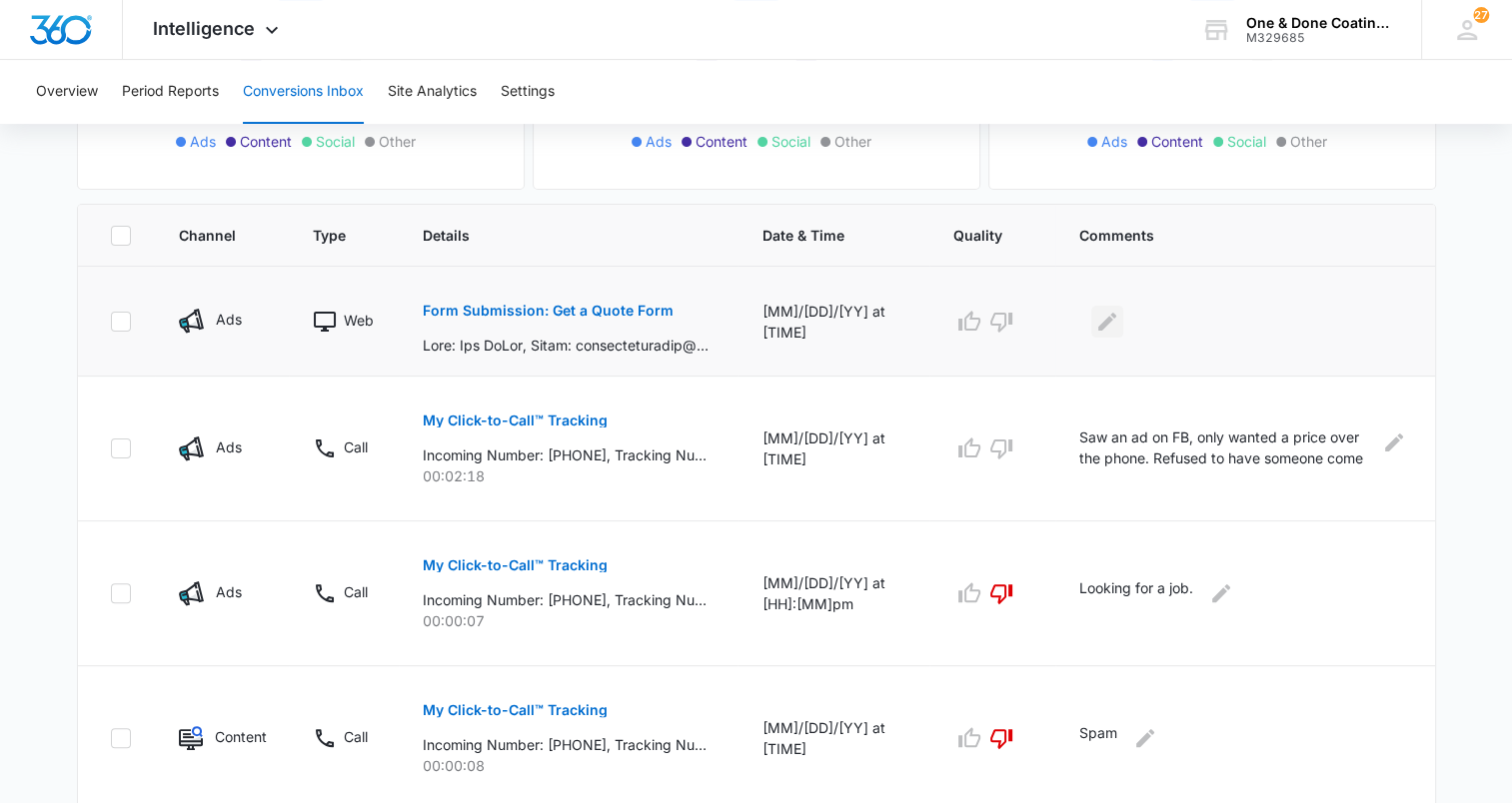 click 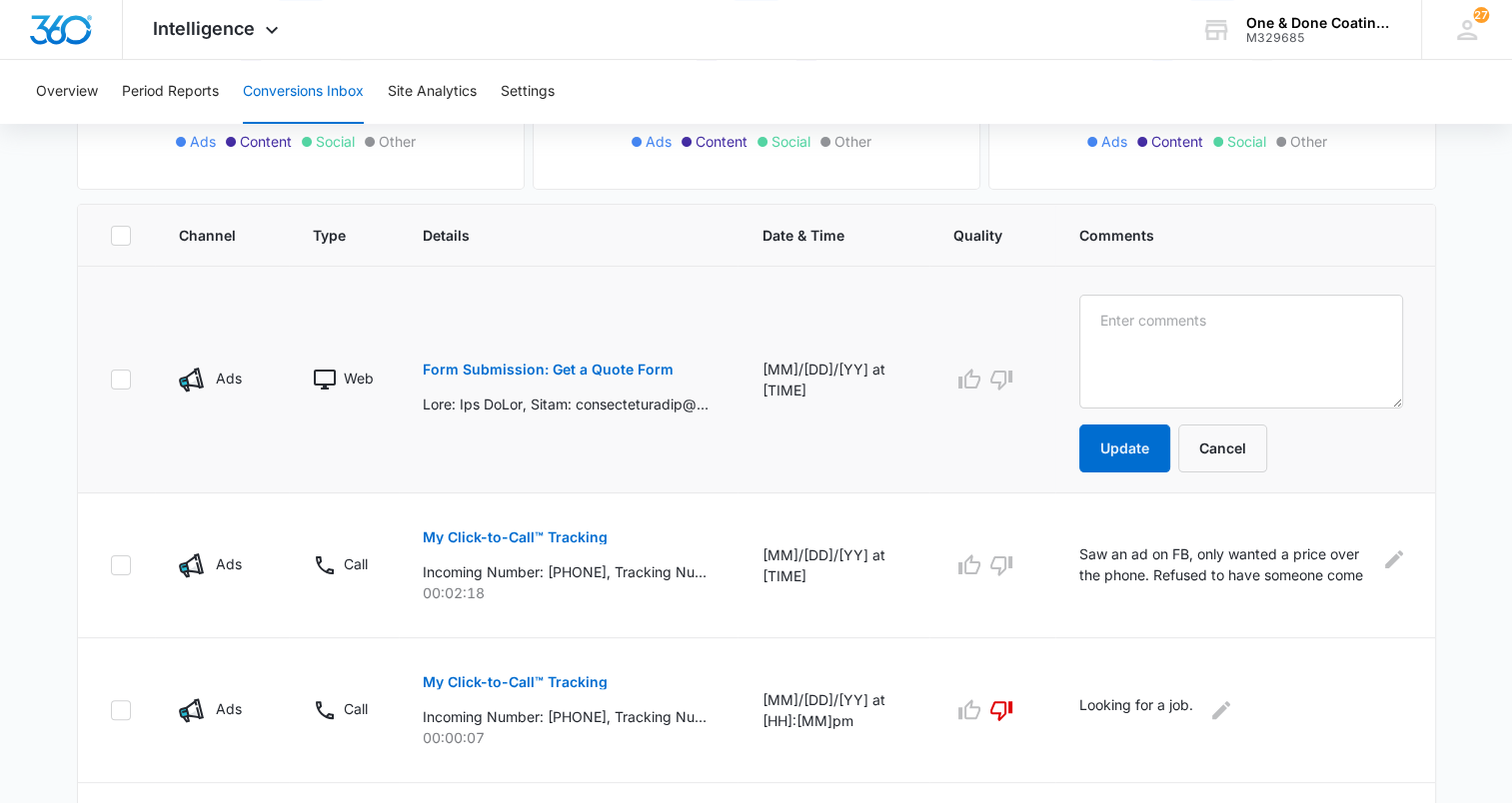 click on "Update Cancel" at bounding box center [1244, 380] 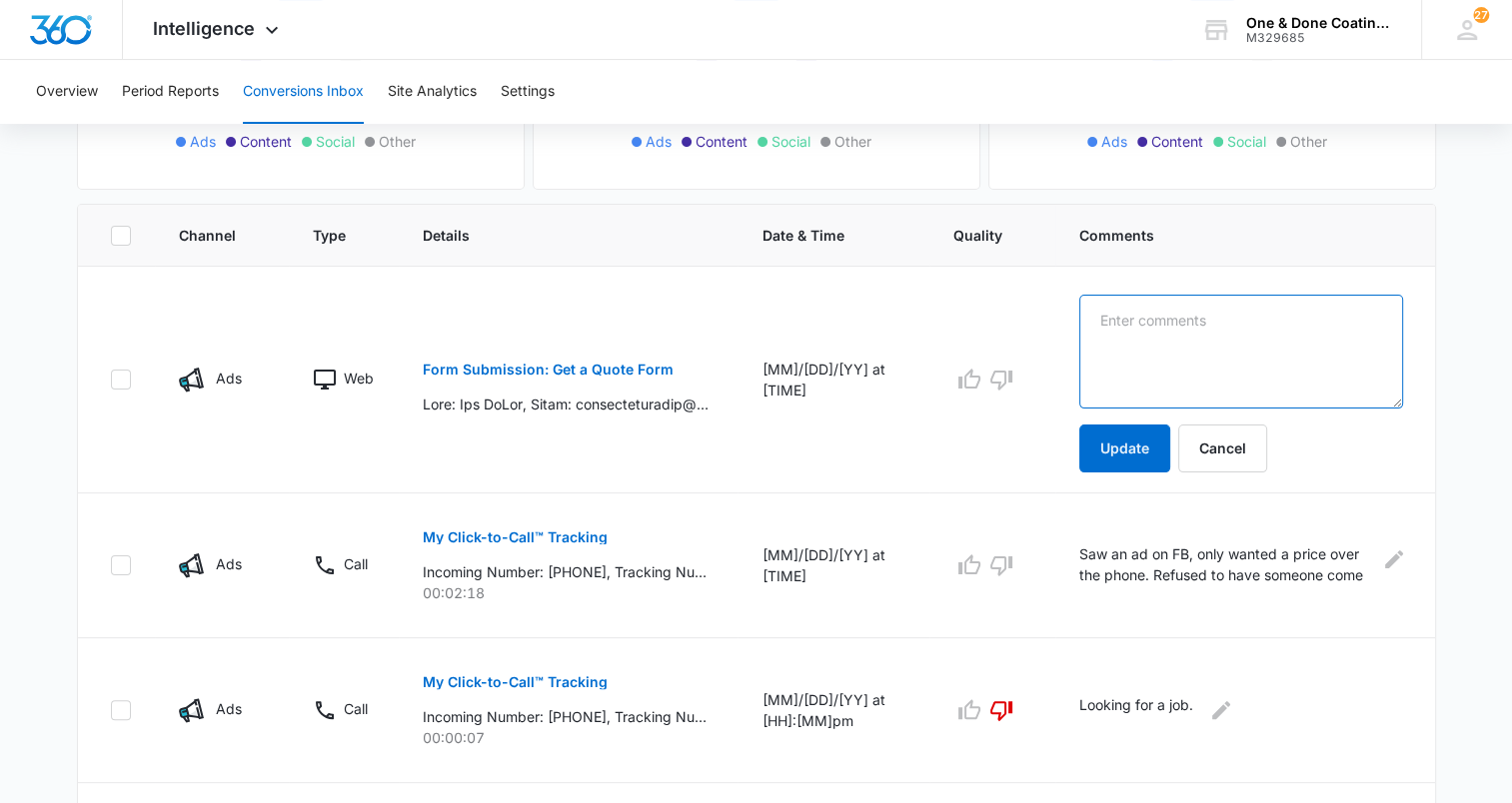 click at bounding box center [1240, 352] 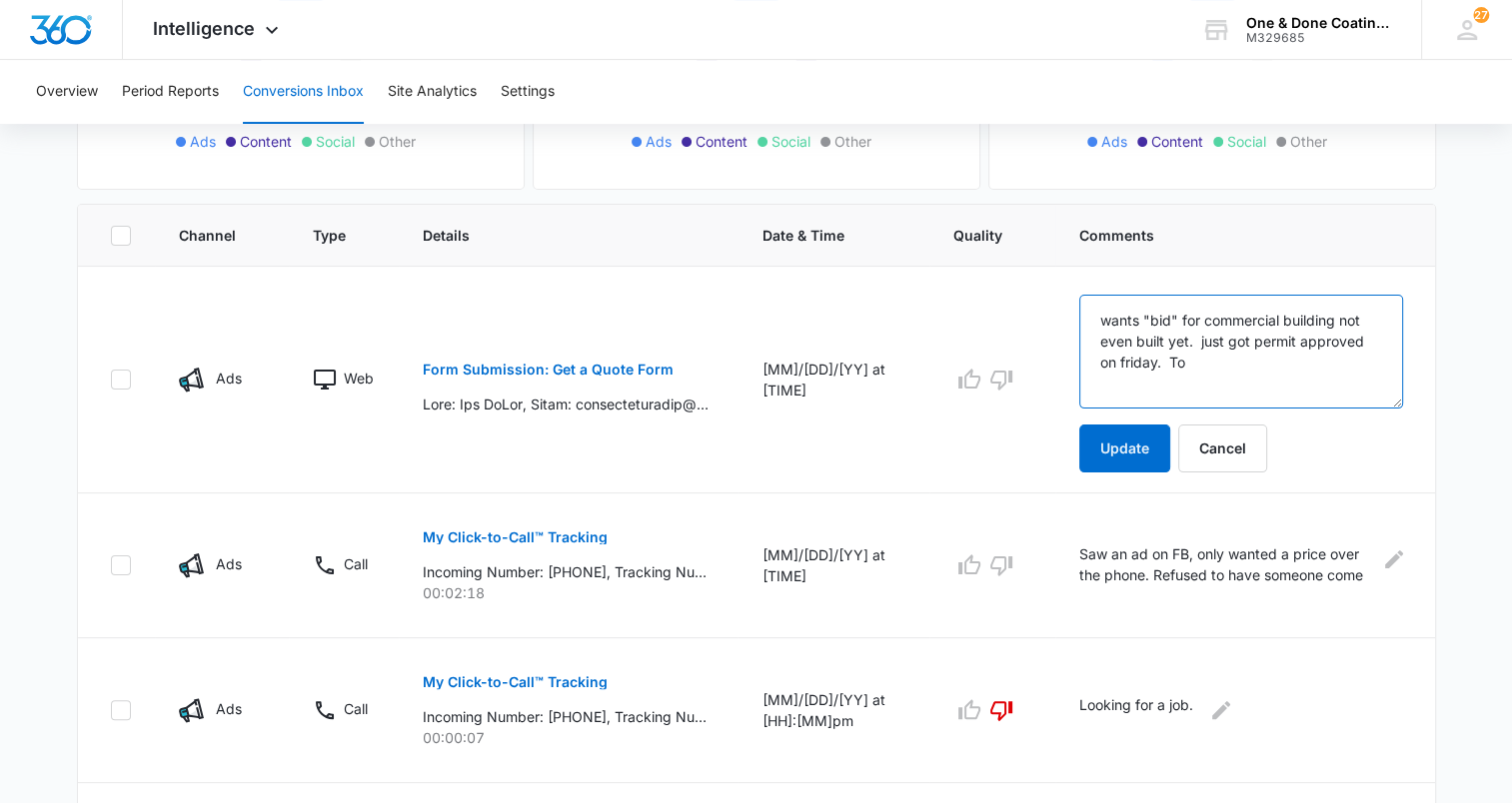 click on "wants "bid" for commercial building not even built yet.  just got permit approved on friday.  To" at bounding box center (1240, 352) 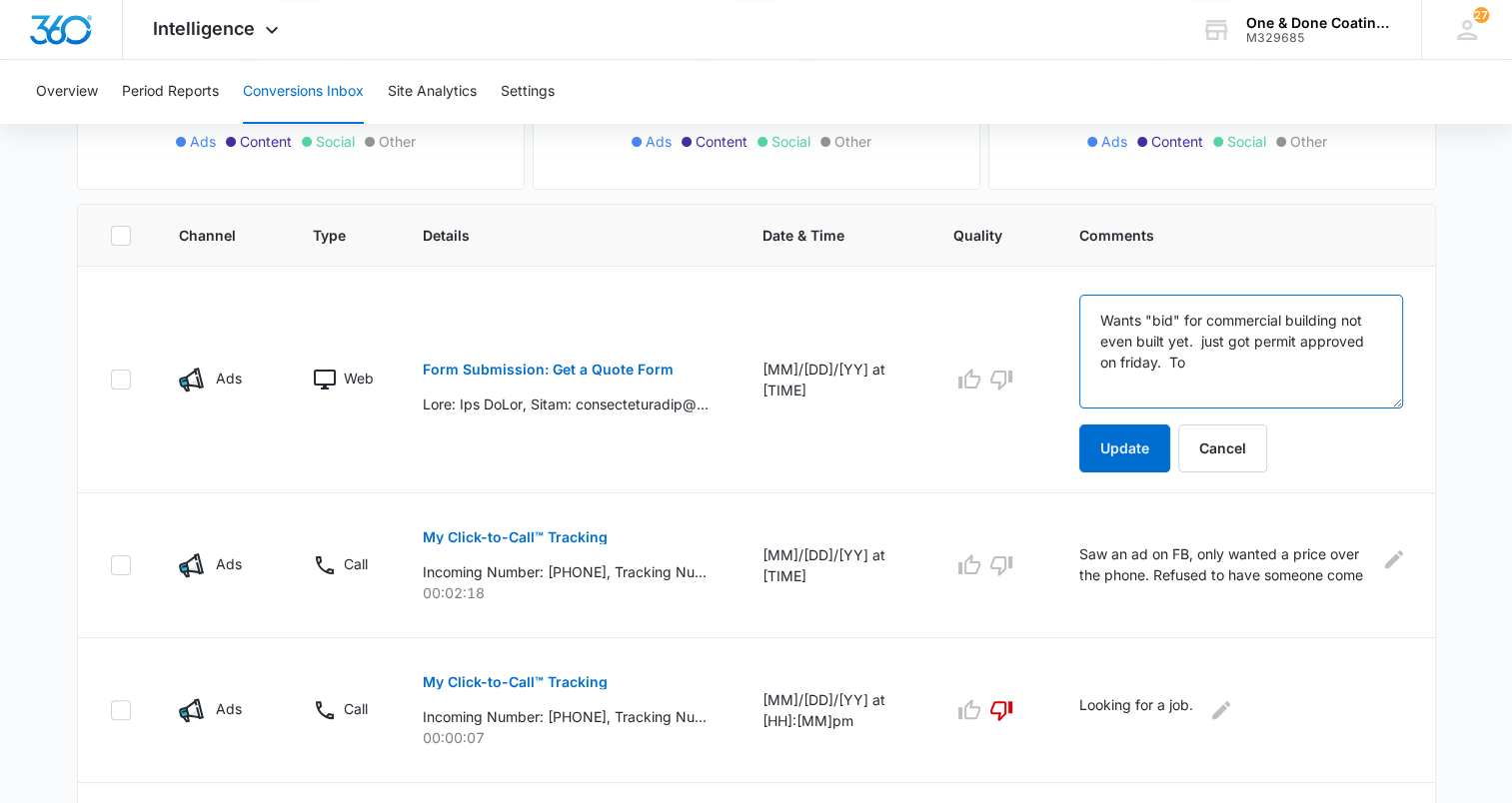 click on "Wants "bid" for commercial building not even built yet.  just got permit approved on friday.  To" at bounding box center [1240, 352] 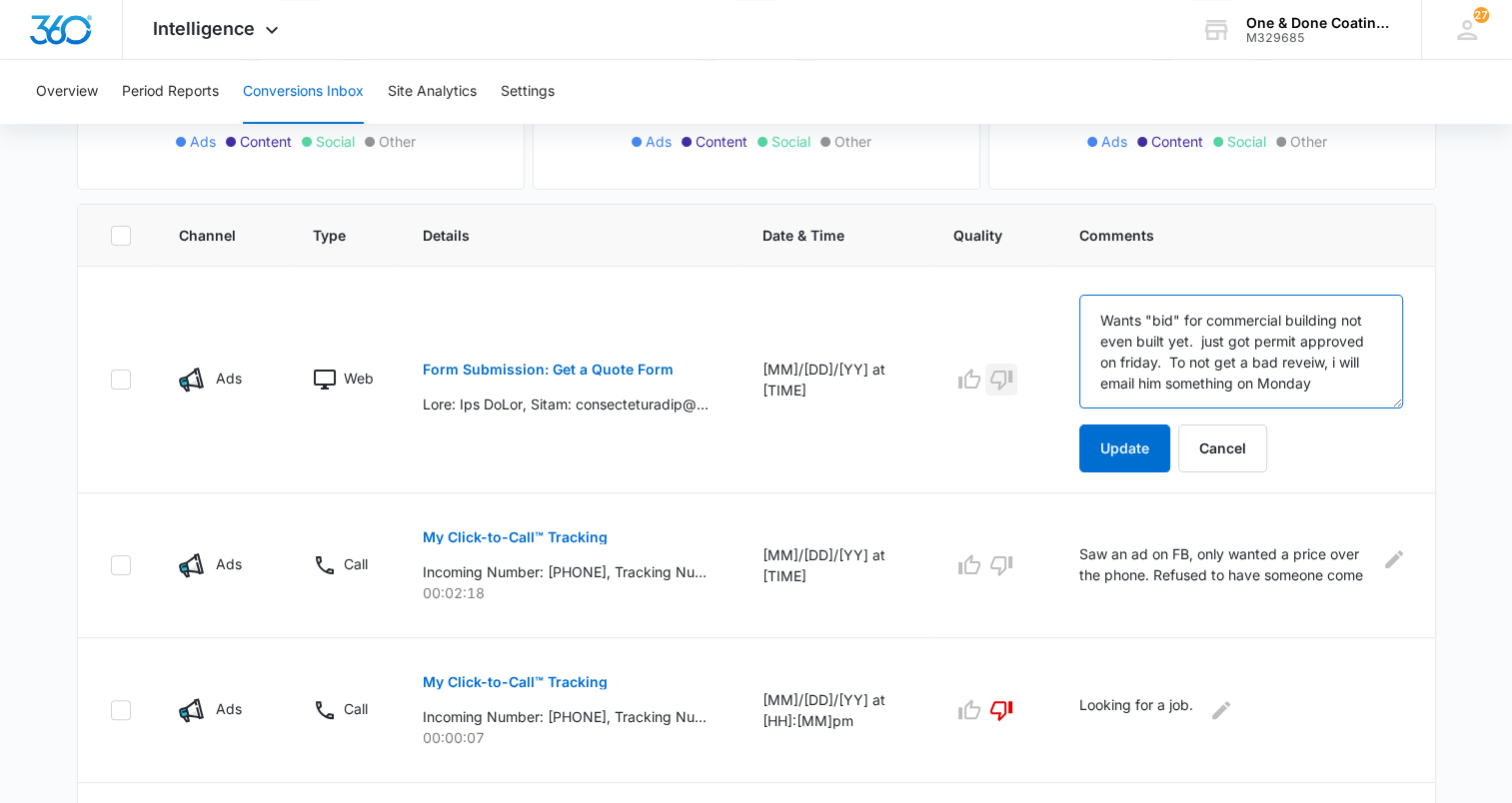 type on "Wants "bid" for commercial building not even built yet.  just got permit approved on friday.  To not get a bad reveiw, i will email him something on Monday" 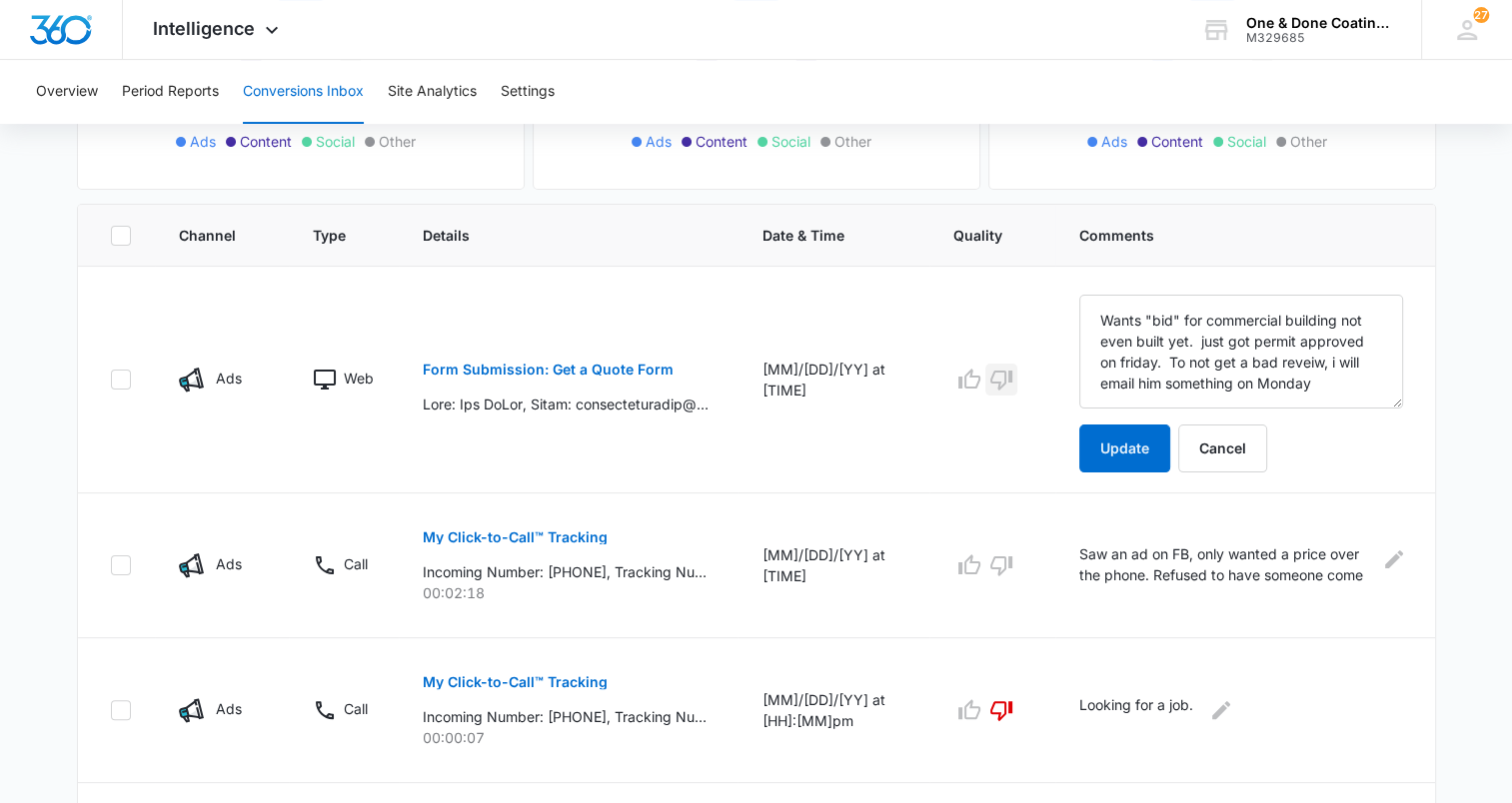 click 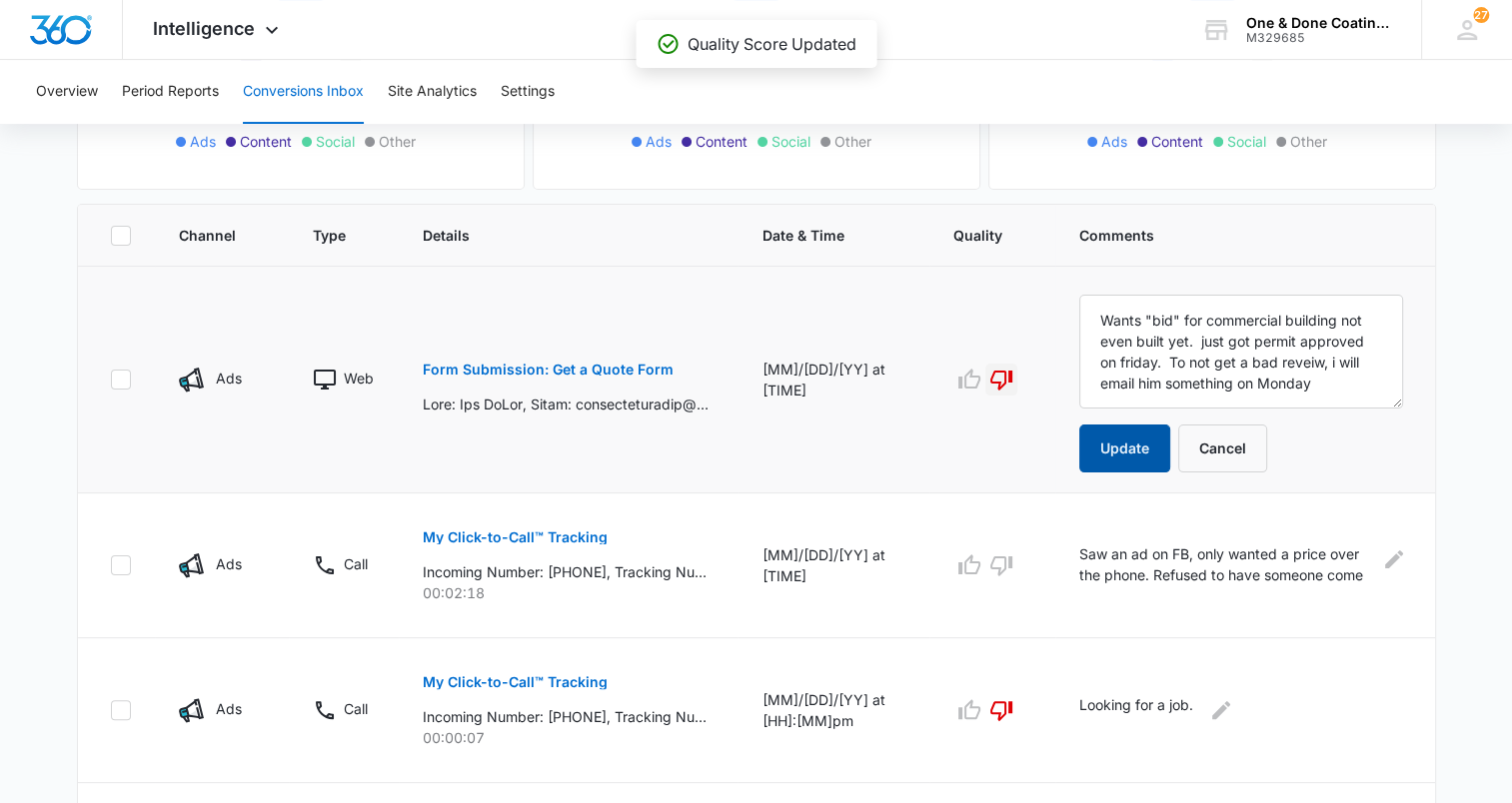 click on "Update" at bounding box center (1124, 448) 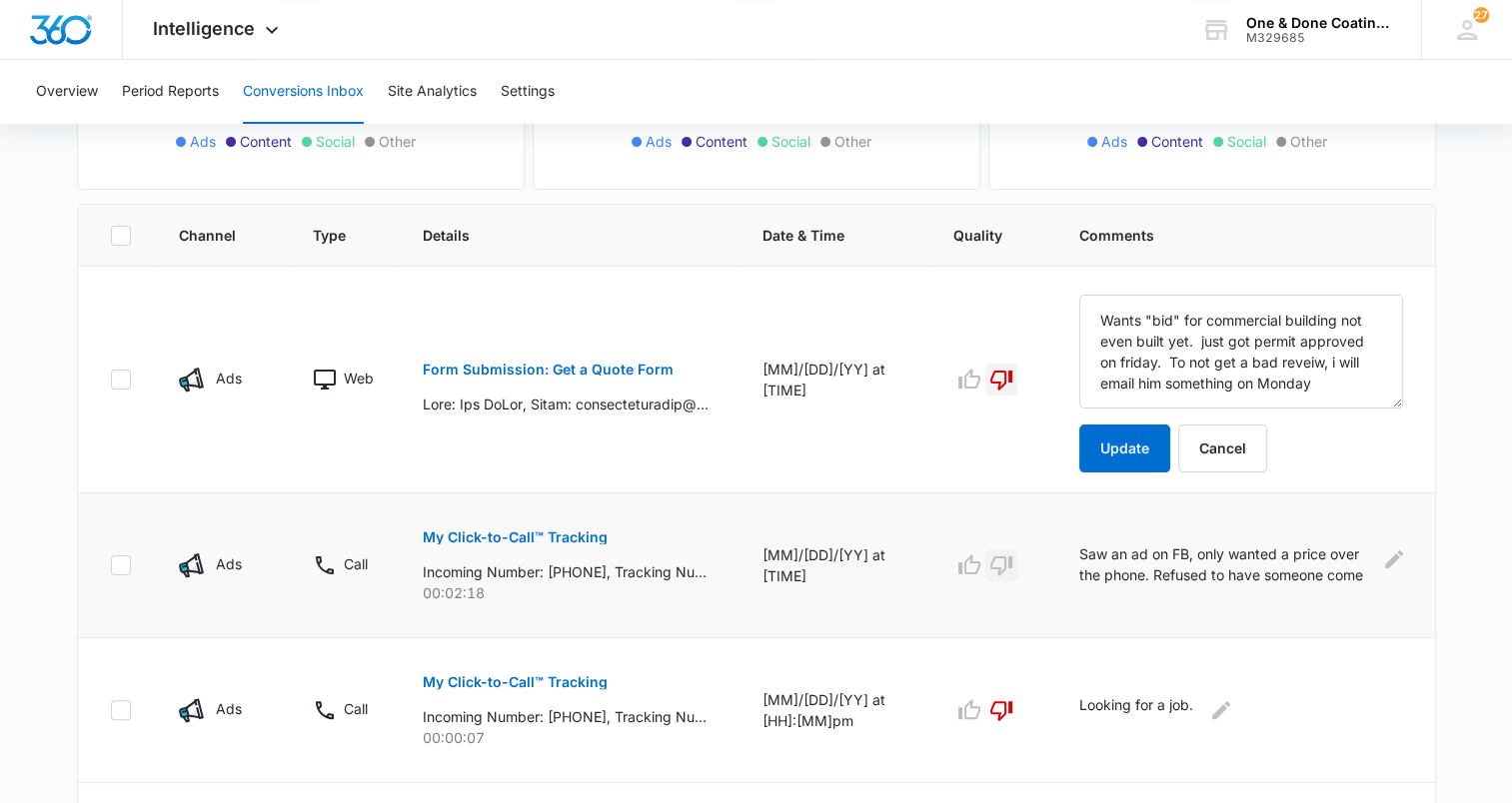 click 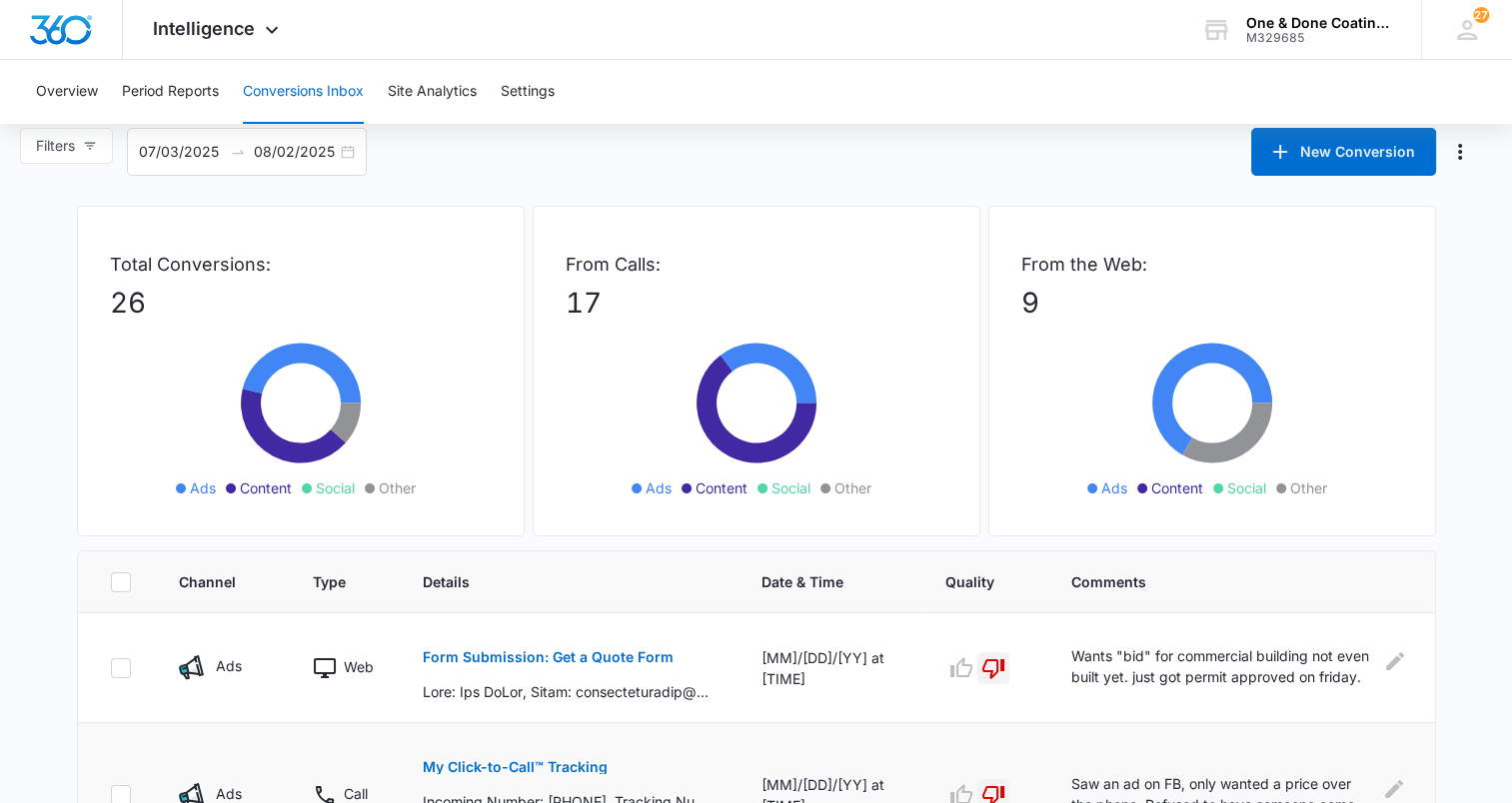 scroll, scrollTop: 0, scrollLeft: 0, axis: both 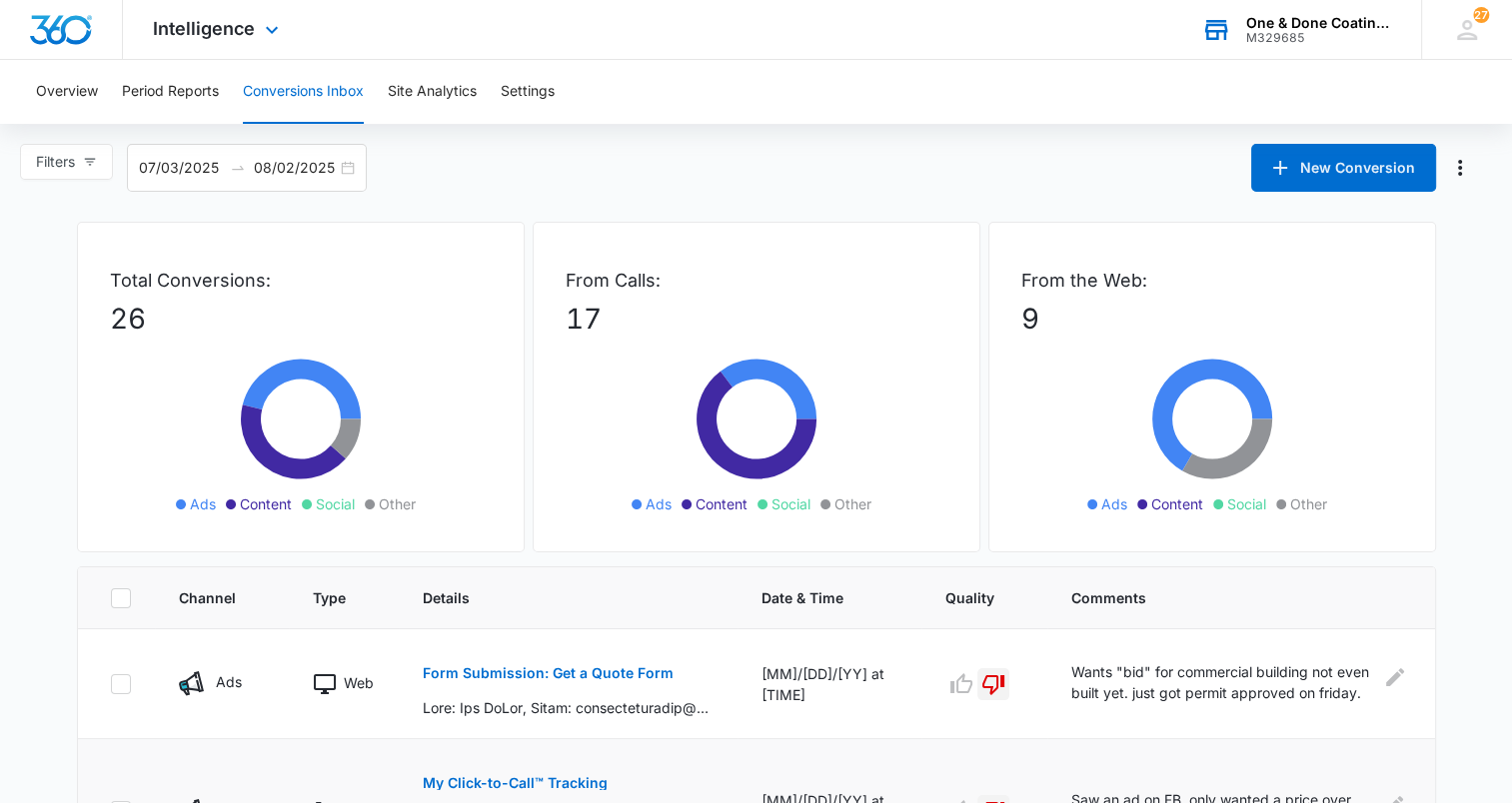 click on "M329685" at bounding box center (1319, 38) 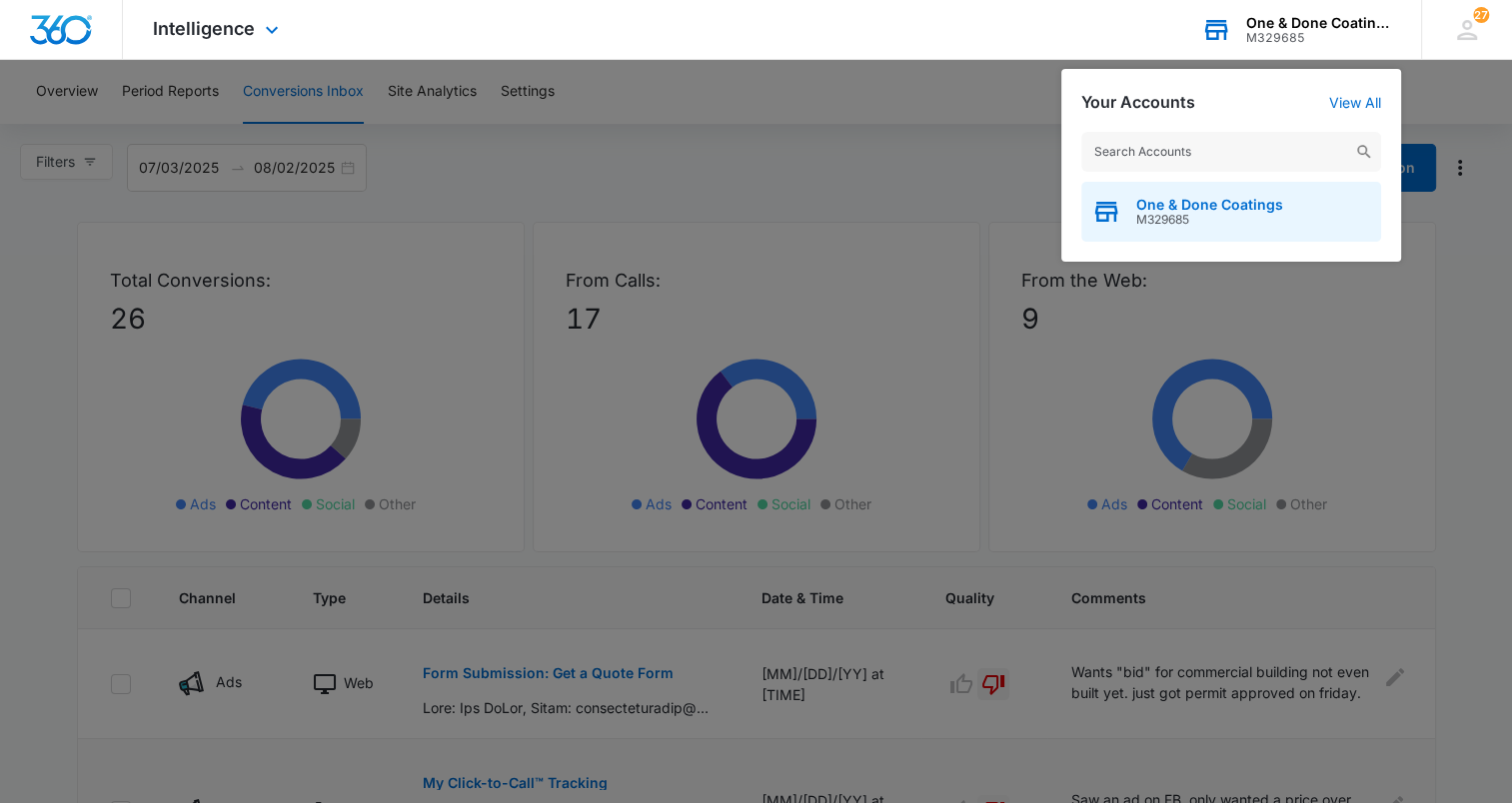 click on "One & Done Coatings" at bounding box center [1209, 205] 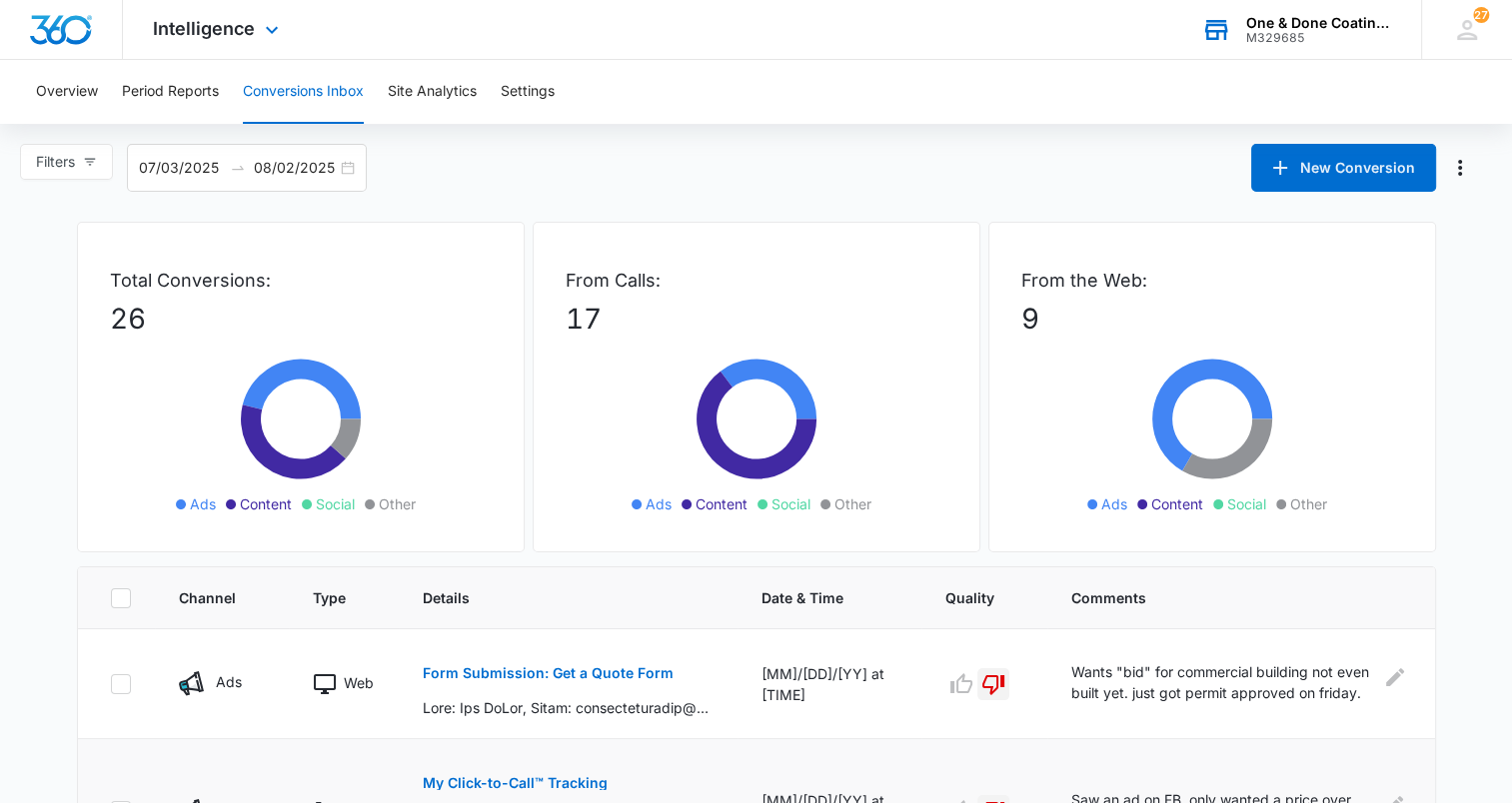 click 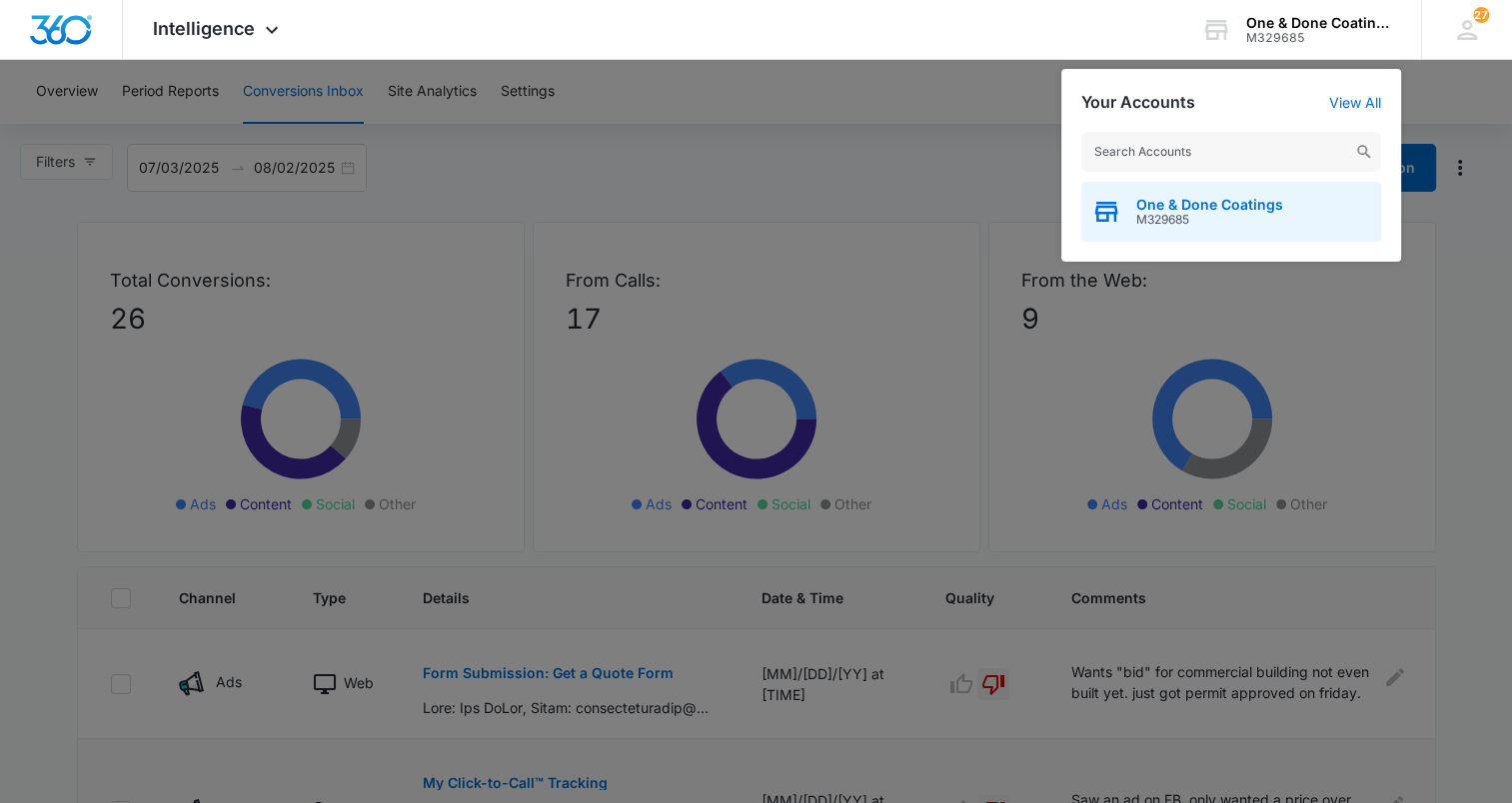 click on "One & Done Coatings" at bounding box center [1209, 205] 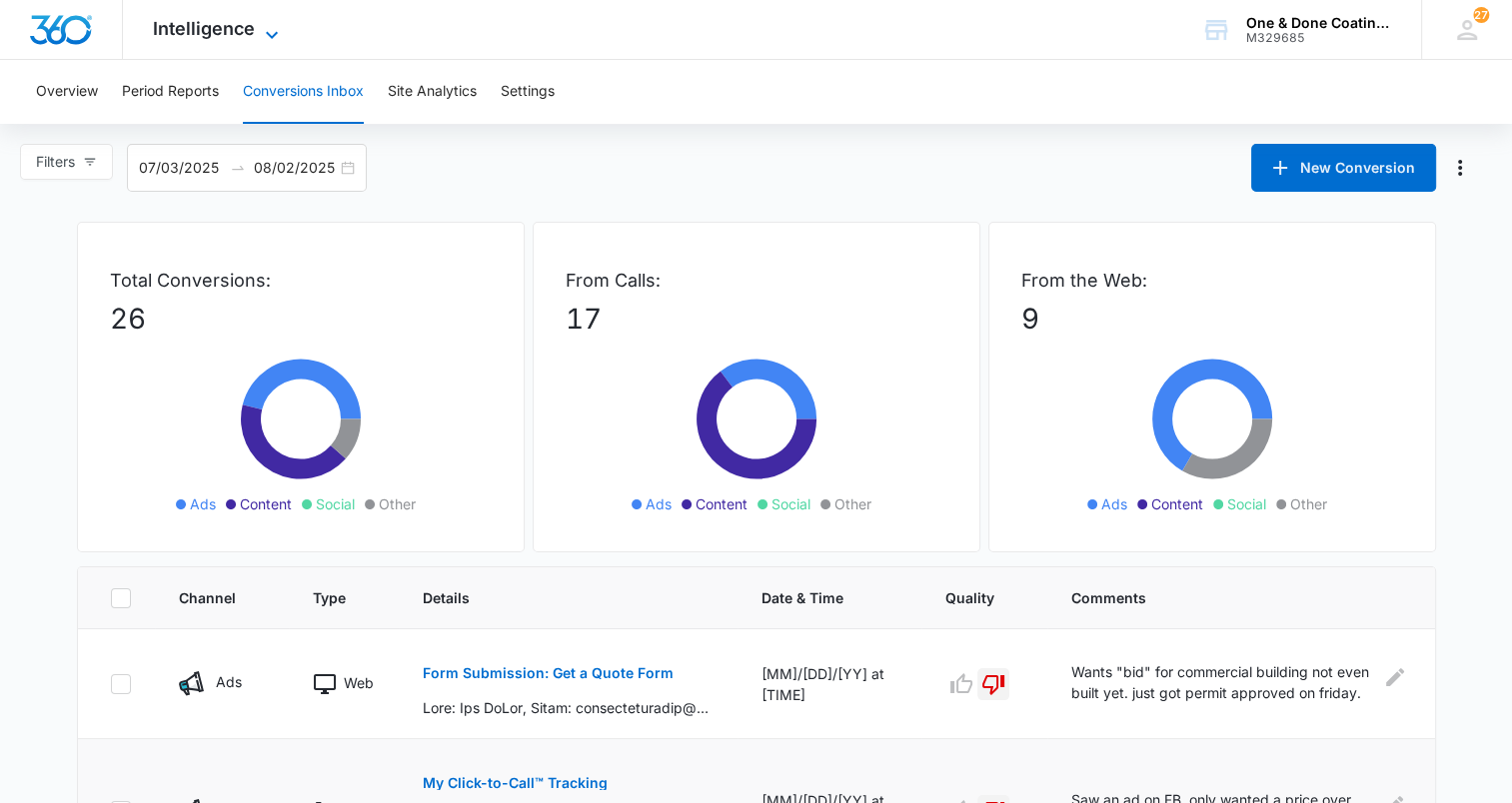 click 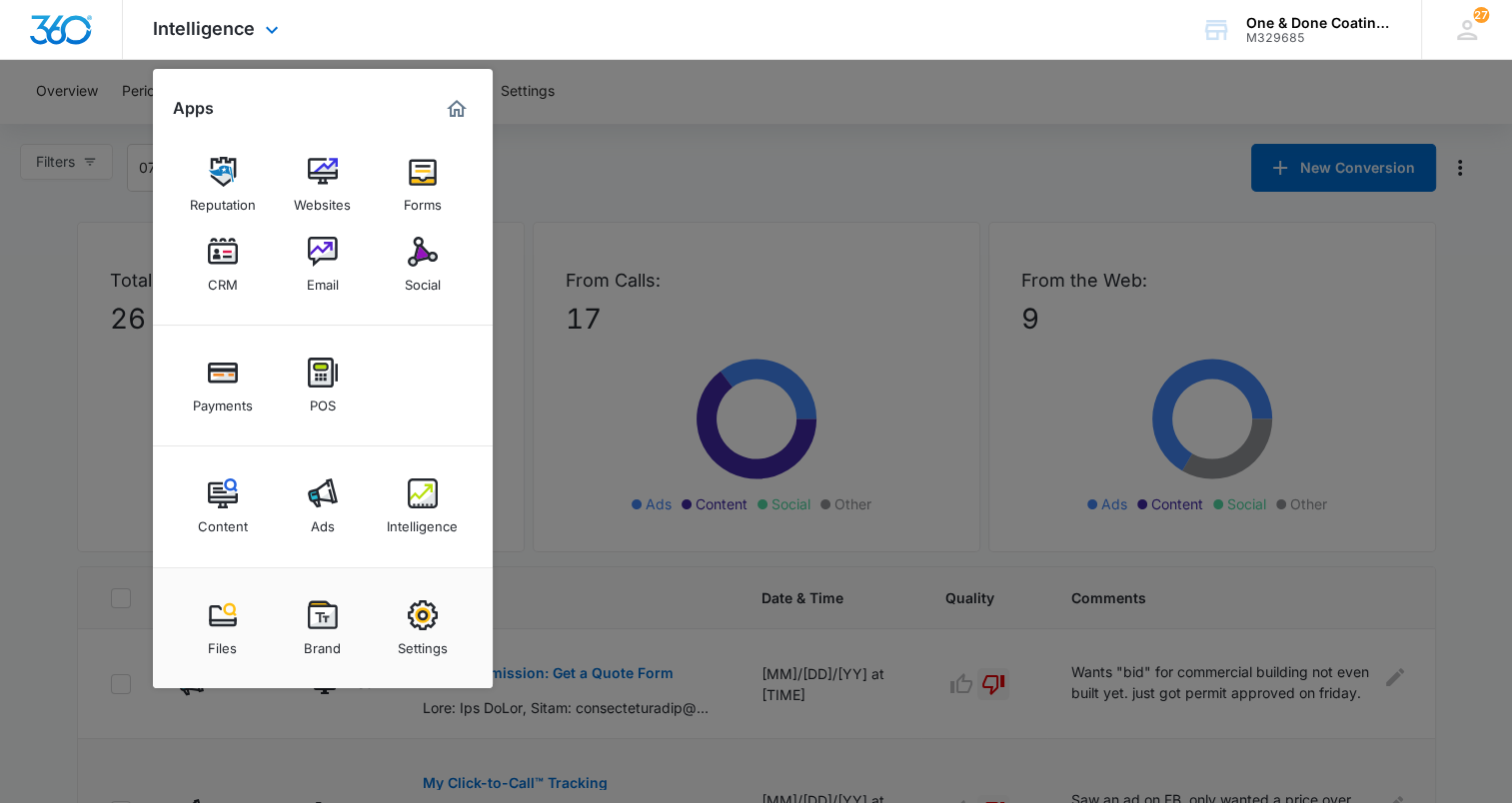 click at bounding box center (457, 109) 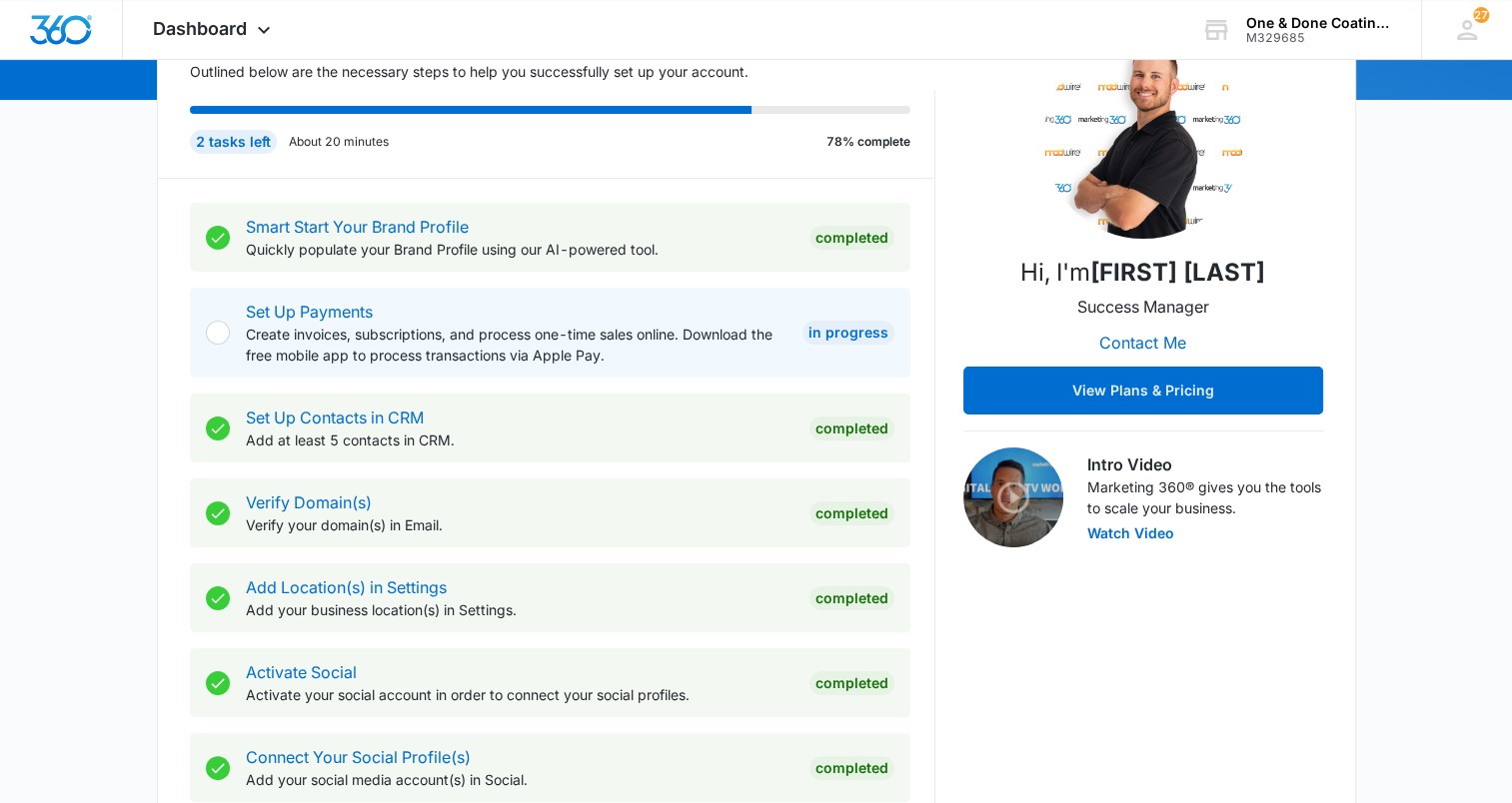 scroll, scrollTop: 0, scrollLeft: 0, axis: both 